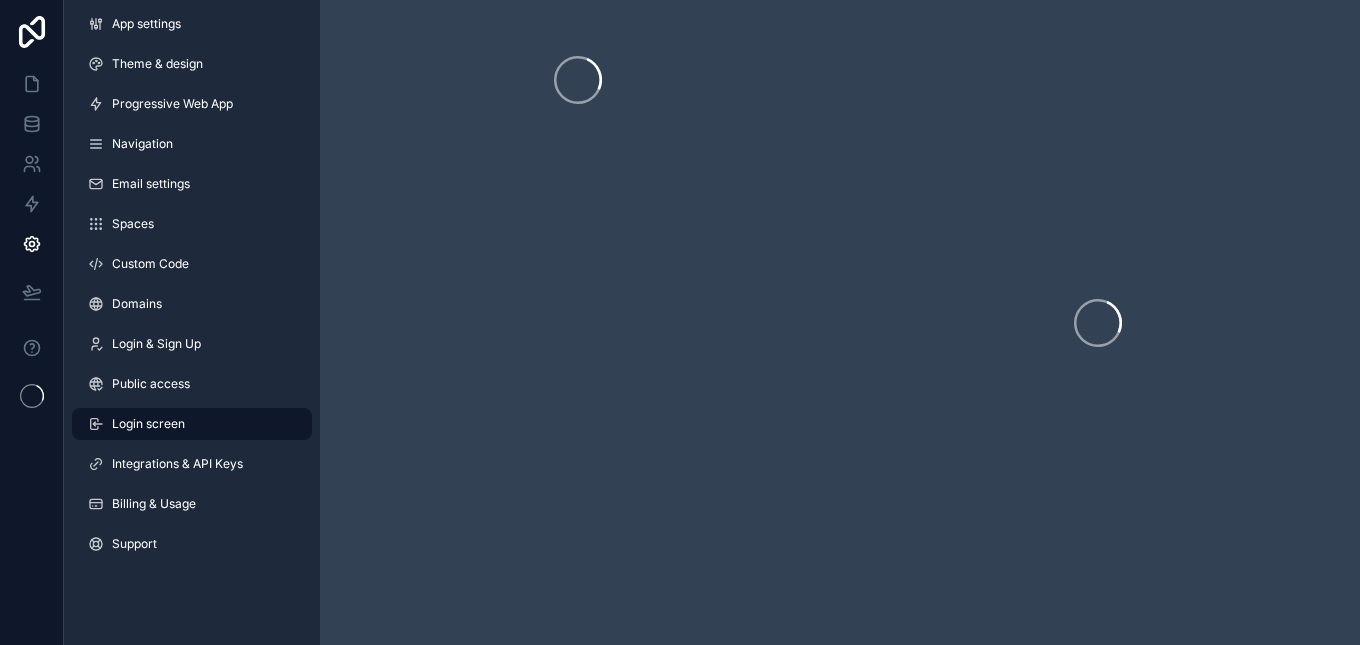 scroll, scrollTop: 0, scrollLeft: 0, axis: both 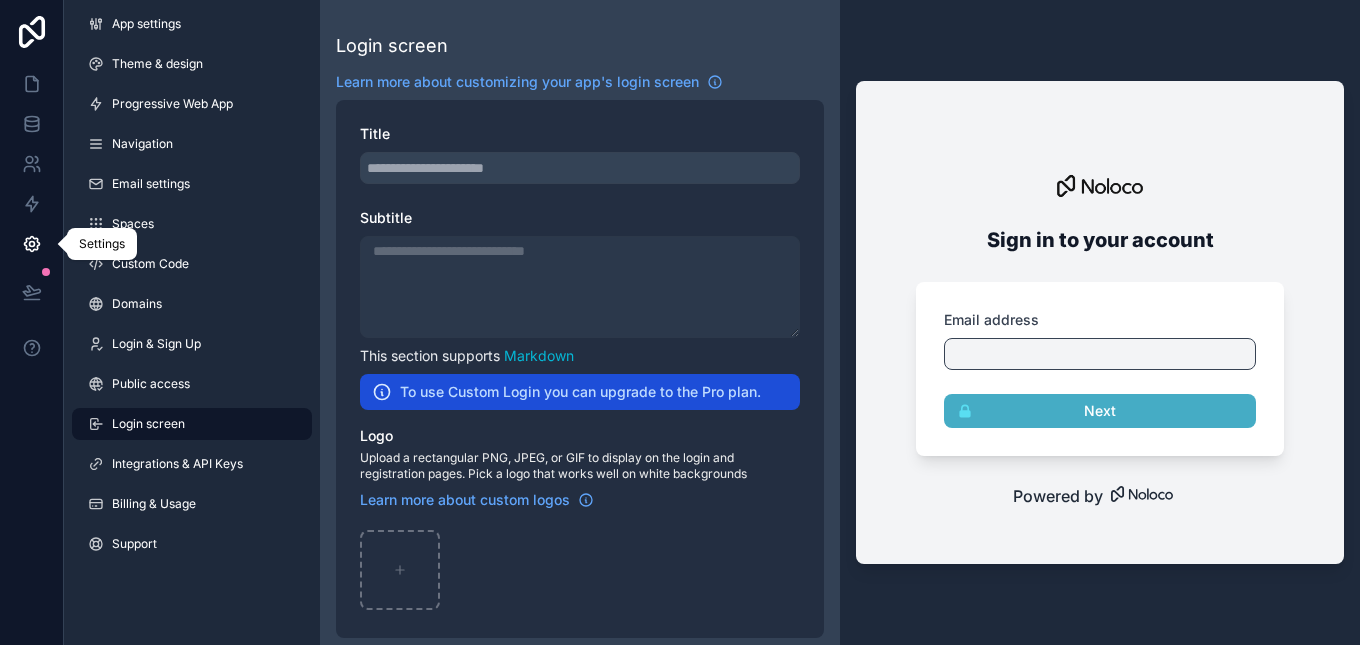 click 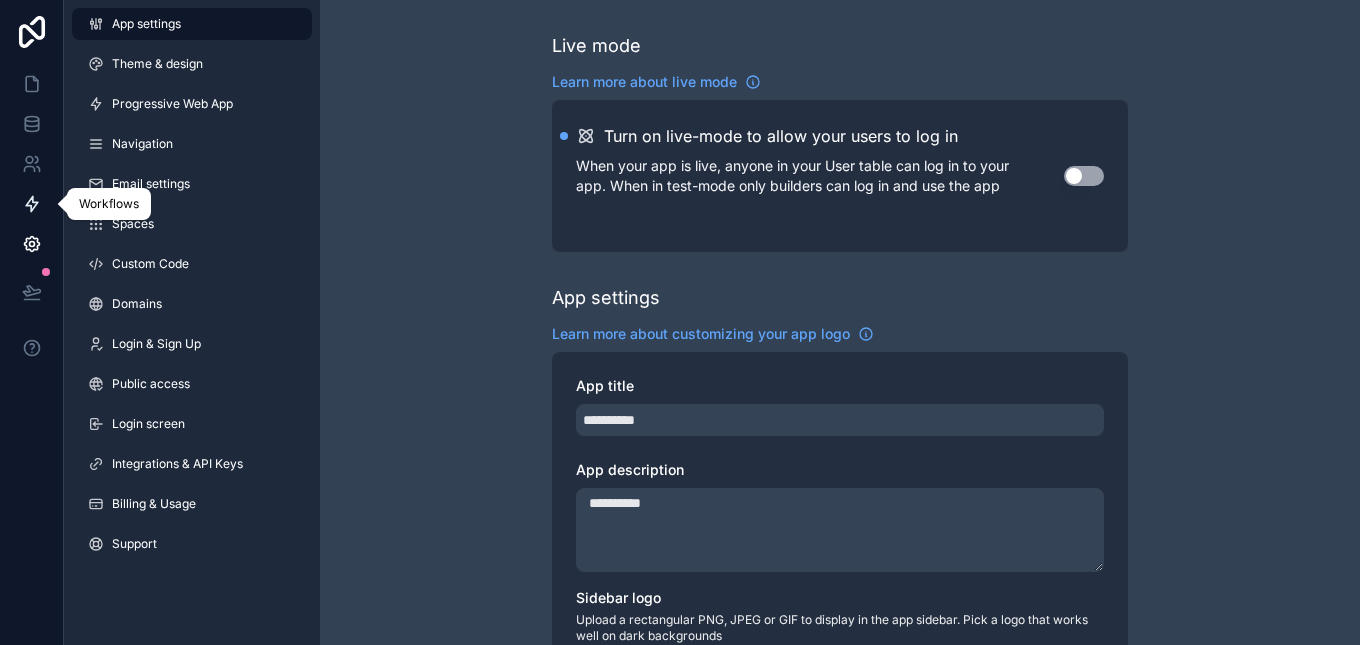 click 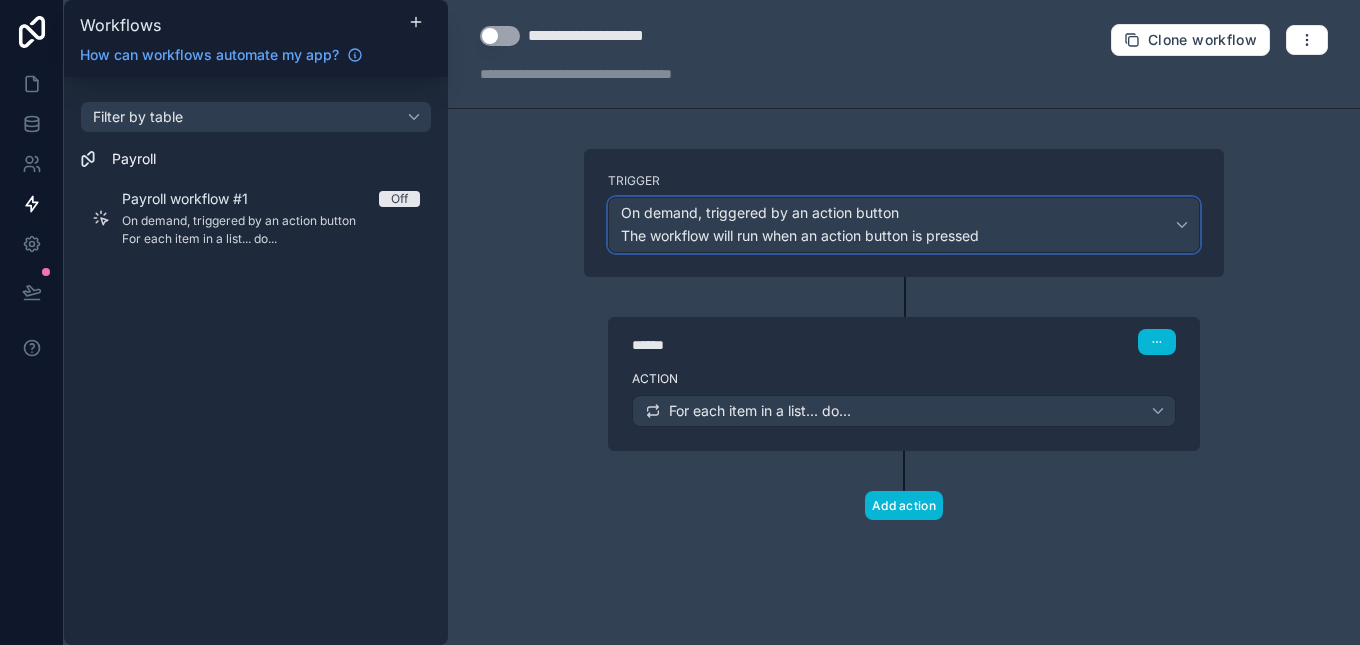 click on "On demand, triggered by an action button The workflow will run when an action button is pressed" at bounding box center [904, 225] 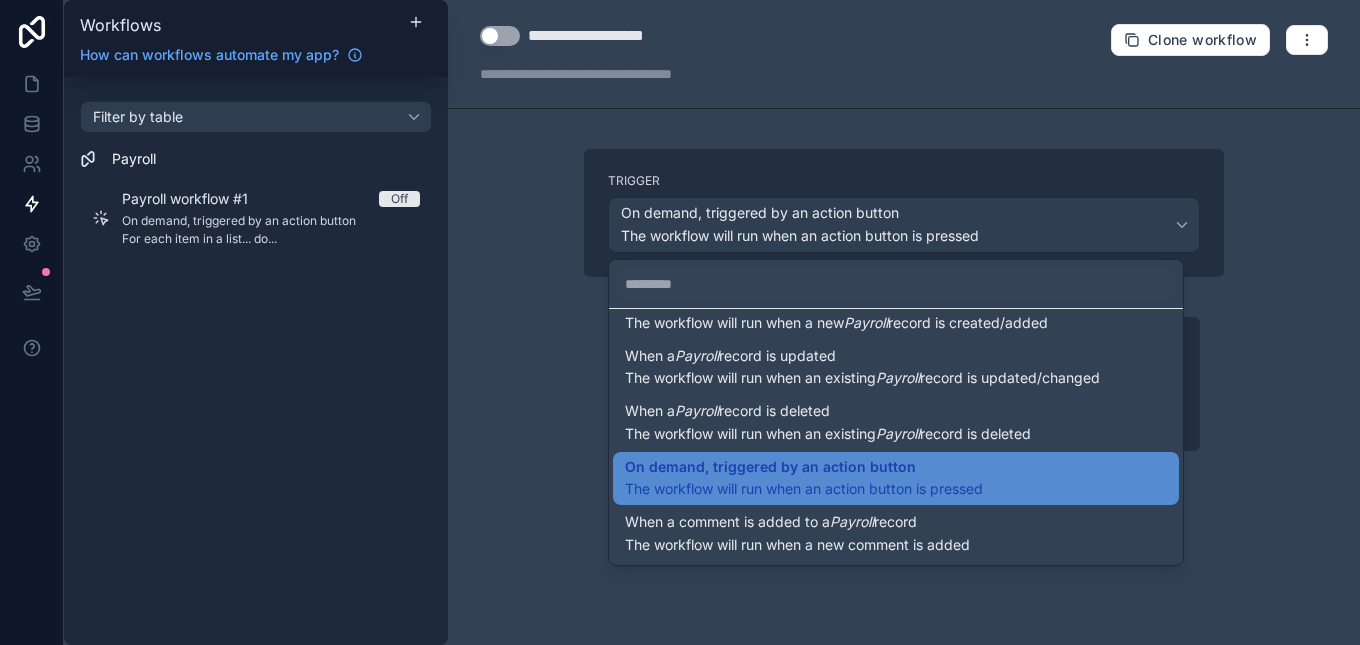 scroll, scrollTop: 8, scrollLeft: 0, axis: vertical 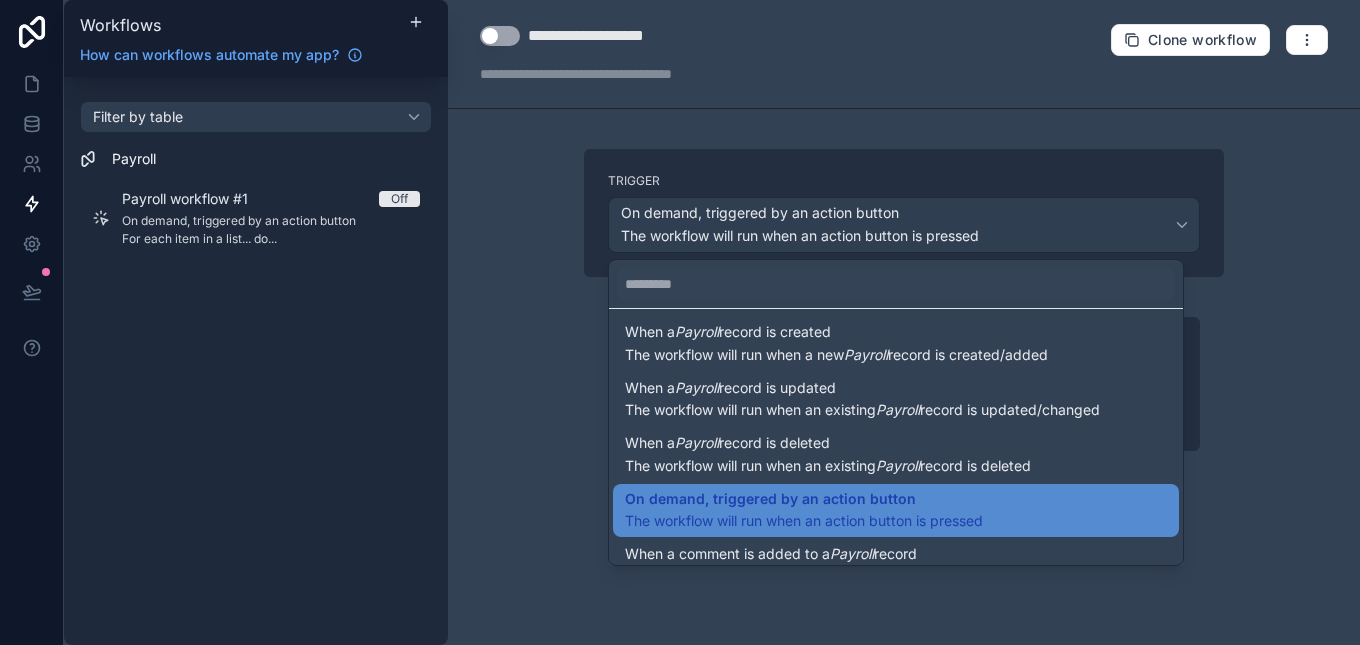click at bounding box center [680, 322] 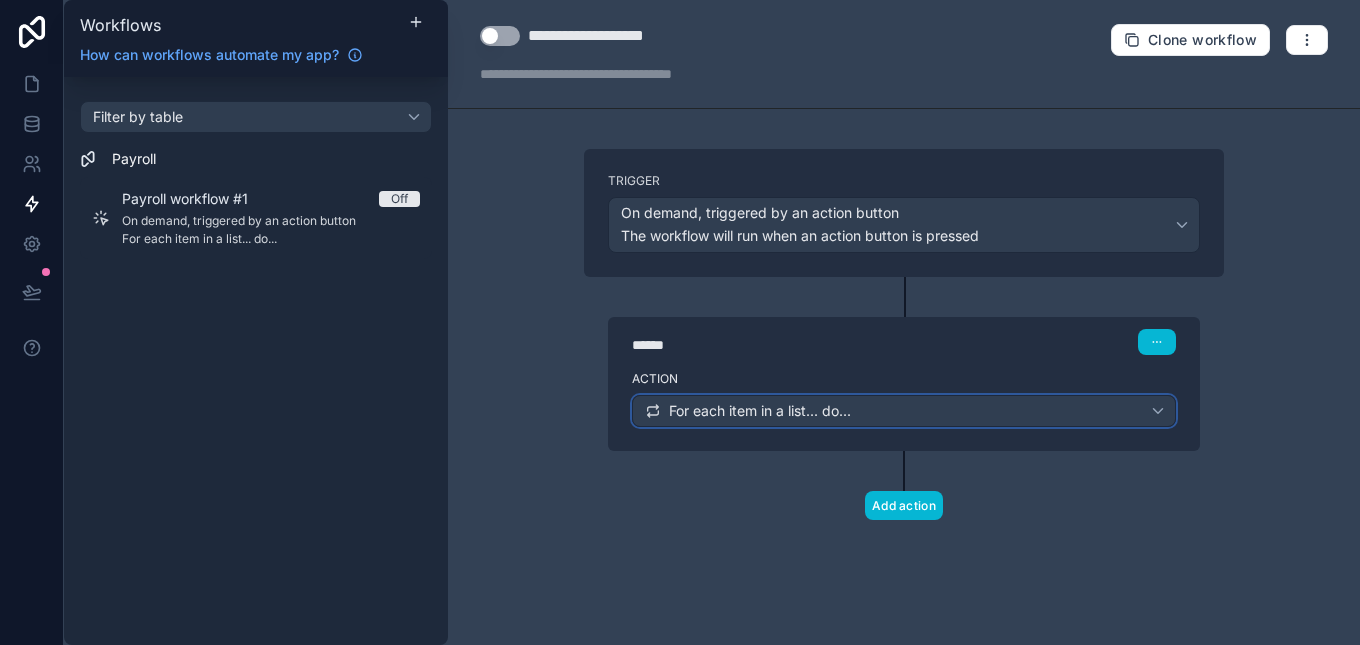 click on "For each item in a list... do..." at bounding box center (904, 411) 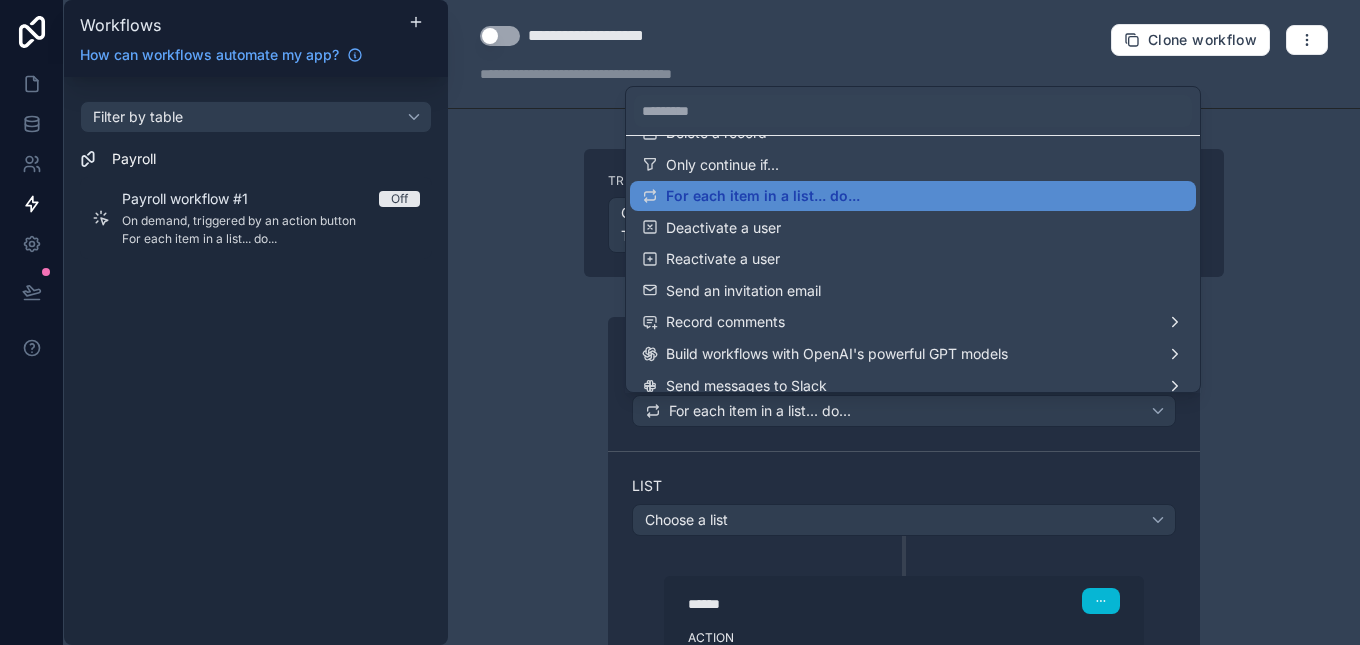 scroll, scrollTop: 268, scrollLeft: 0, axis: vertical 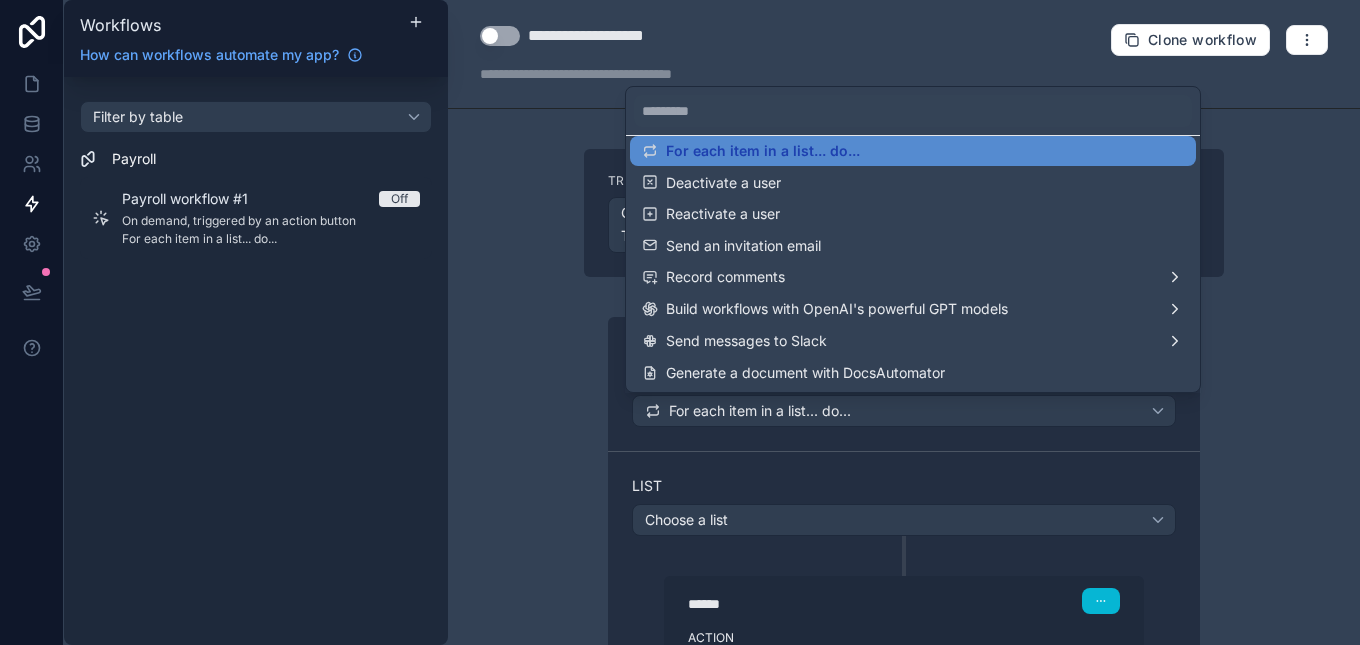 click at bounding box center [680, 322] 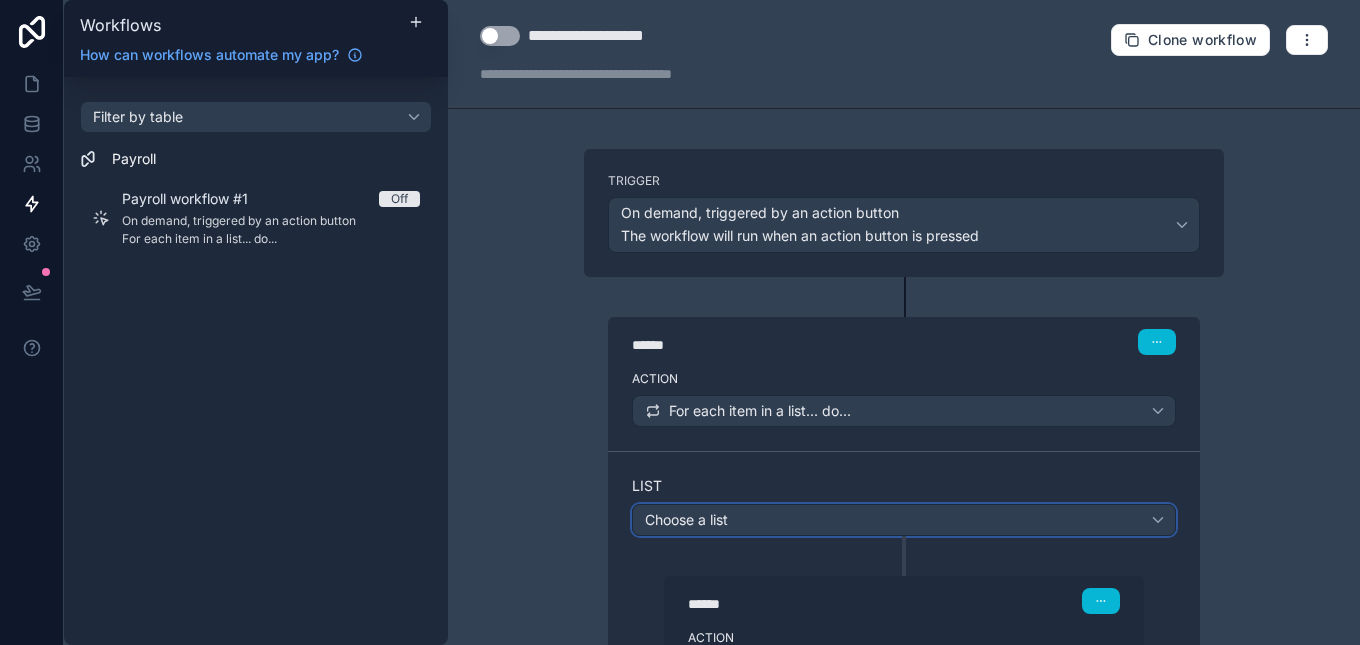 click on "Choose a list" at bounding box center [904, 520] 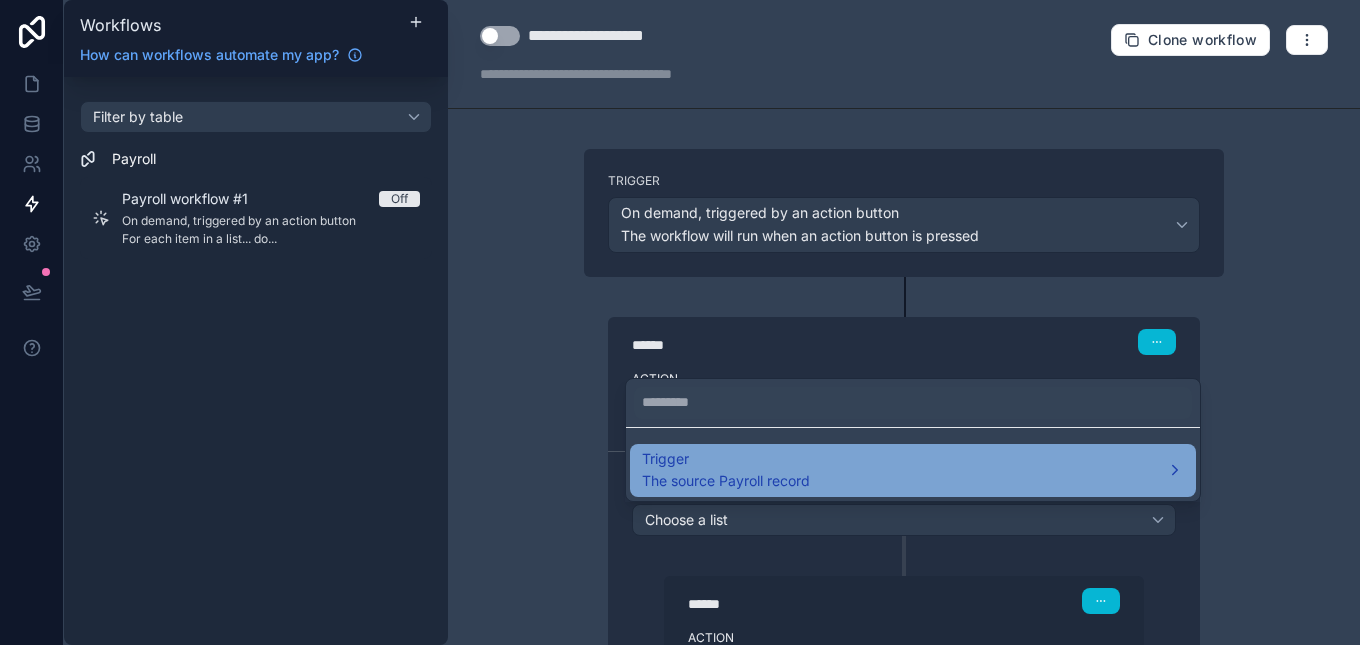 click on "Trigger The source Payroll record" at bounding box center [913, 471] 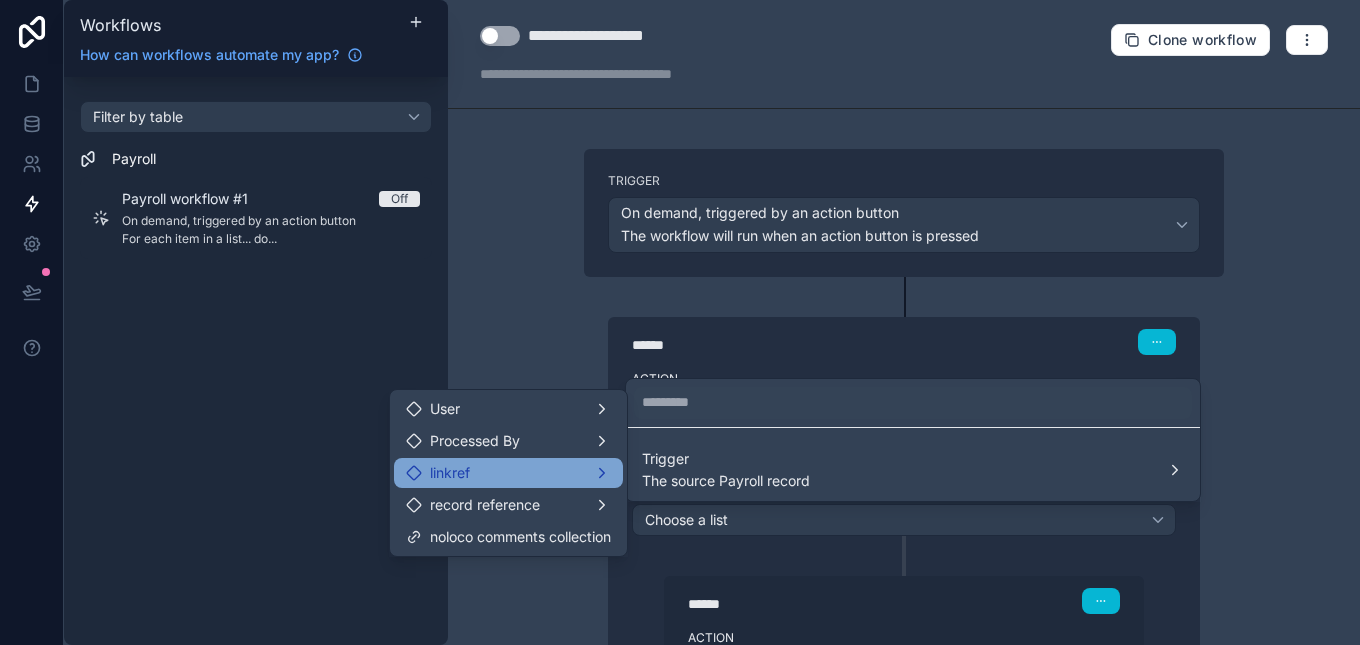 click on "linkref" at bounding box center (508, 473) 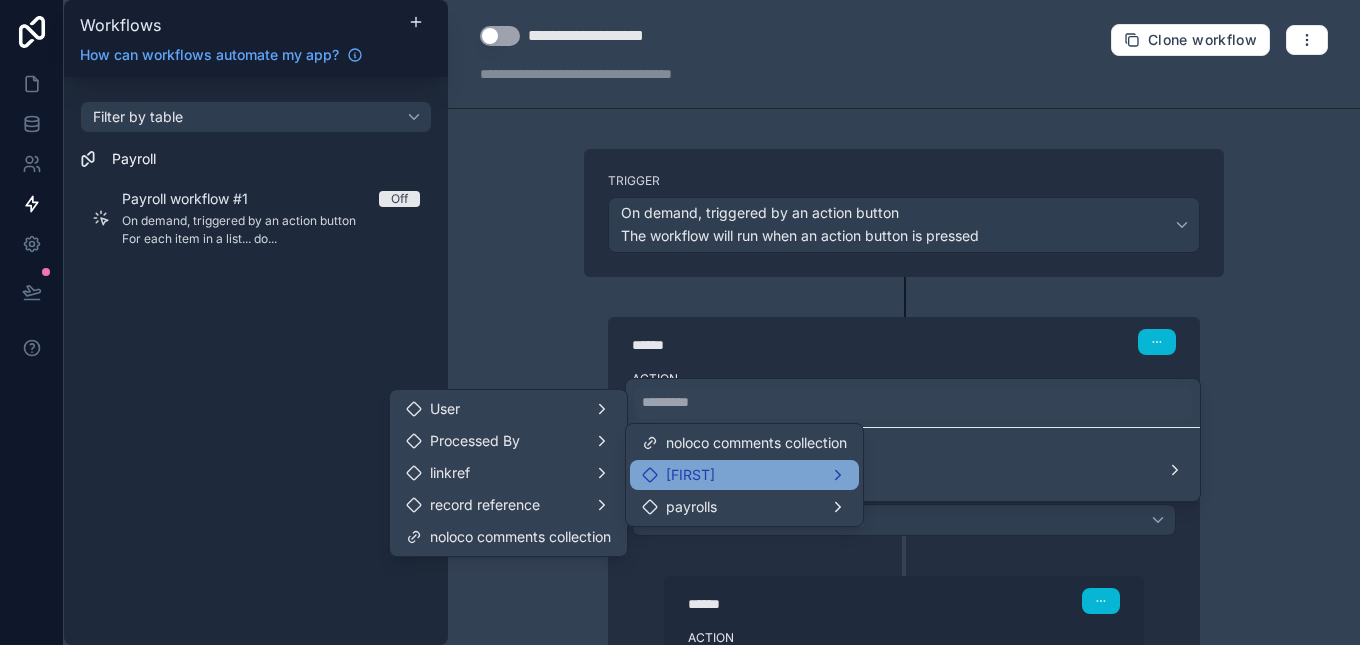 click on "[FIRST]" at bounding box center [678, 475] 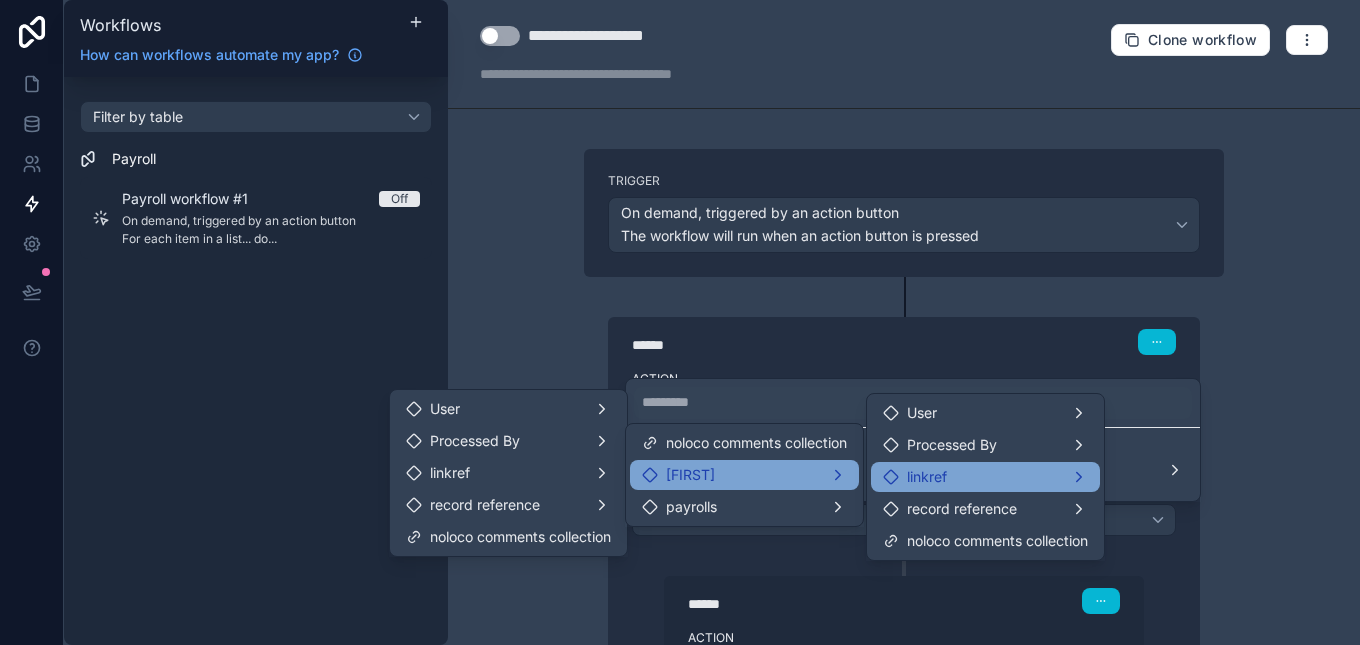 click on "linkref" at bounding box center [915, 477] 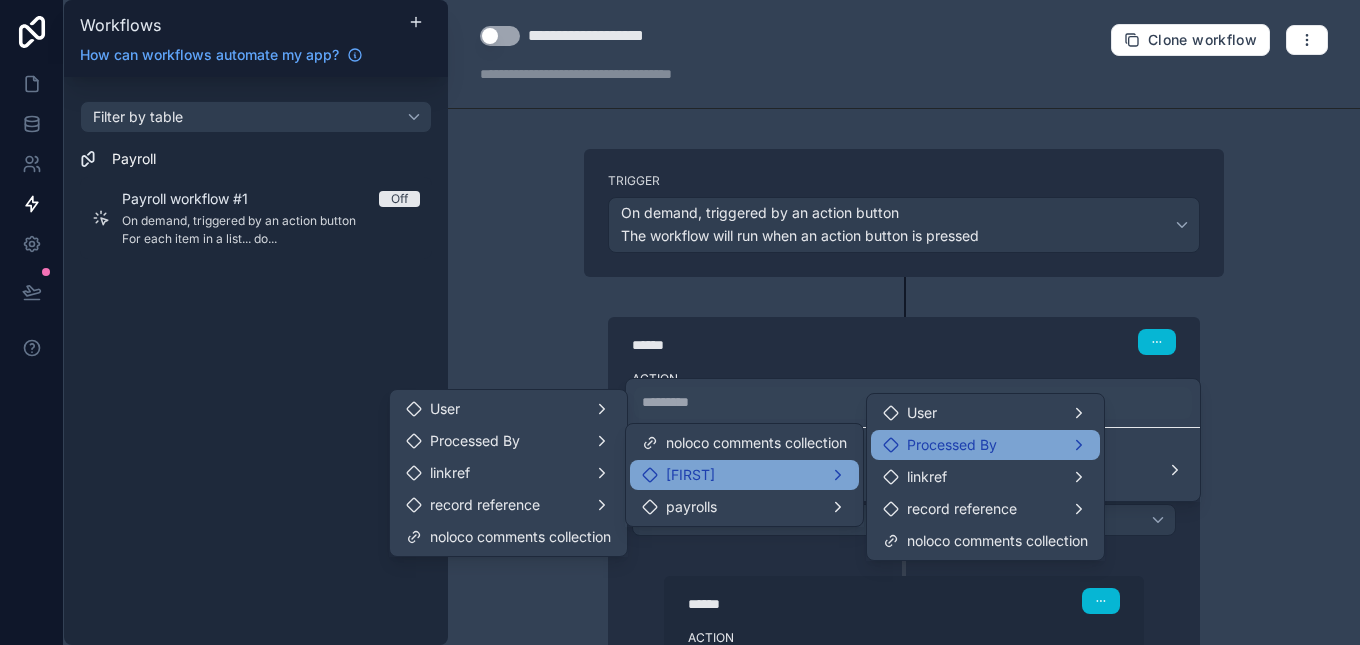 click on "Processed By" at bounding box center [985, 445] 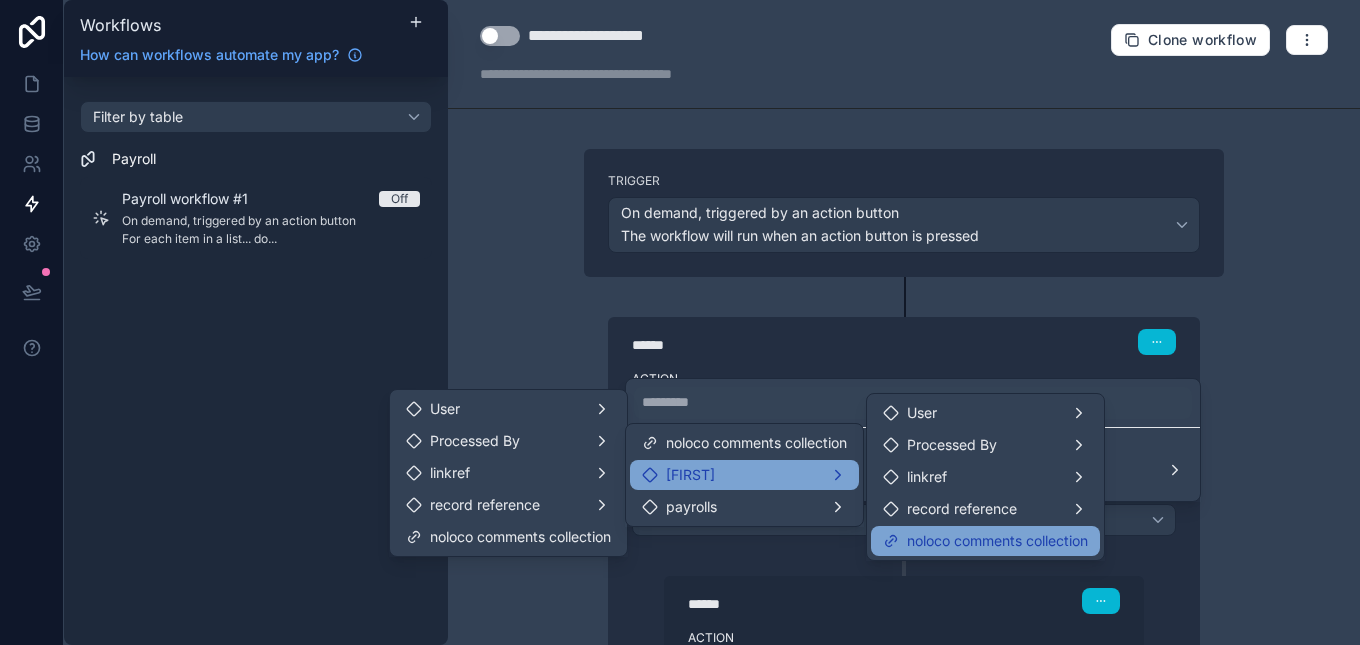 click on "noloco comments collection" at bounding box center [985, 541] 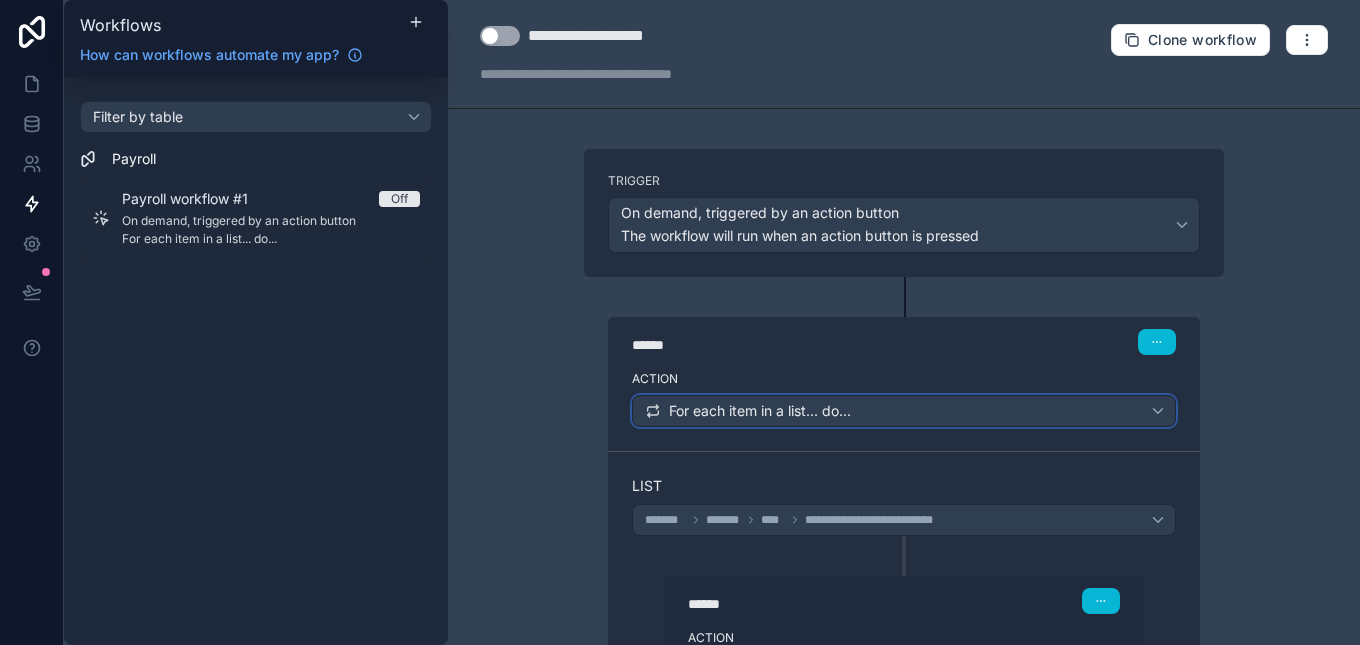 click on "For each item in a list... do..." at bounding box center [904, 411] 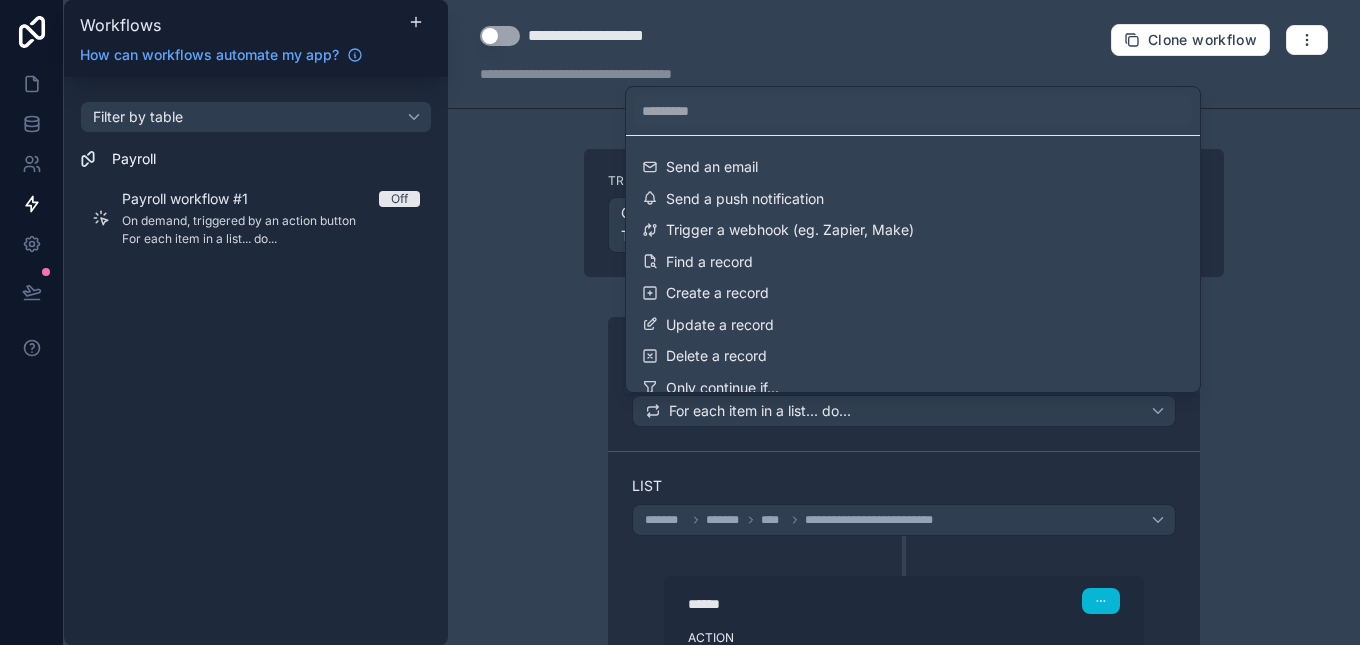 click at bounding box center (680, 322) 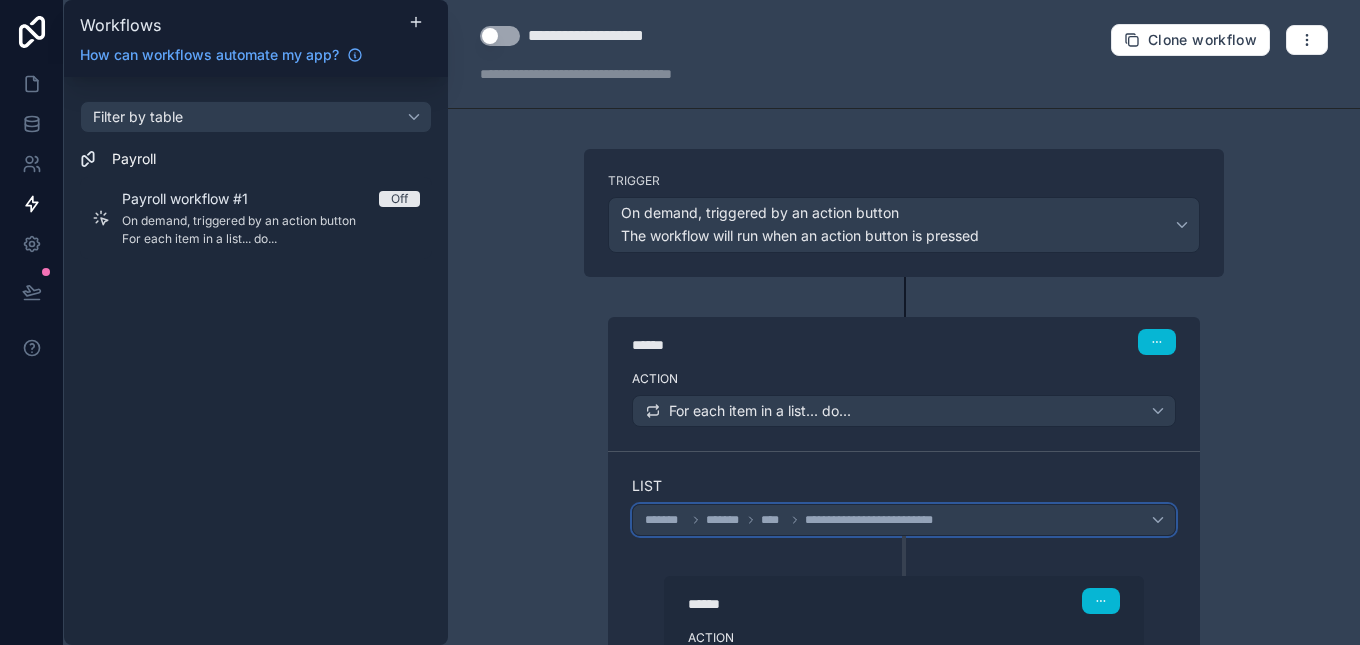 click on "**********" at bounding box center [904, 520] 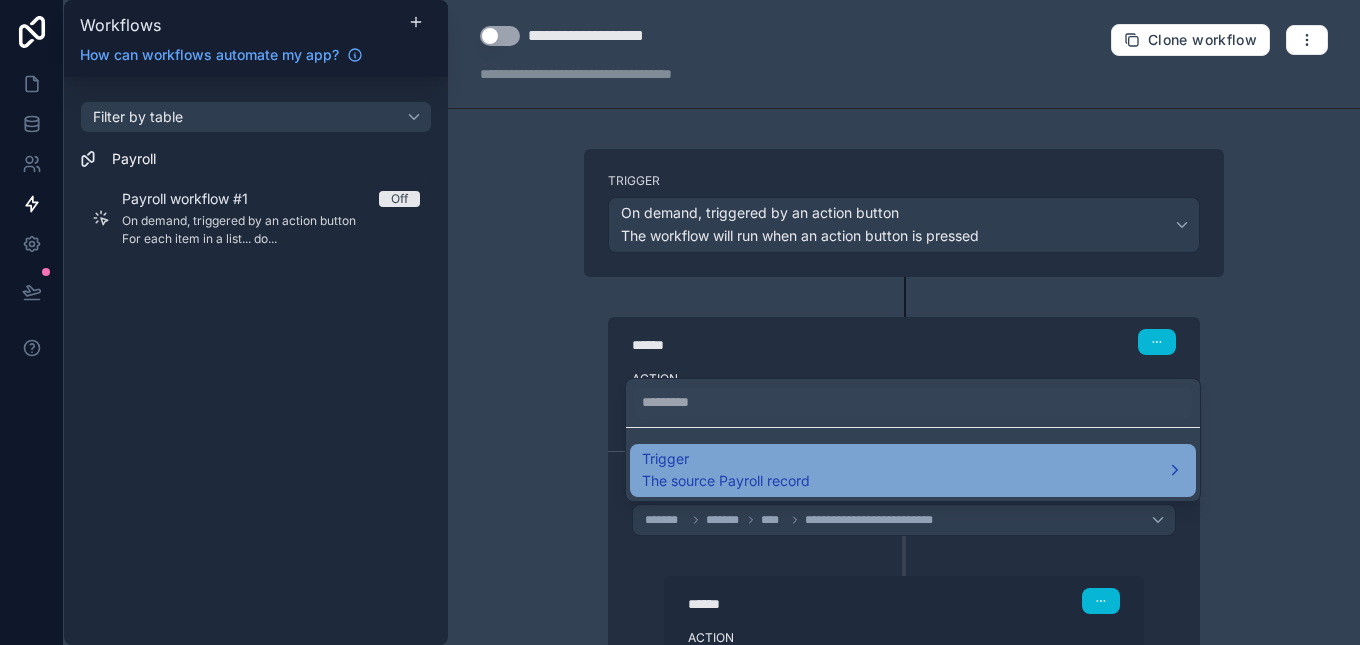click on "Trigger The source Payroll record" at bounding box center [913, 471] 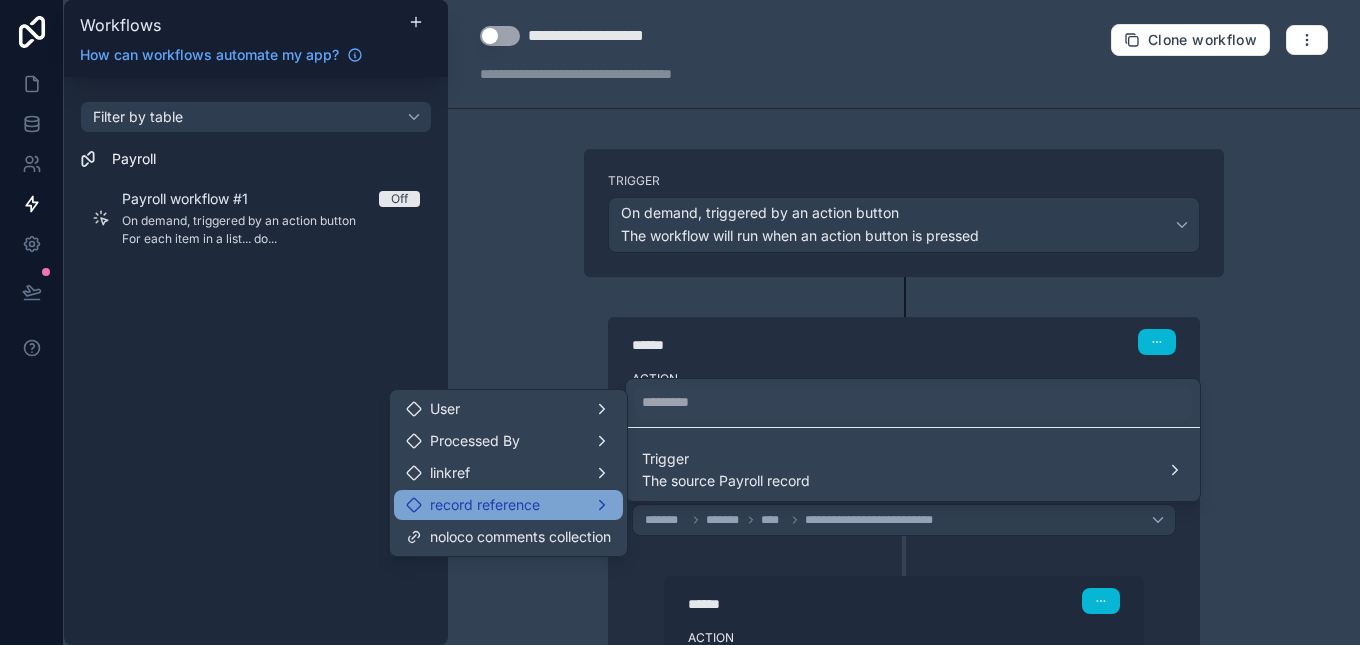 click on "record reference" at bounding box center [508, 505] 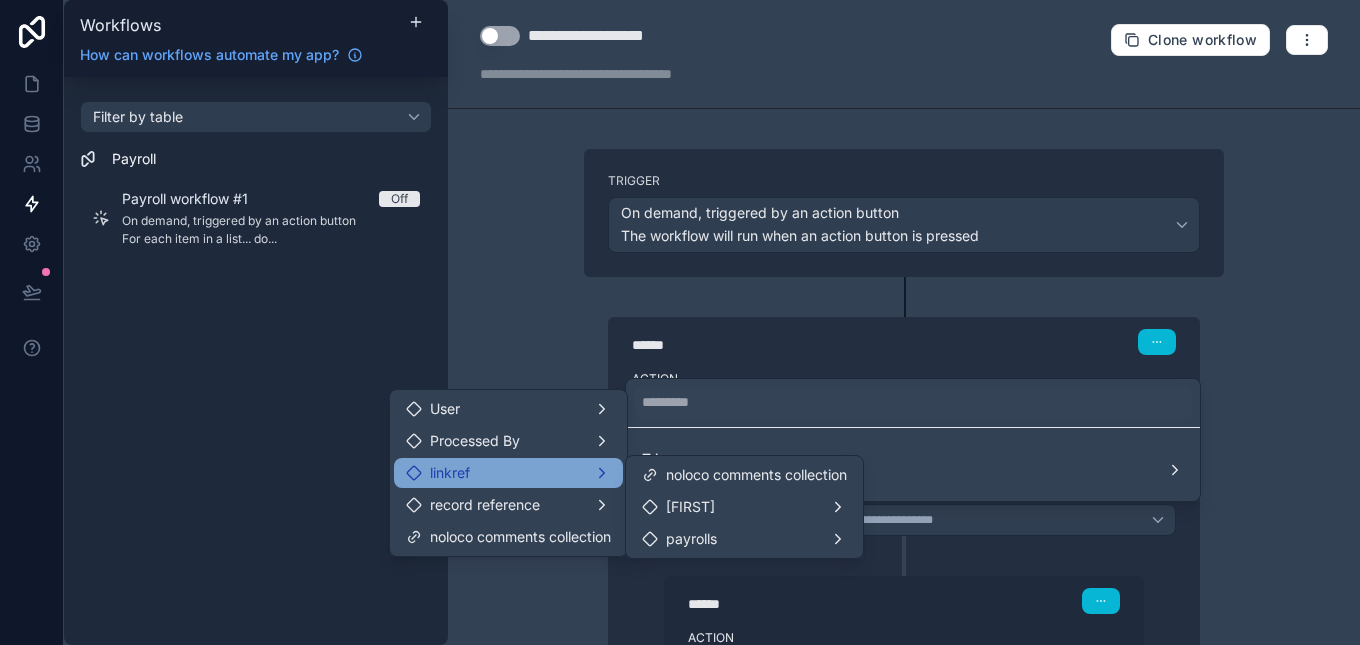 click on "linkref" at bounding box center [508, 473] 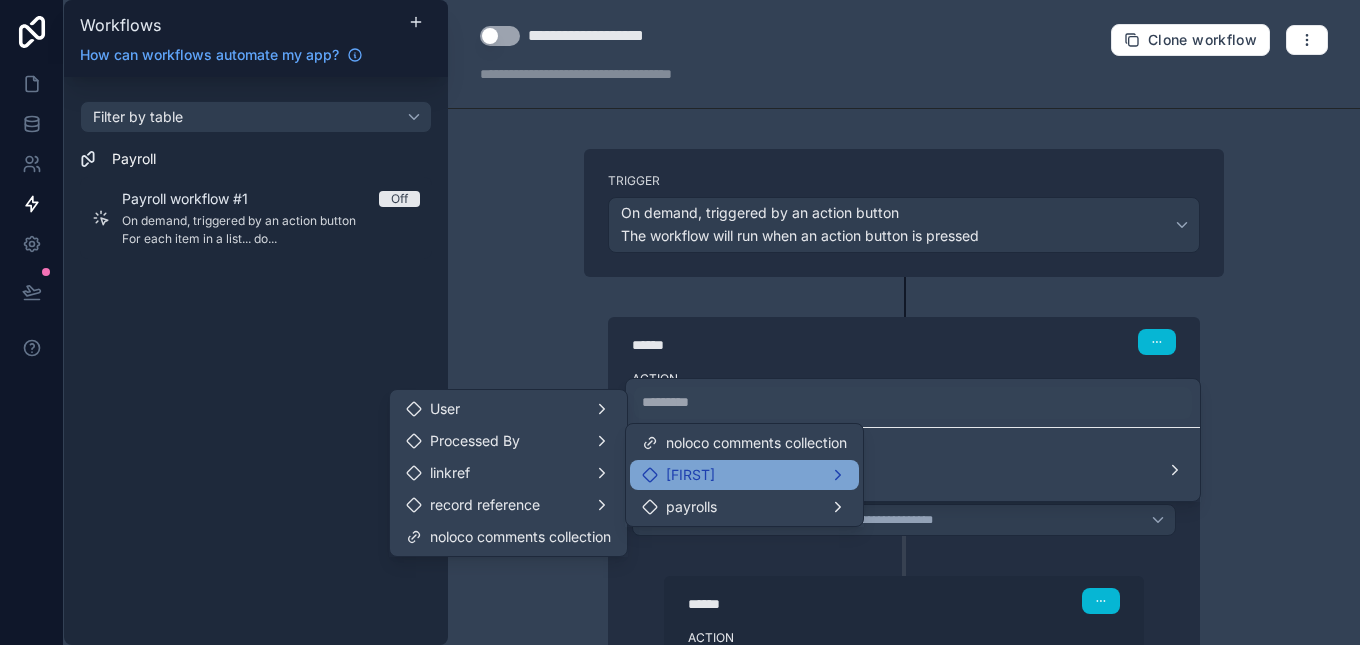 click 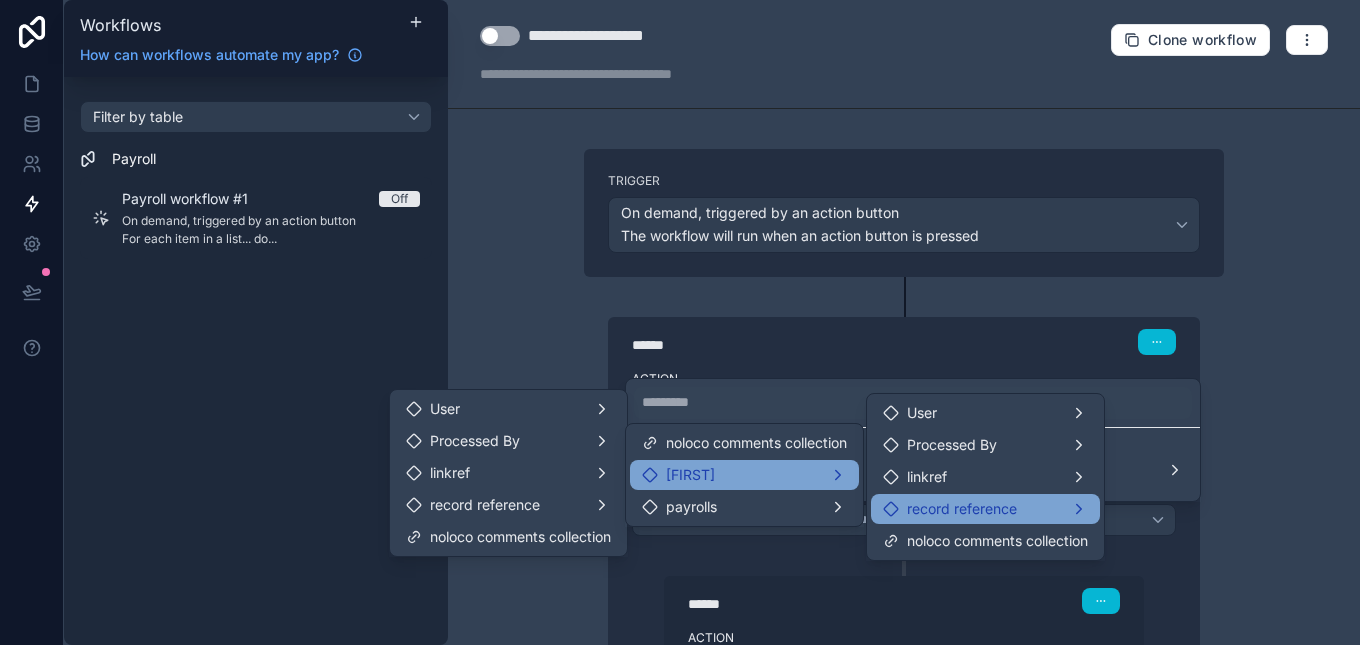 click on "record reference" at bounding box center (962, 509) 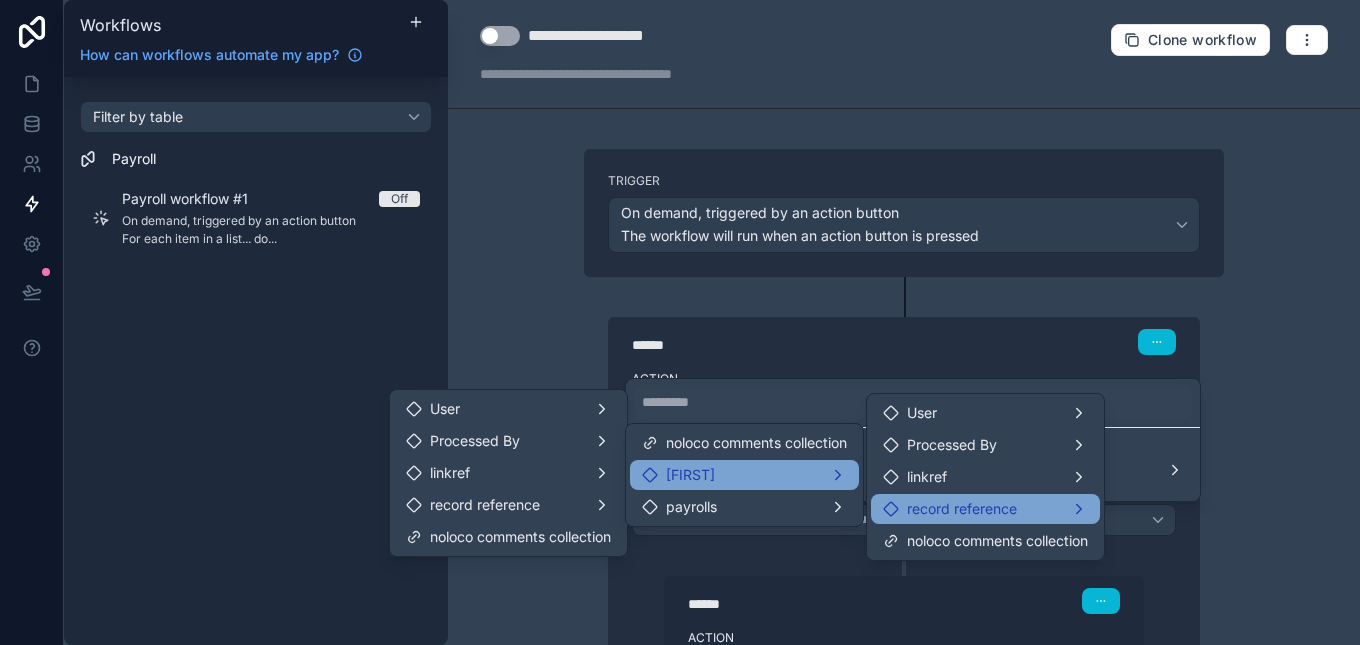 click on "record reference" at bounding box center (962, 509) 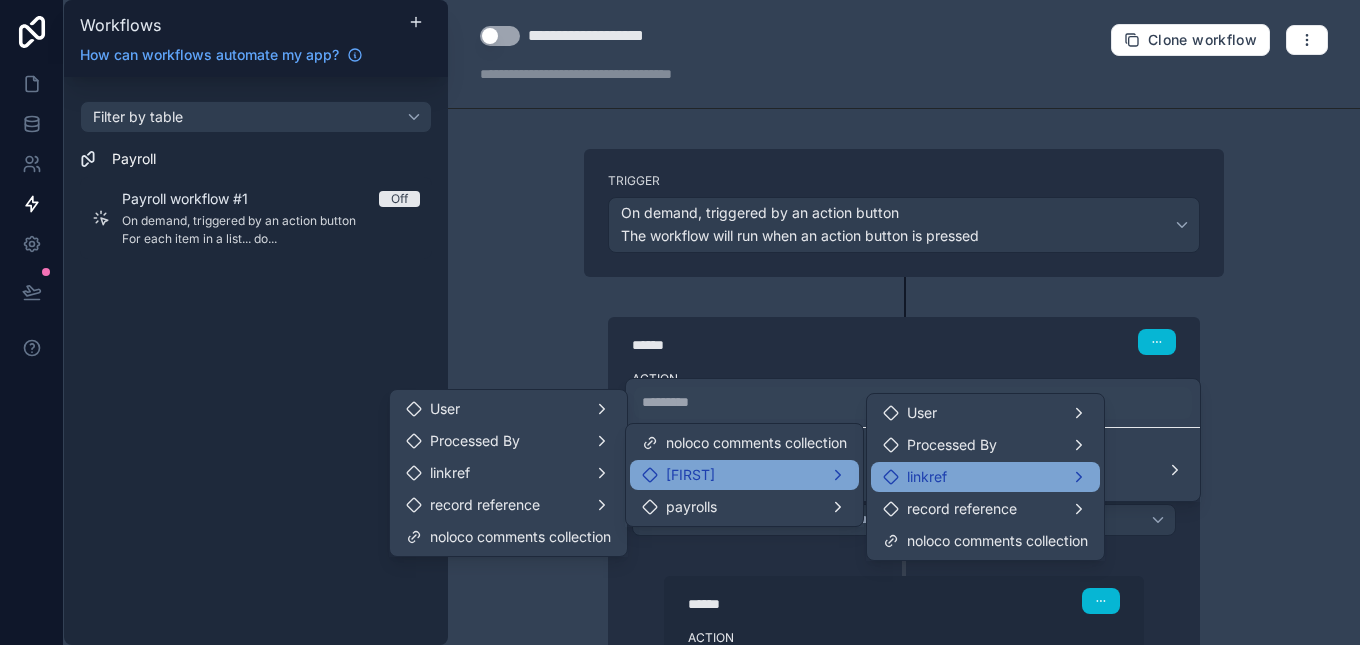 click on "linkref" at bounding box center [927, 477] 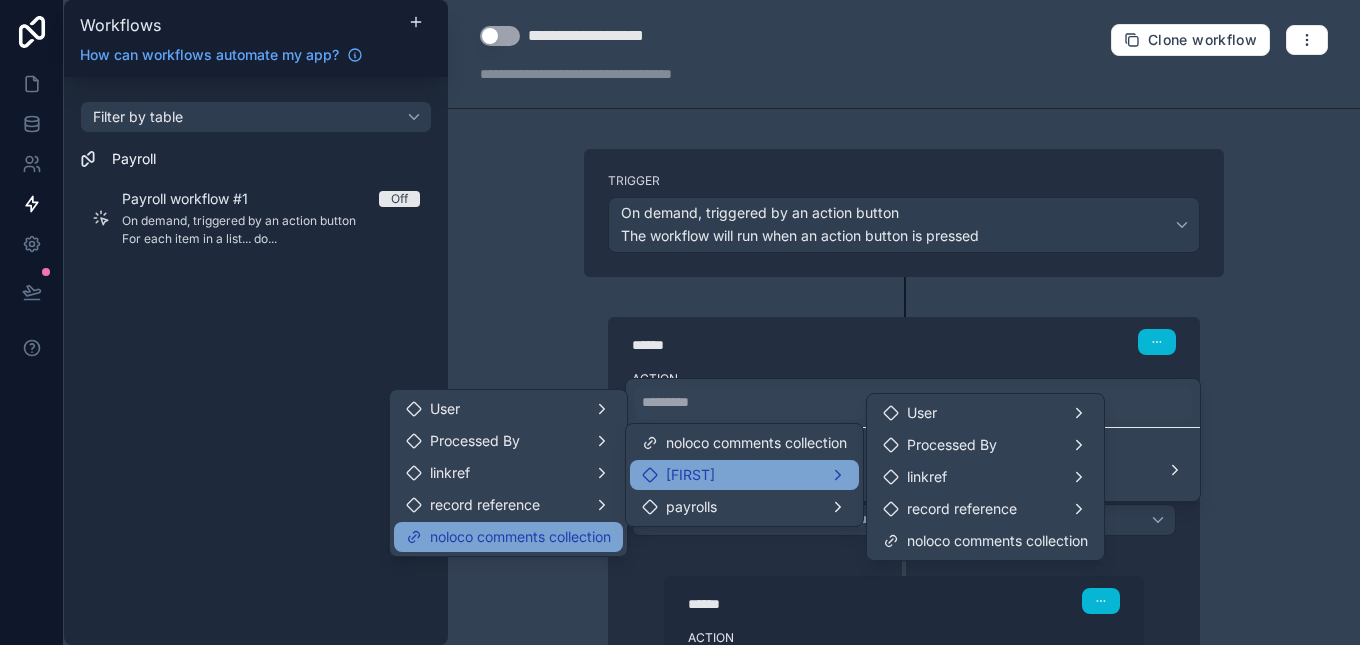 click on "noloco comments collection" at bounding box center (520, 537) 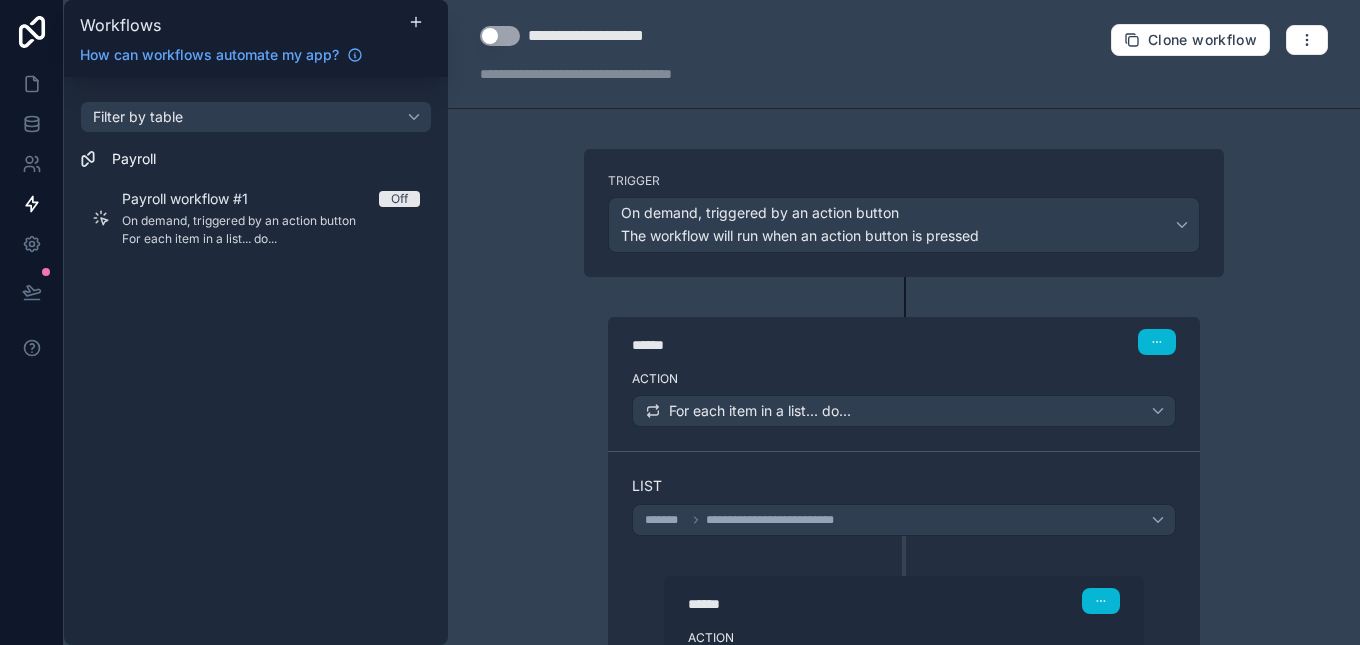 click on "****** Step 2 Action What do you want to happen?" at bounding box center [904, 623] 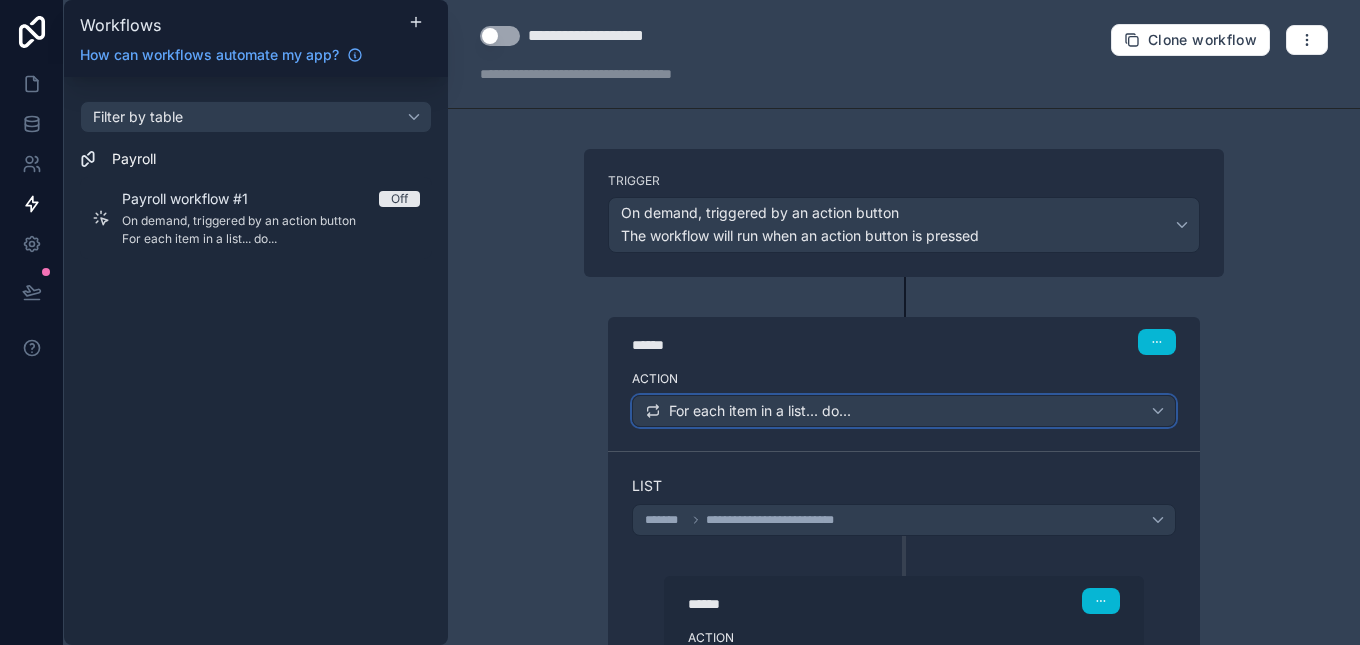 click on "For each item in a list... do..." at bounding box center [904, 411] 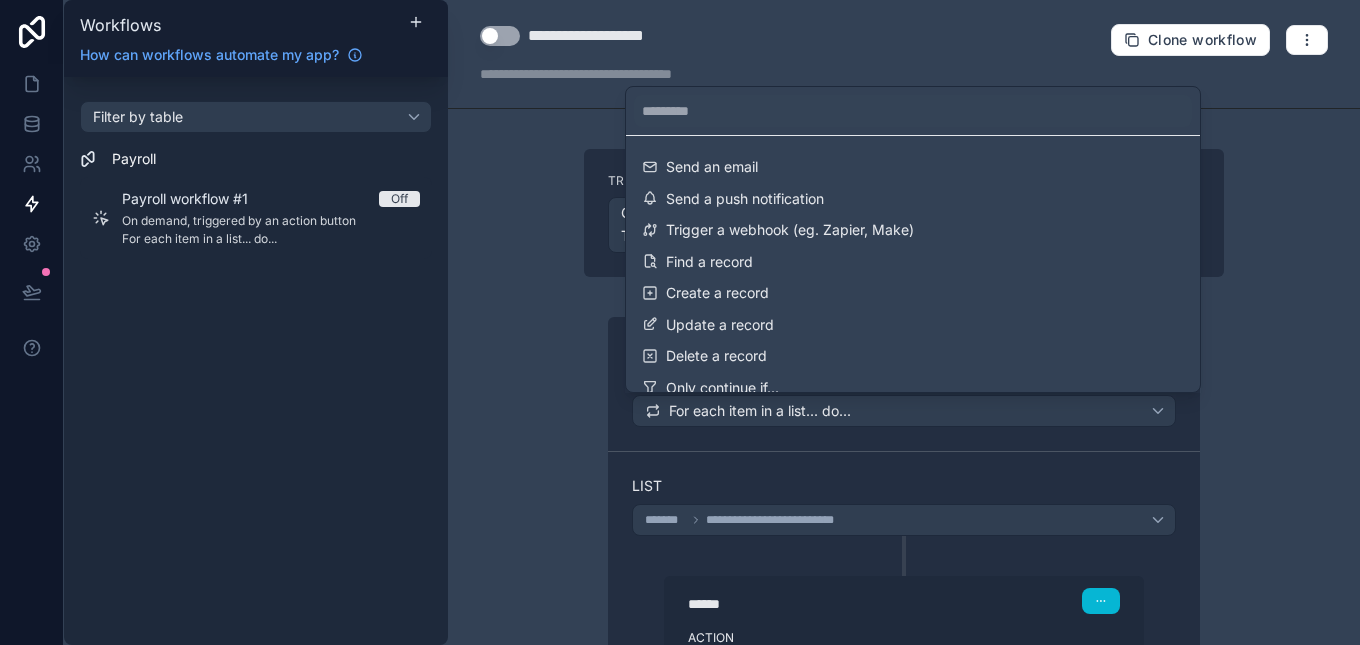 drag, startPoint x: 1200, startPoint y: 216, endPoint x: 1196, endPoint y: 252, distance: 36.221542 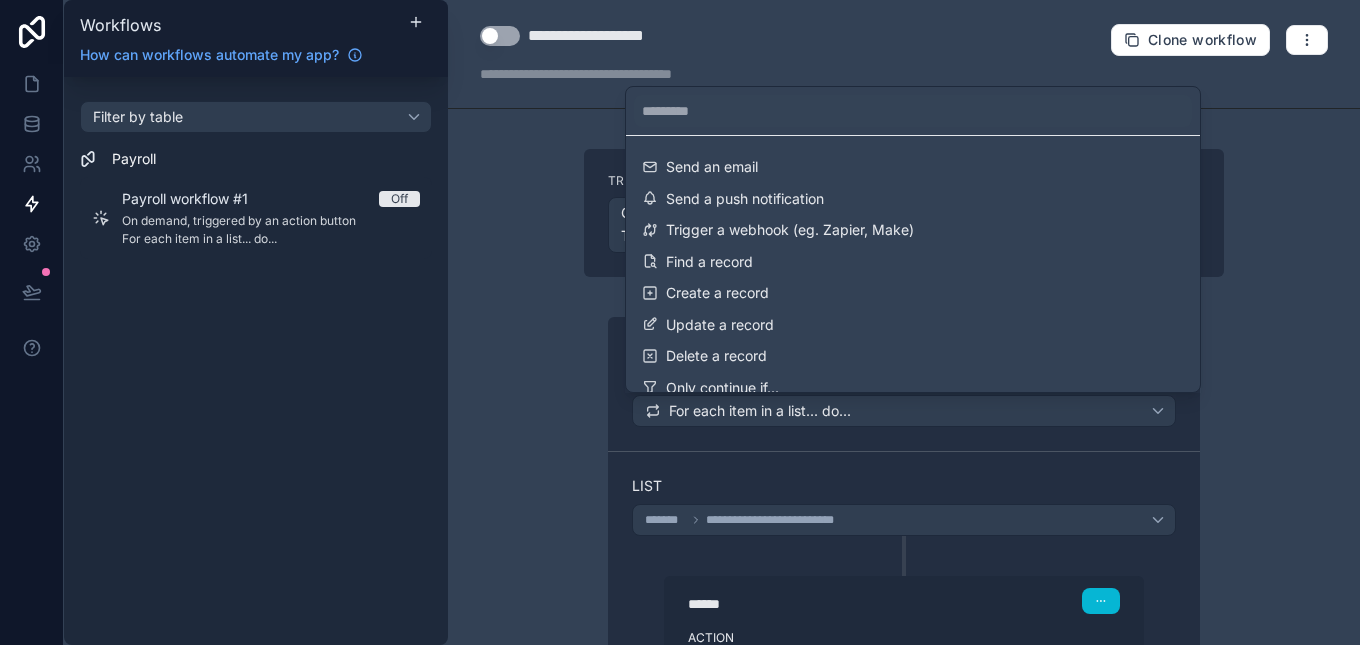 click on "Send an email Send a push notification Trigger a webhook (eg. Zapier, Make) Find a record Create a record Update a record Delete a record Only continue if... For each item in a list... do... Deactivate a user Reactivate a user Send an invitation email Record comments Build workflows with OpenAI's powerful GPT models Send messages to Slack Generate a document with DocsAutomator" at bounding box center (913, 239) 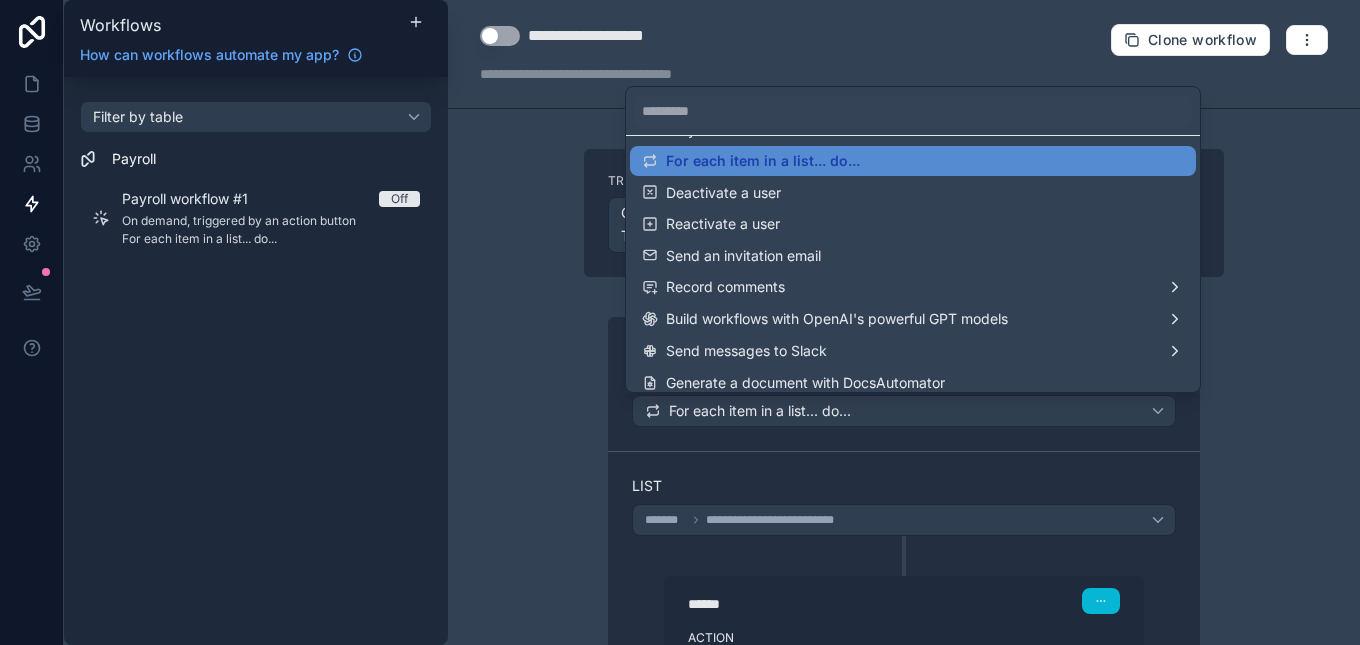 scroll, scrollTop: 252, scrollLeft: 0, axis: vertical 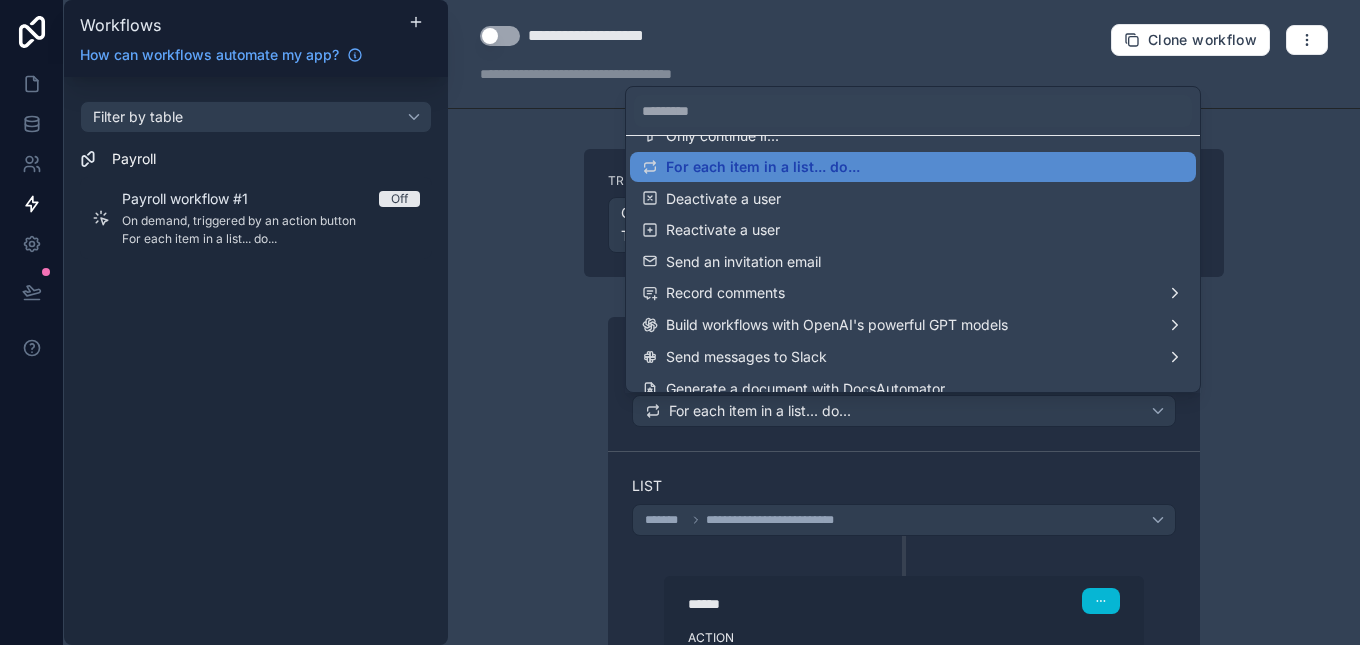 click at bounding box center (680, 322) 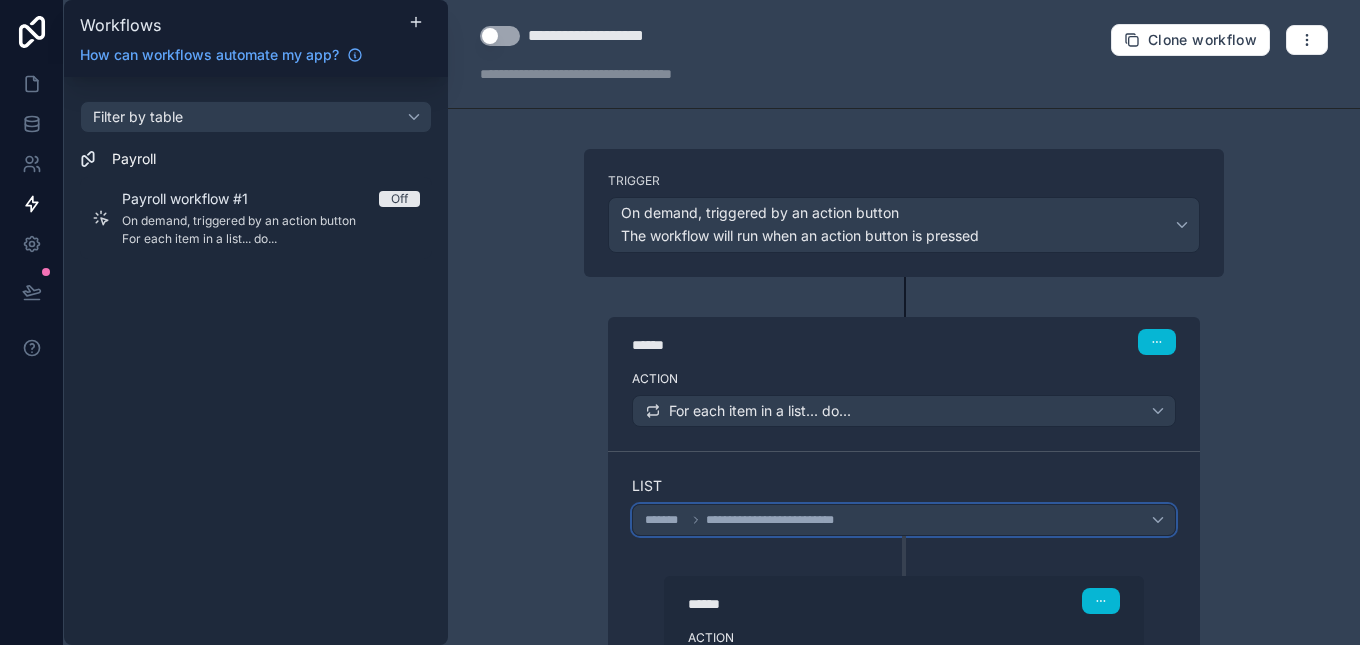 click on "**********" at bounding box center [904, 520] 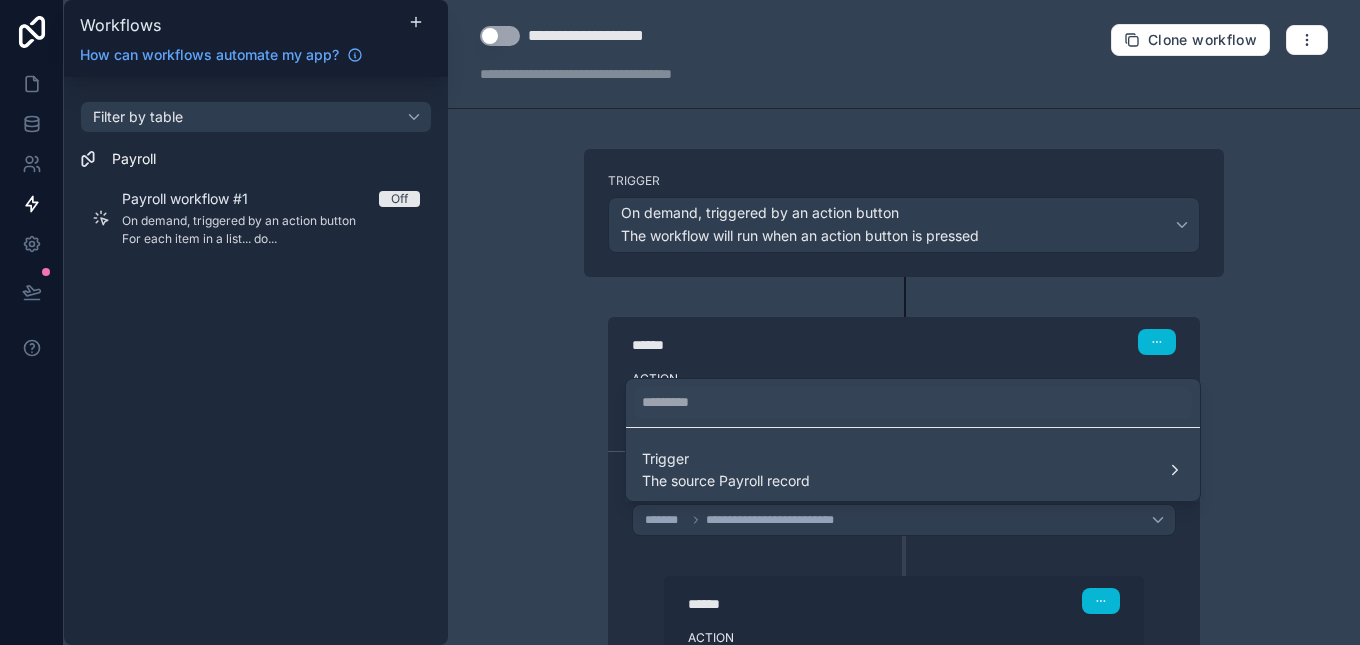 drag, startPoint x: 1141, startPoint y: 468, endPoint x: 1233, endPoint y: 396, distance: 116.82465 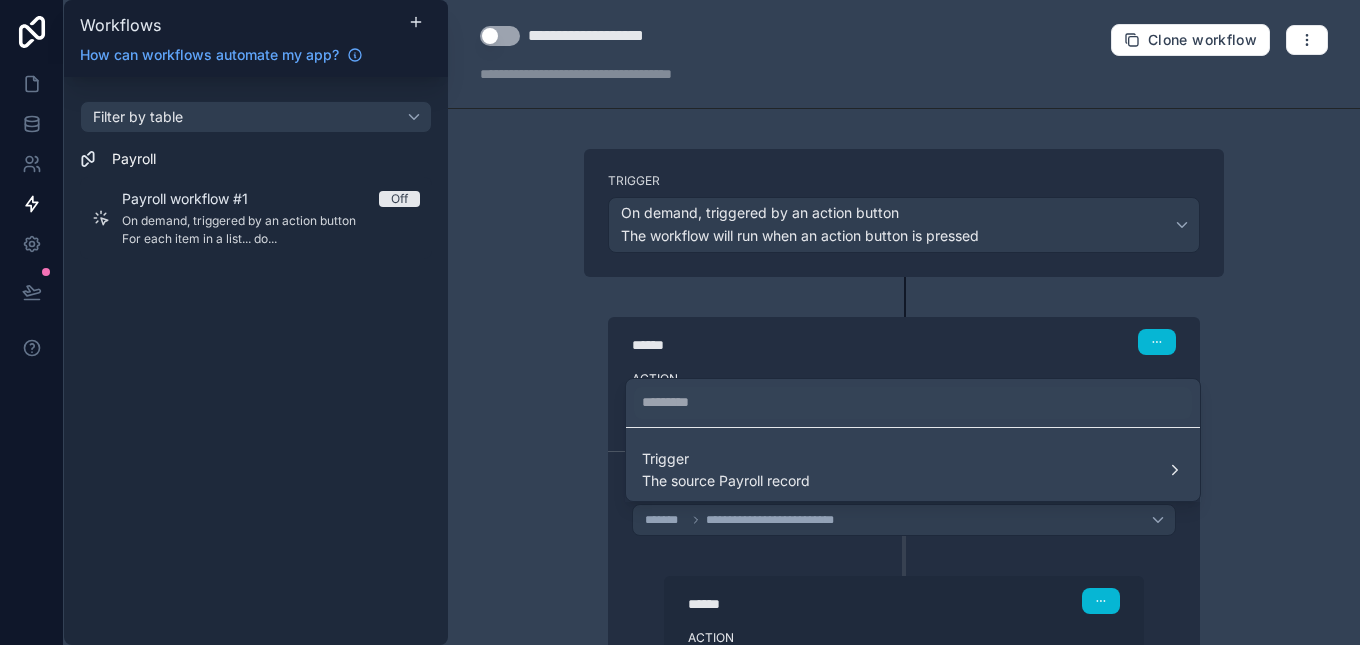 click on "**********" at bounding box center (904, 322) 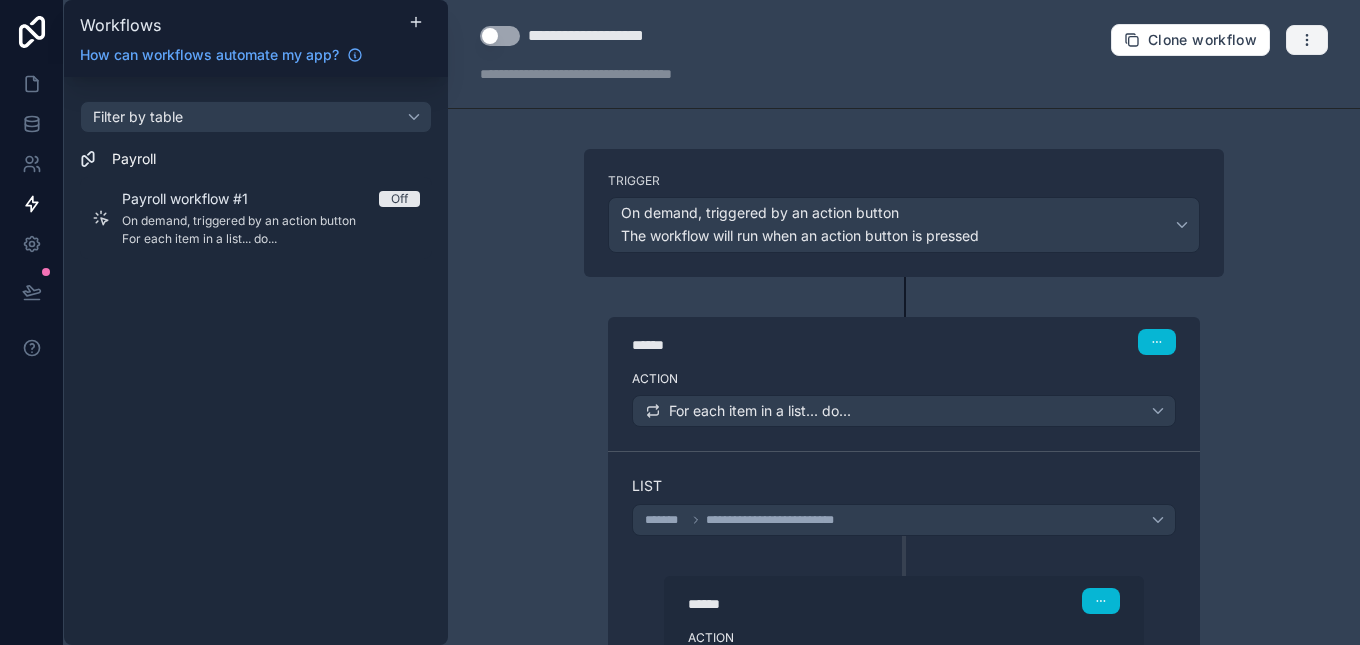 click 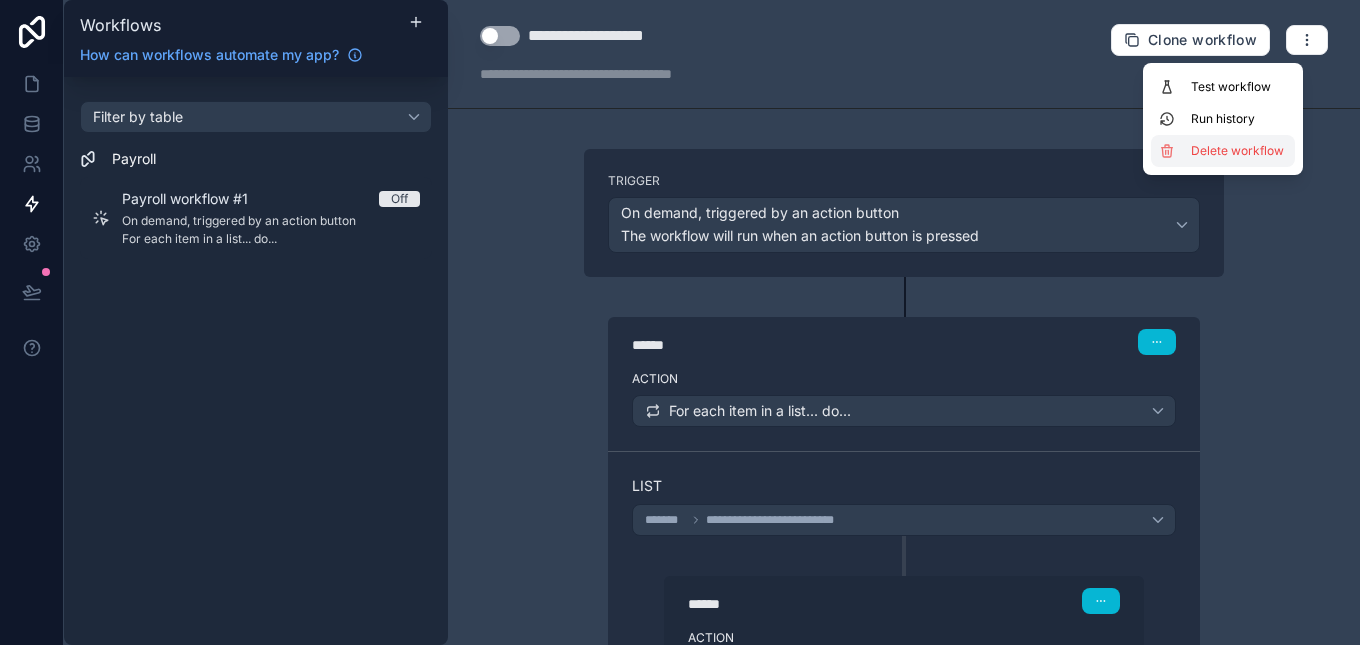 click on "Delete workflow" at bounding box center [1239, 151] 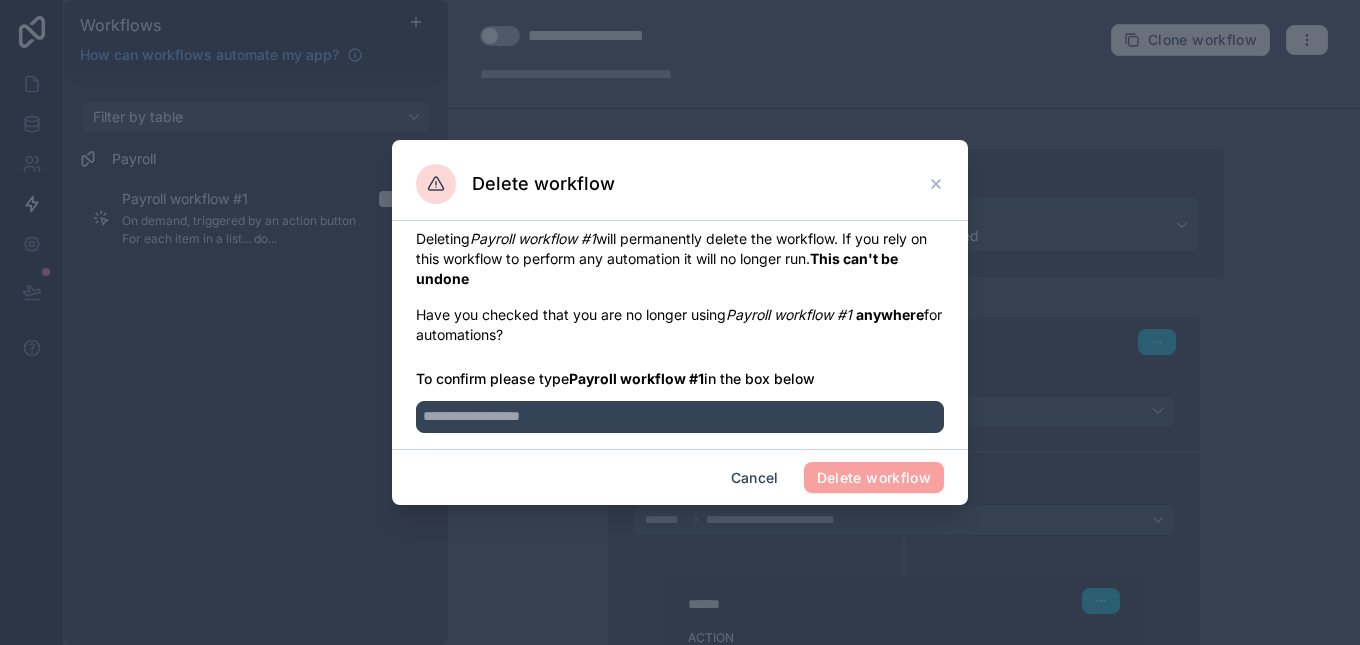 click on "Delete workflow" at bounding box center (874, 478) 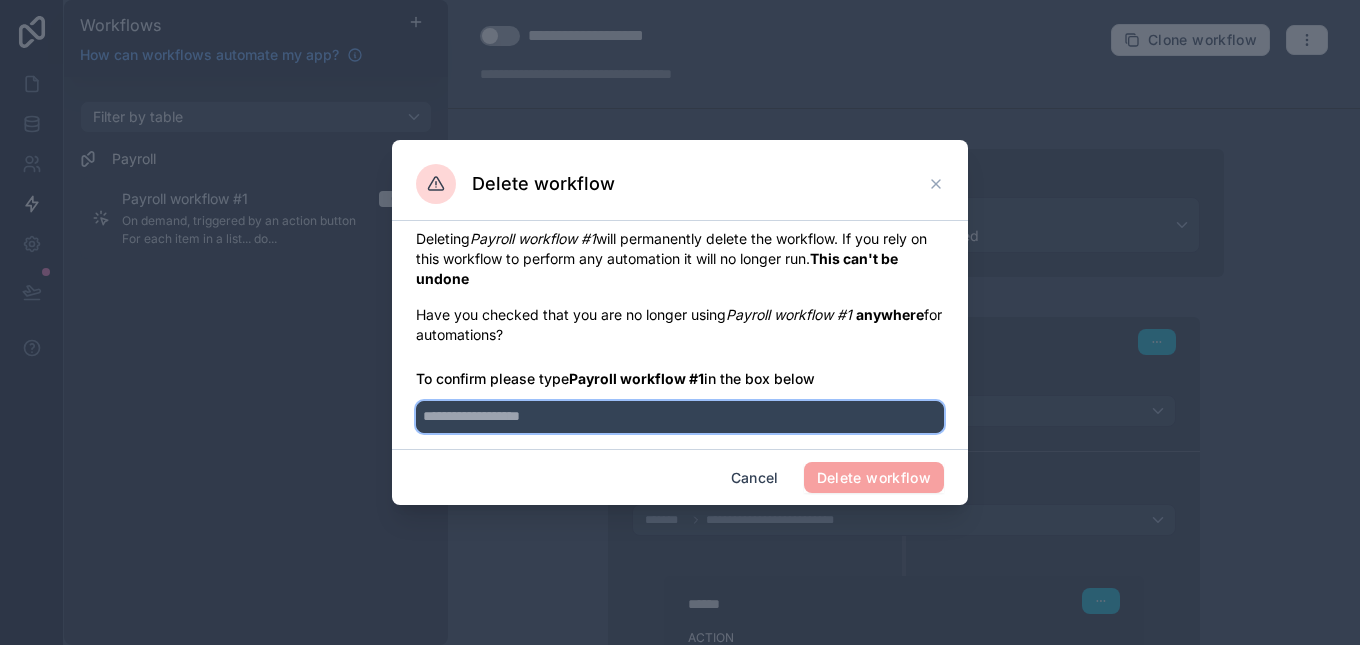 click at bounding box center (680, 417) 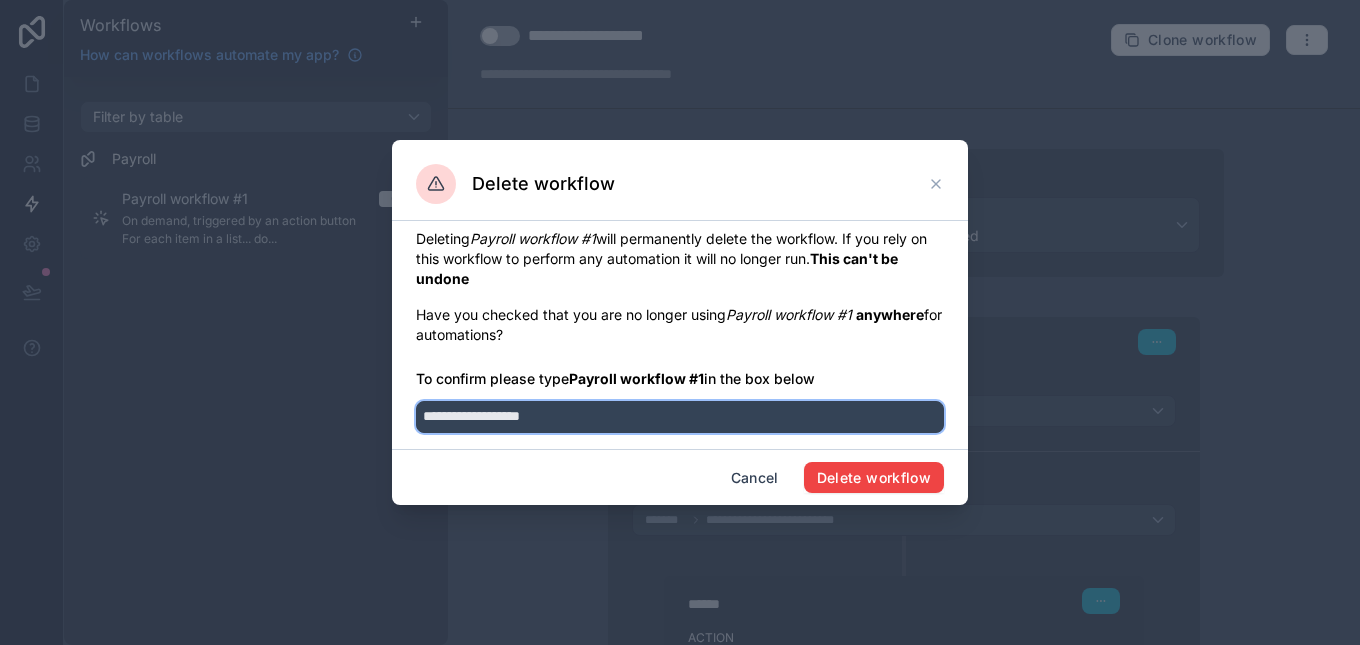 type on "**********" 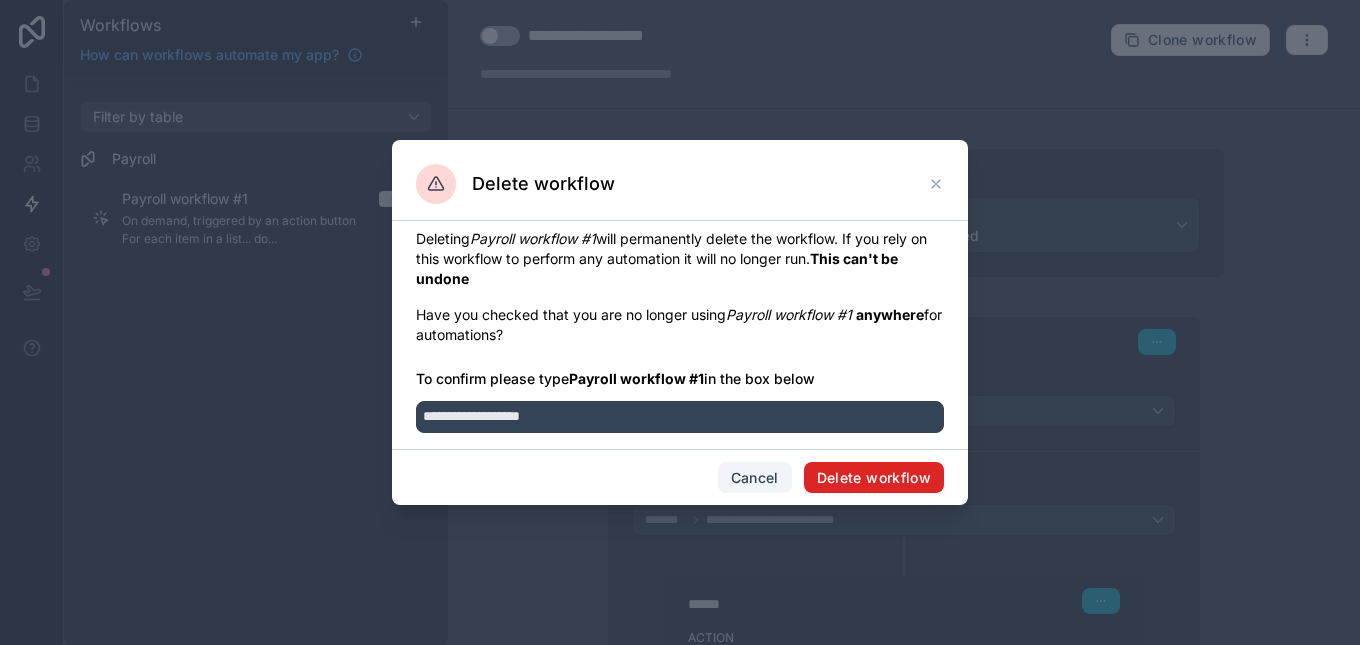 click on "Delete workflow" at bounding box center [874, 478] 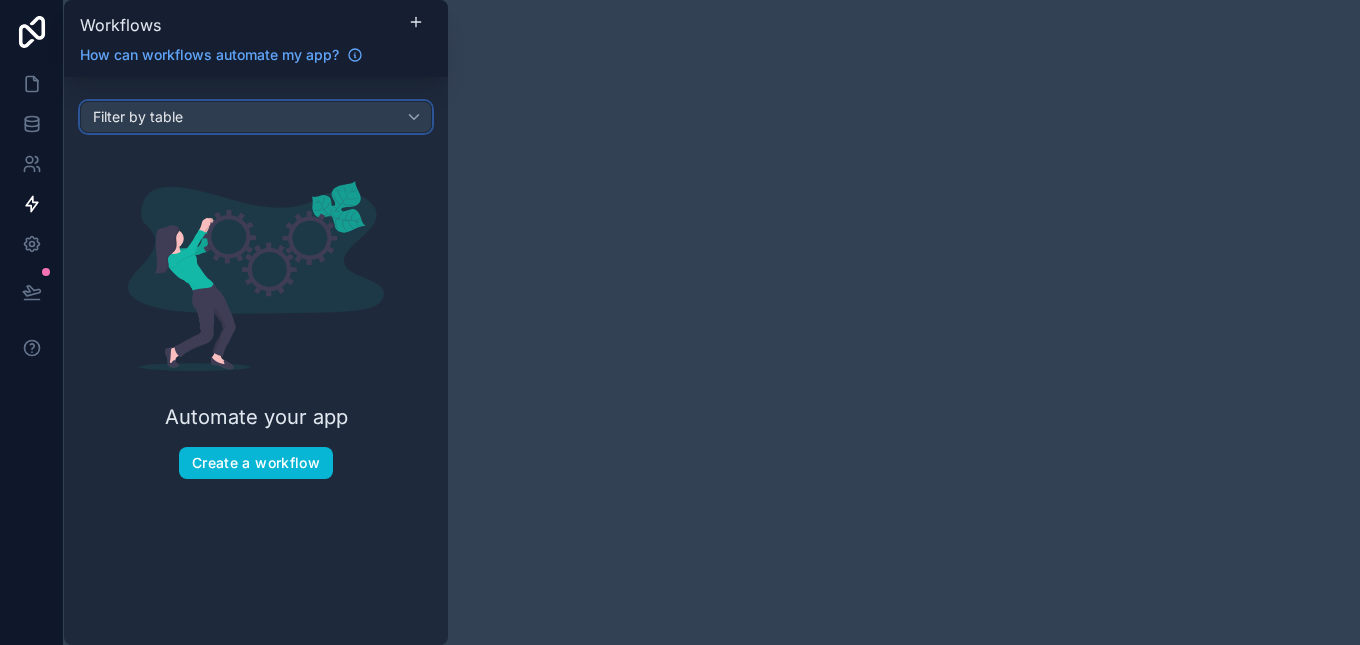 click on "Filter by table" at bounding box center [256, 117] 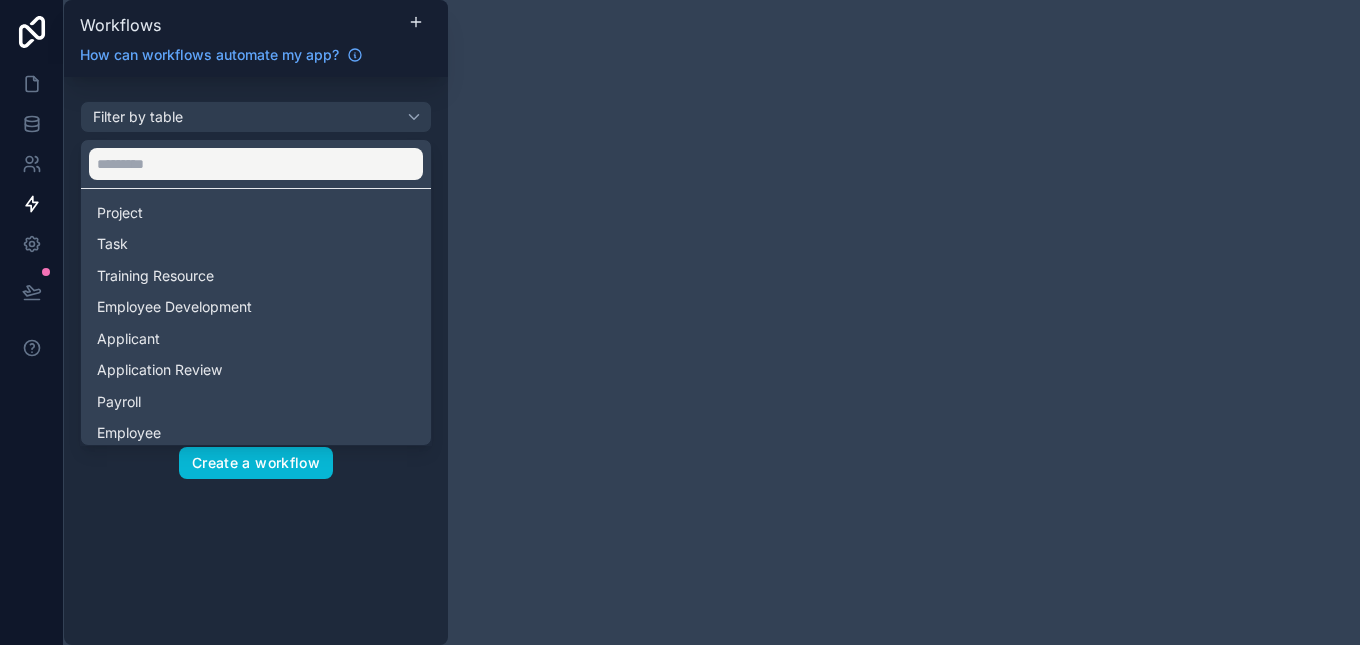scroll, scrollTop: 76, scrollLeft: 0, axis: vertical 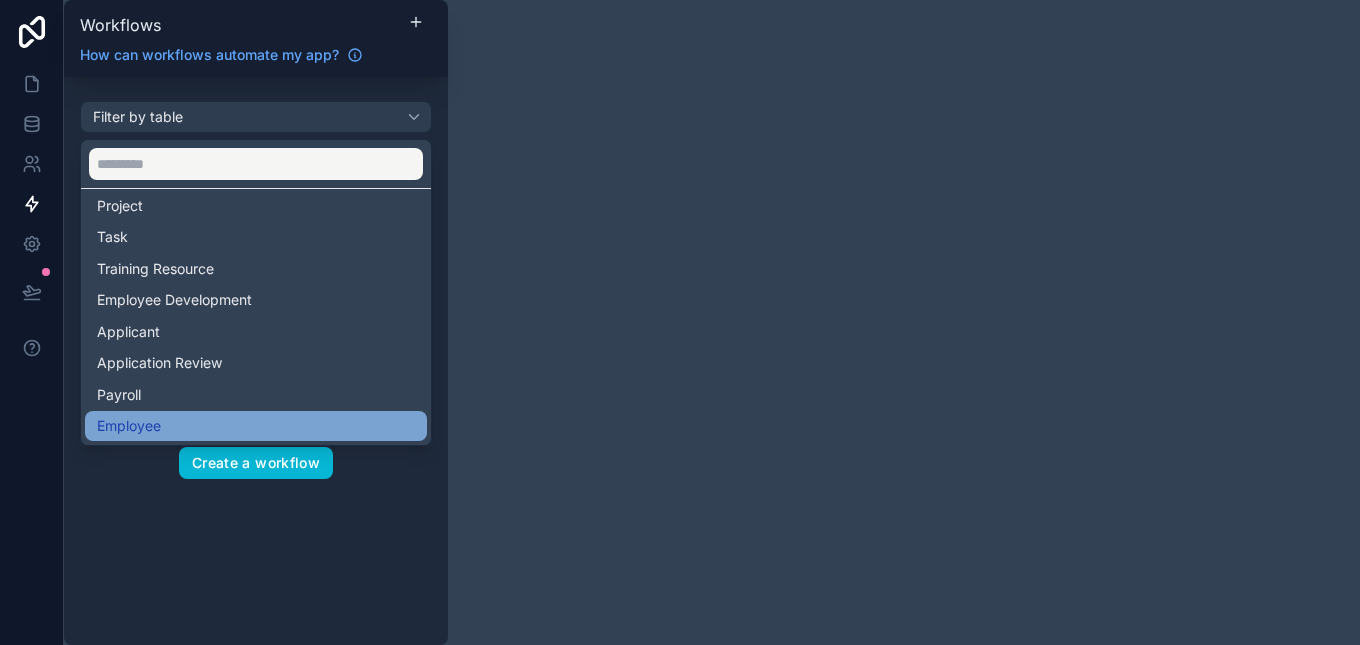 click on "Employee" at bounding box center (256, 426) 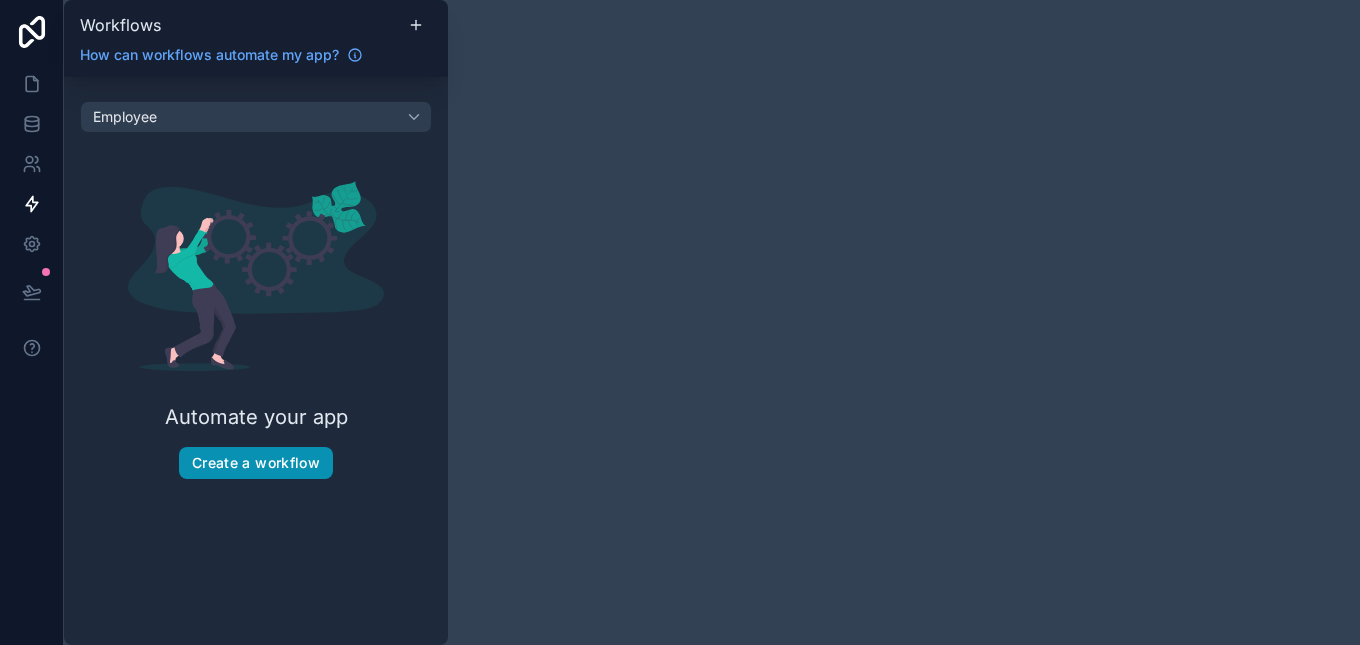 click on "Create a workflow" at bounding box center [256, 463] 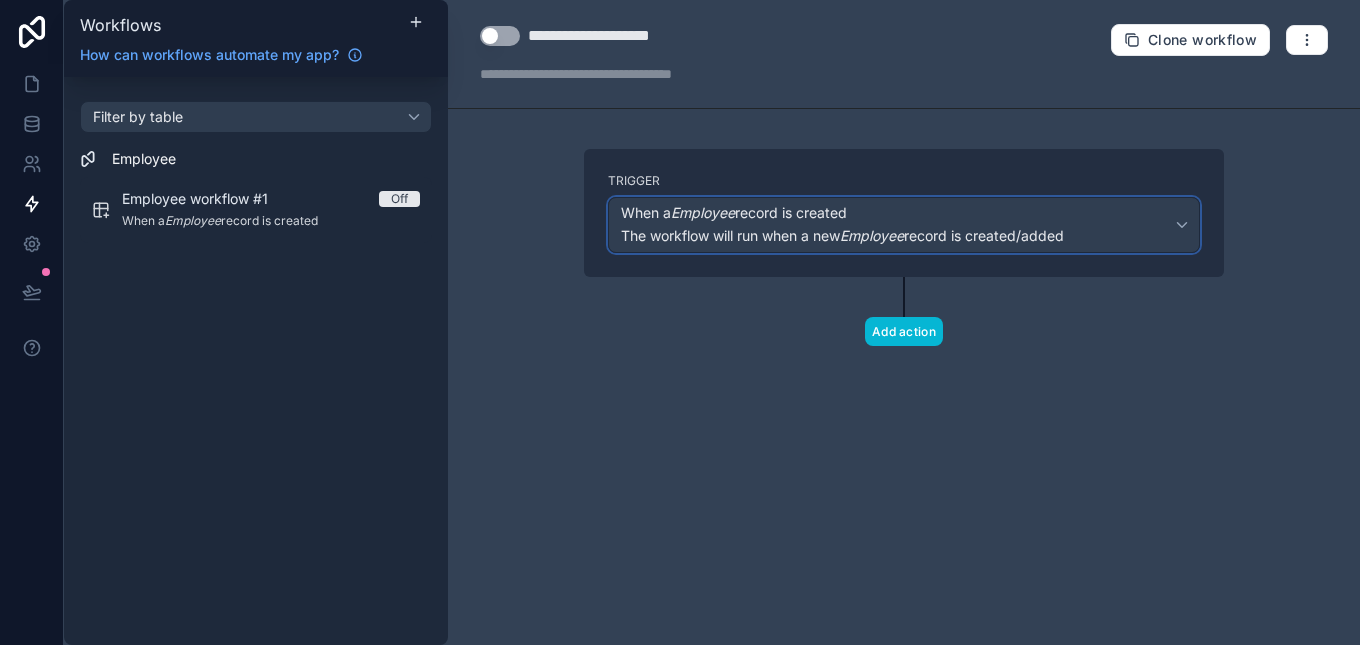 click on "When a  Employee  record is created The workflow will run when a new  Employee  record is created/added" at bounding box center [842, 225] 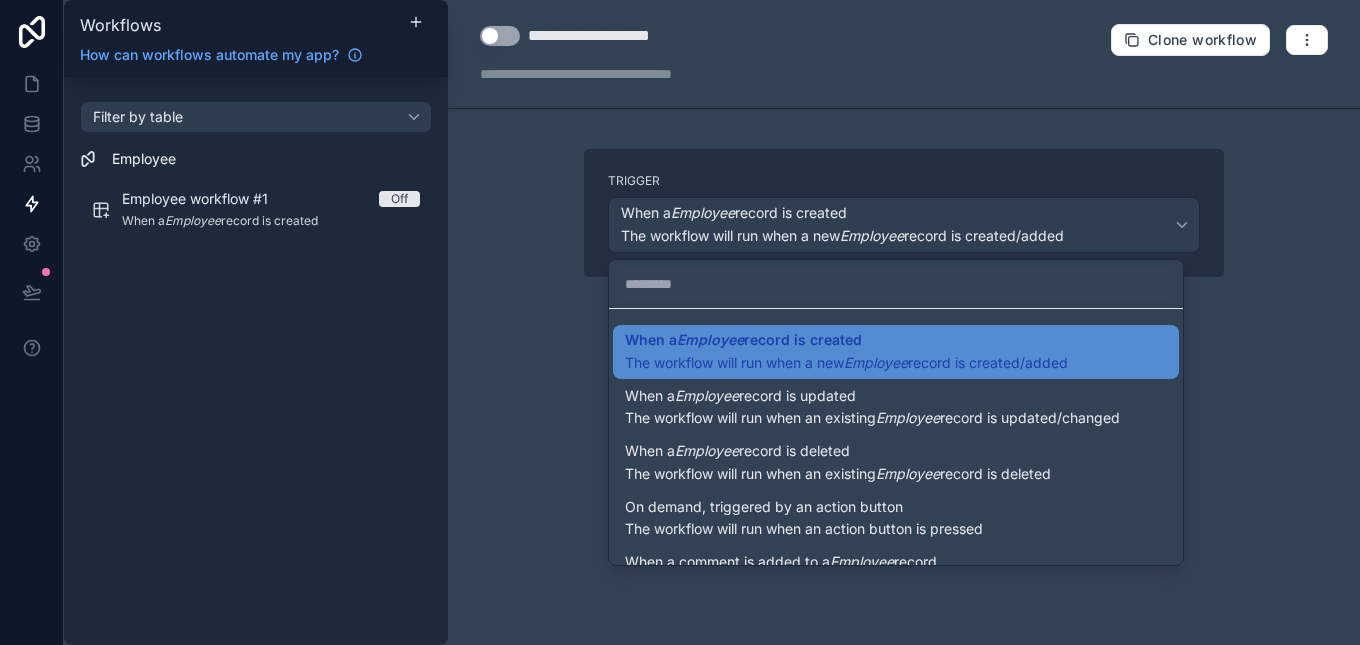 scroll, scrollTop: 40, scrollLeft: 0, axis: vertical 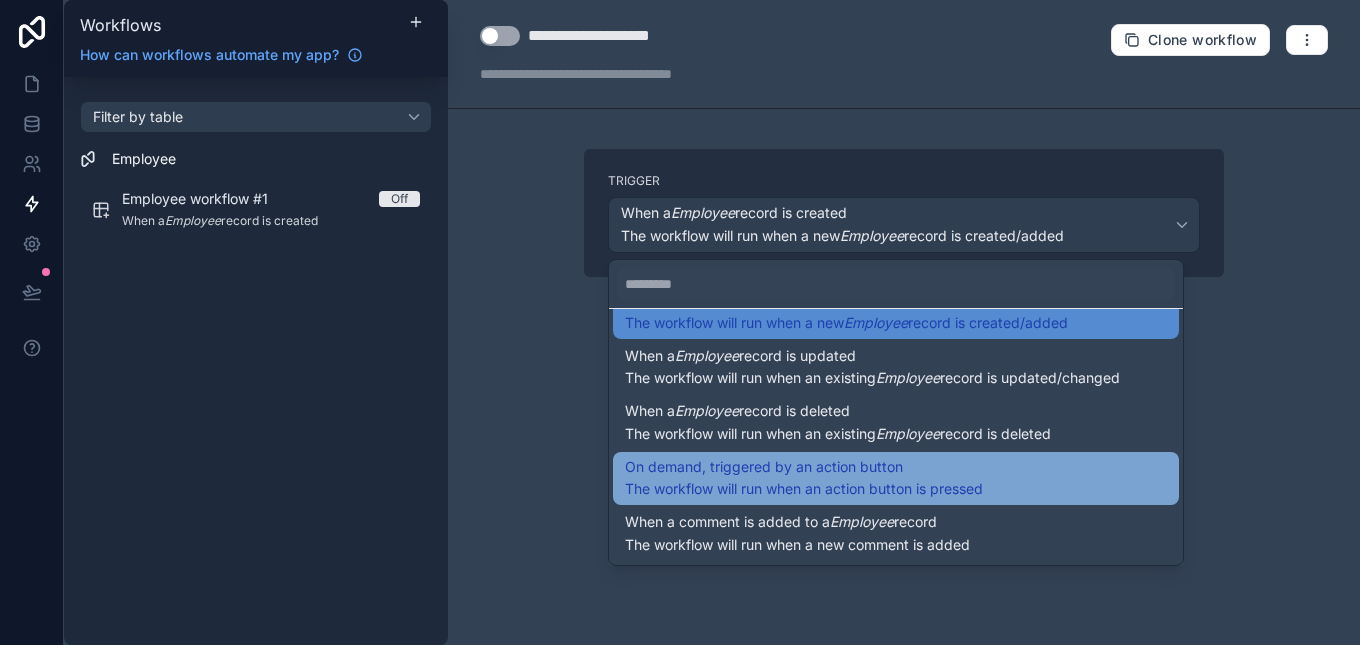 click on "On demand, triggered by an action button The workflow will run when an action button is pressed" at bounding box center (896, 479) 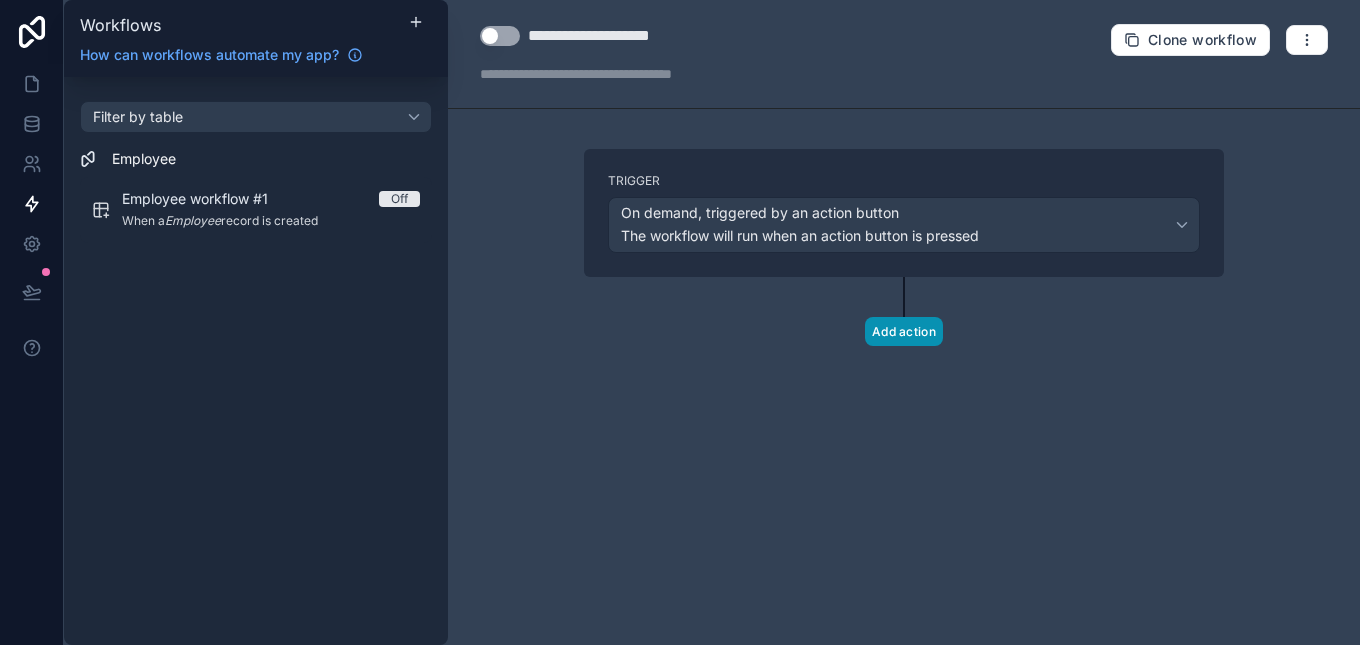click on "Add action" at bounding box center (904, 331) 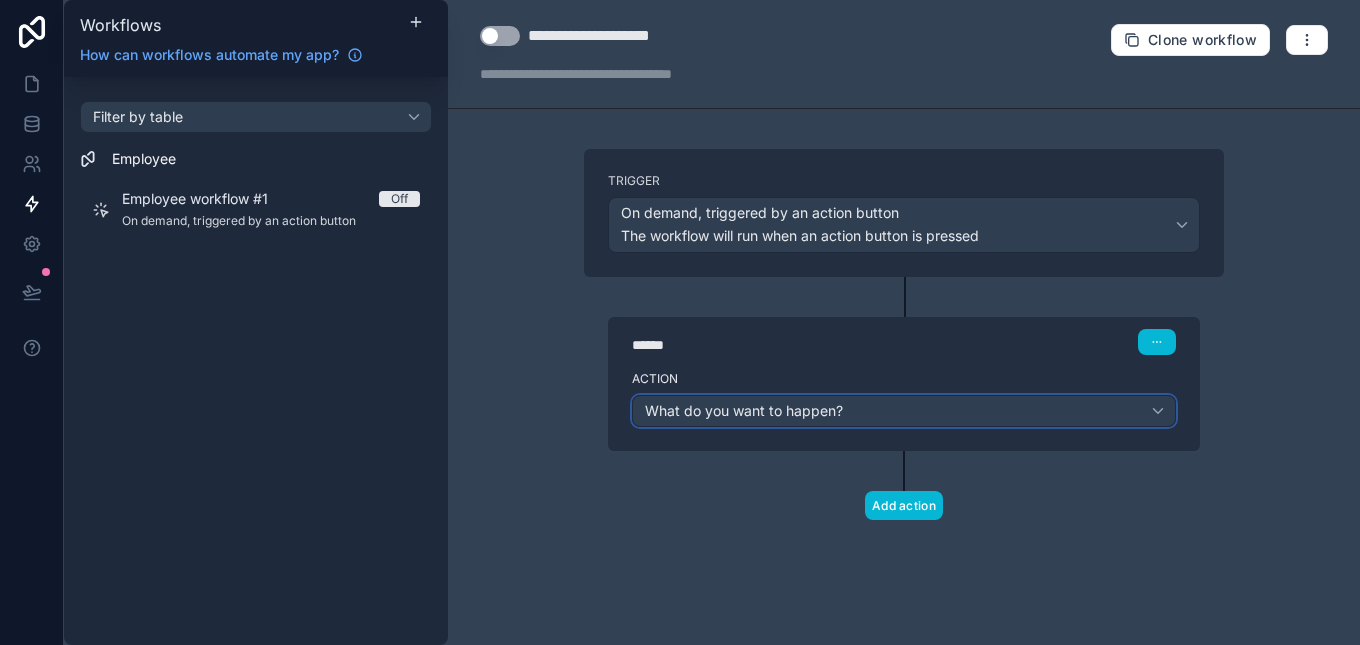 click on "What do you want to happen?" at bounding box center [904, 411] 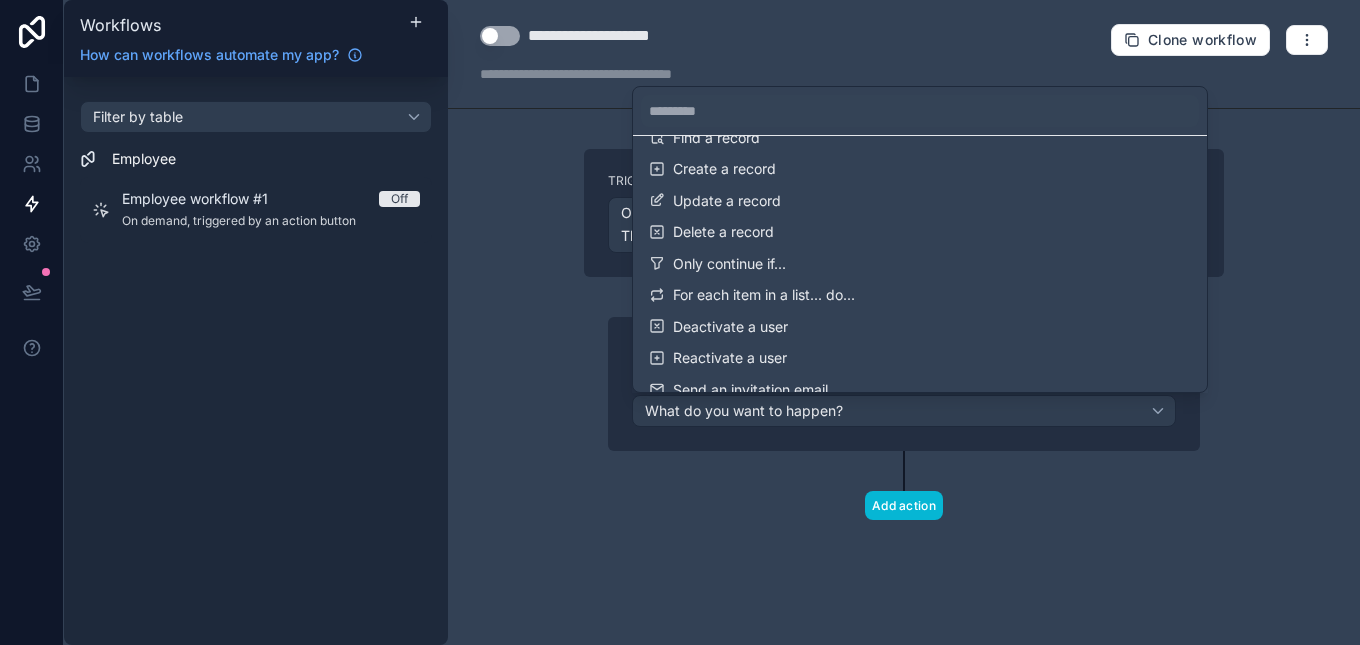 scroll, scrollTop: 130, scrollLeft: 0, axis: vertical 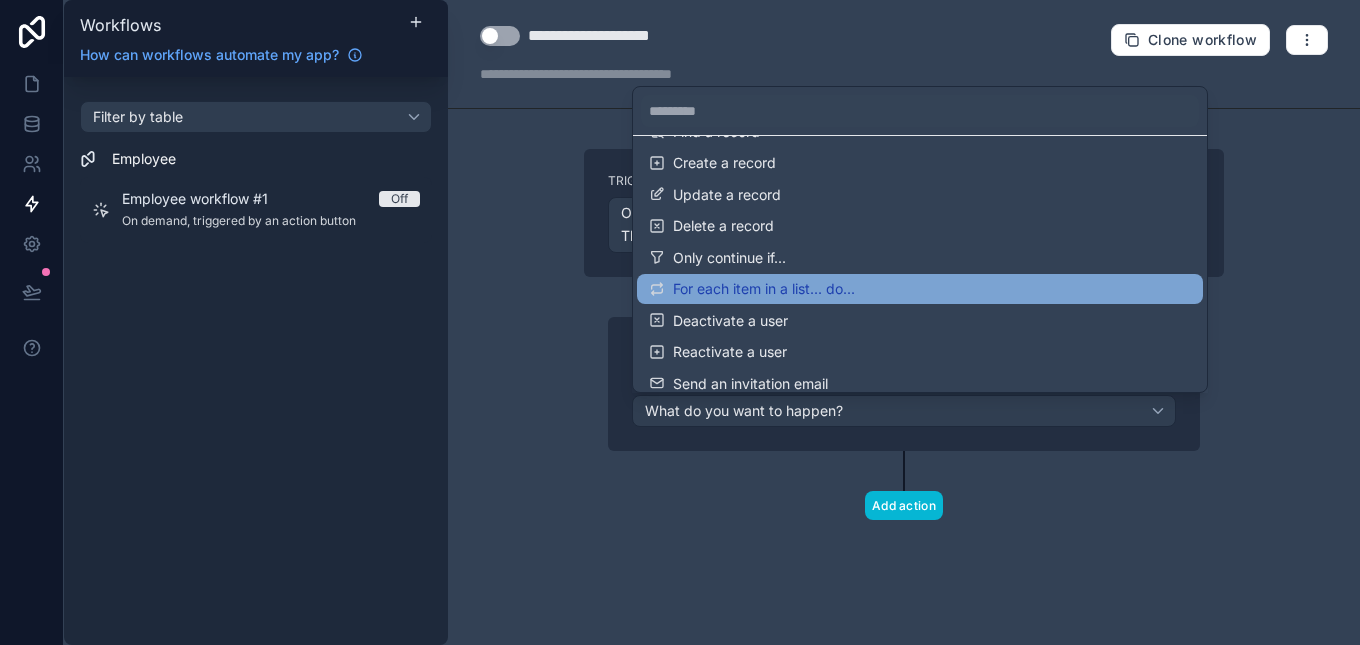 click on "For each item in a list... do..." at bounding box center [920, 289] 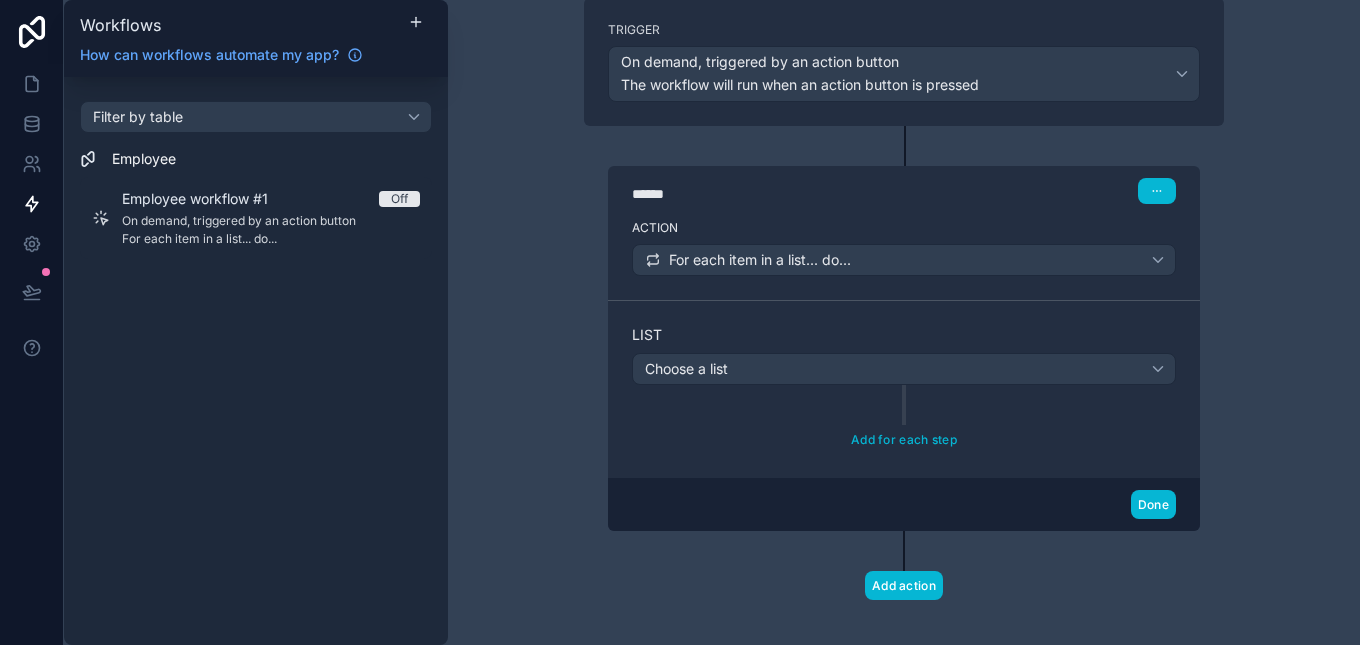 scroll, scrollTop: 170, scrollLeft: 0, axis: vertical 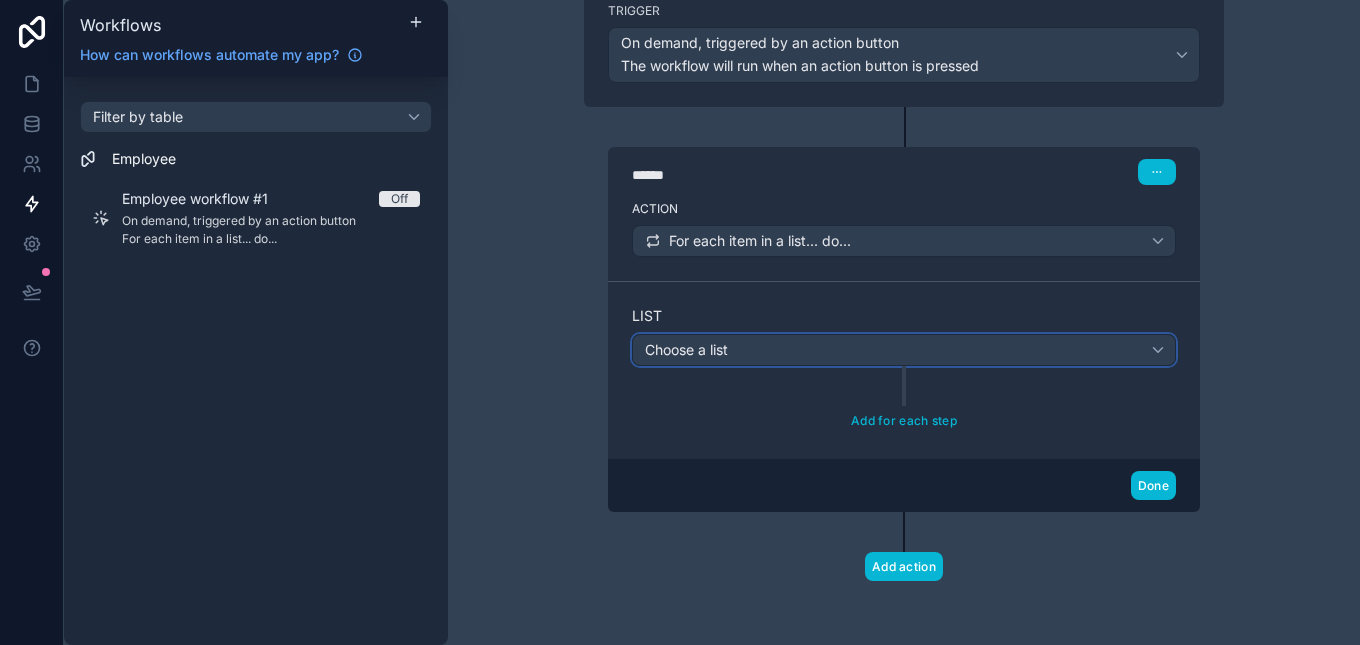 click on "Choose a list" at bounding box center [904, 350] 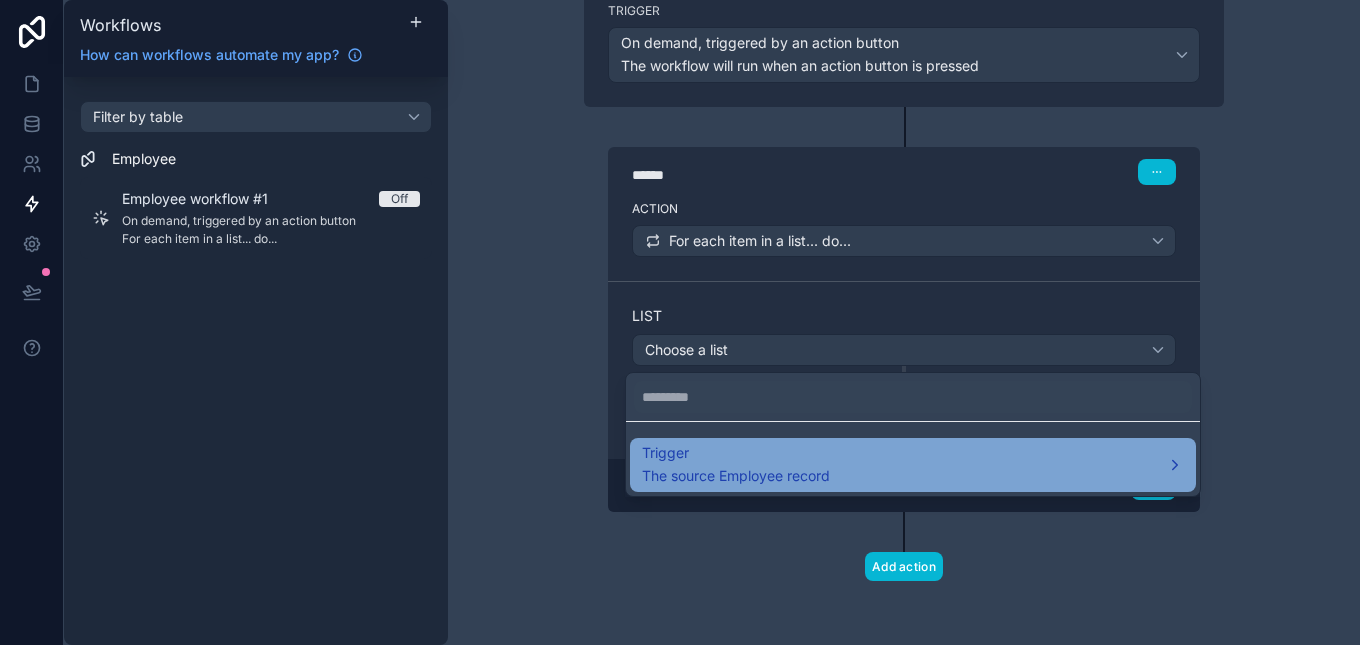 click on "Trigger The source Employee record" at bounding box center [913, 465] 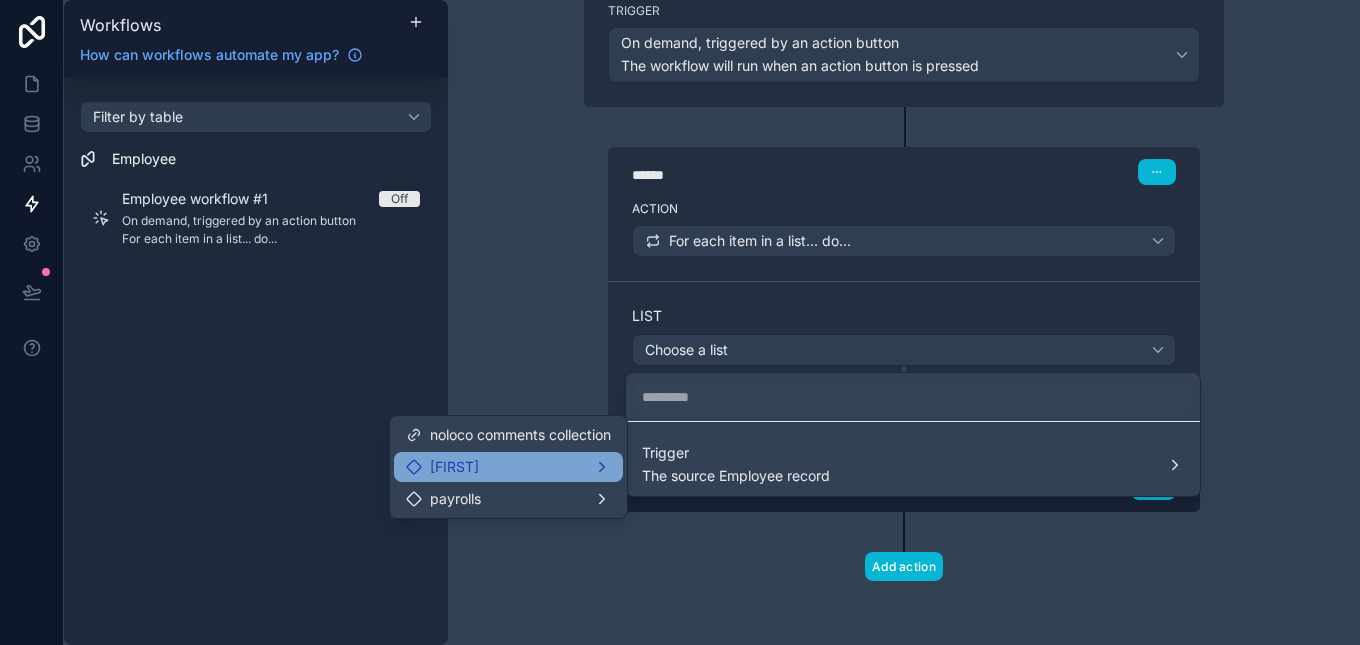 click on "[FIRST]" at bounding box center [508, 467] 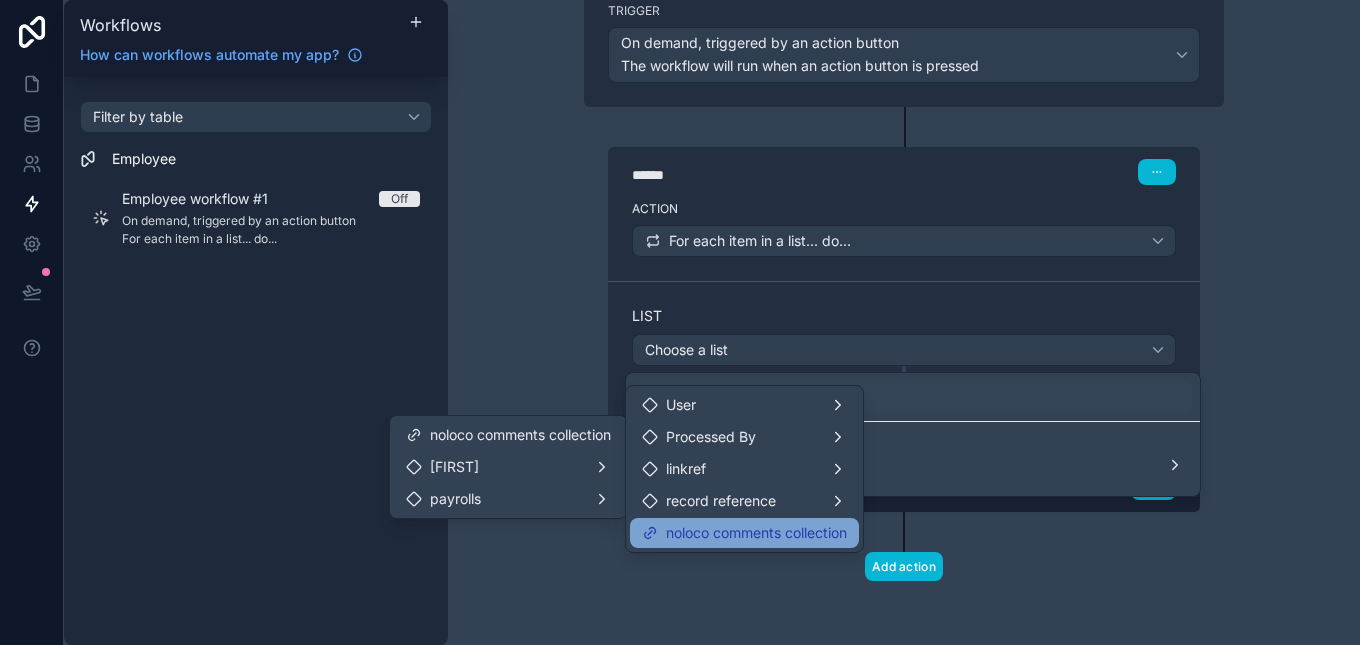 click on "noloco comments collection" at bounding box center (744, 533) 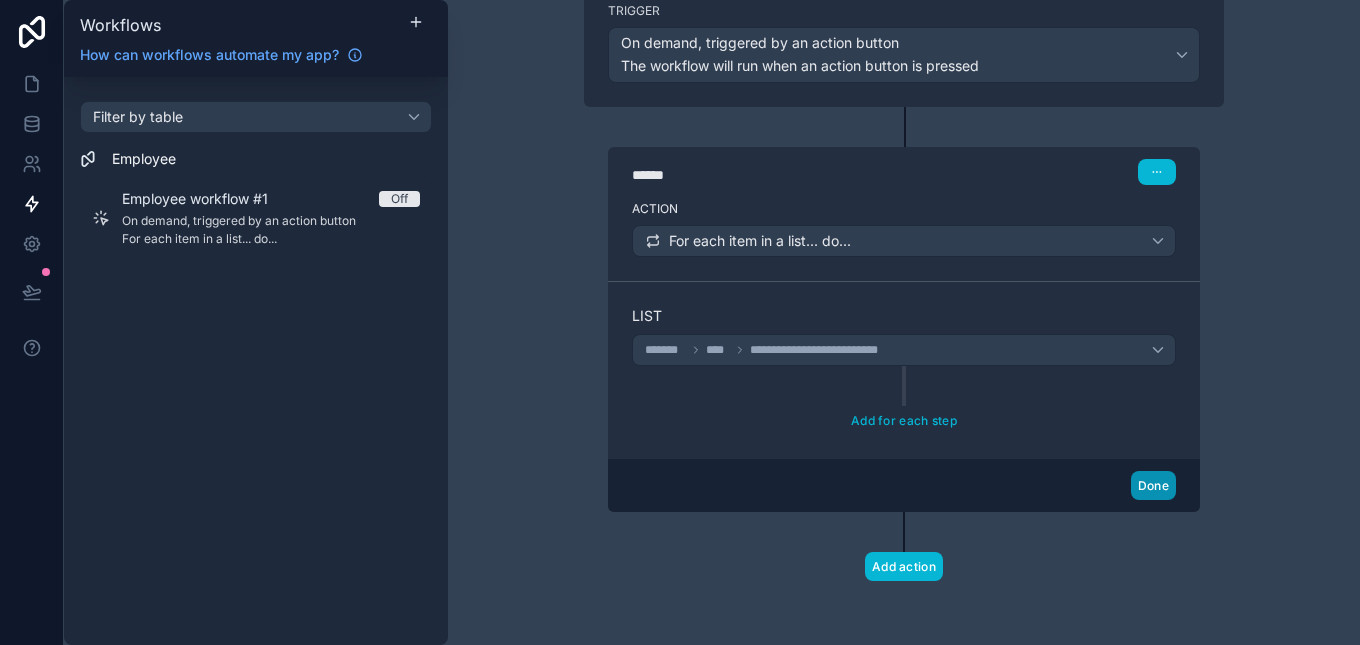 drag, startPoint x: 1137, startPoint y: 485, endPoint x: 1082, endPoint y: 509, distance: 60.00833 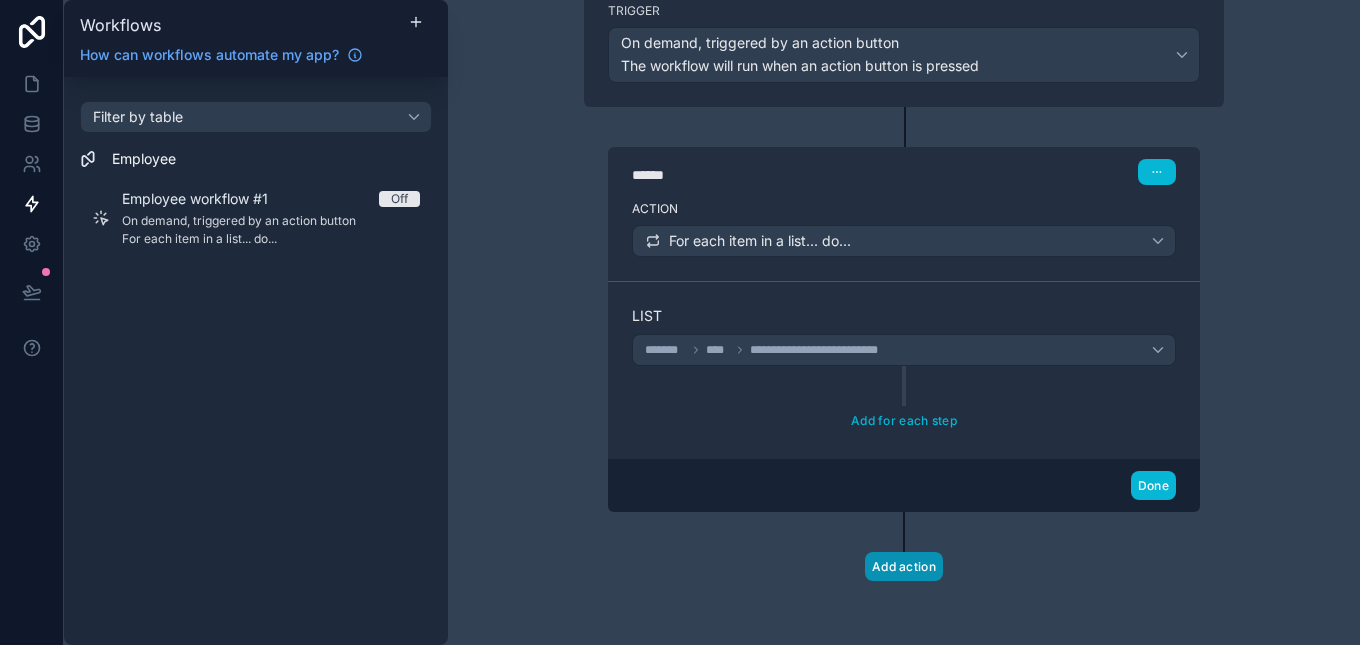 click on "Add action" at bounding box center (904, 566) 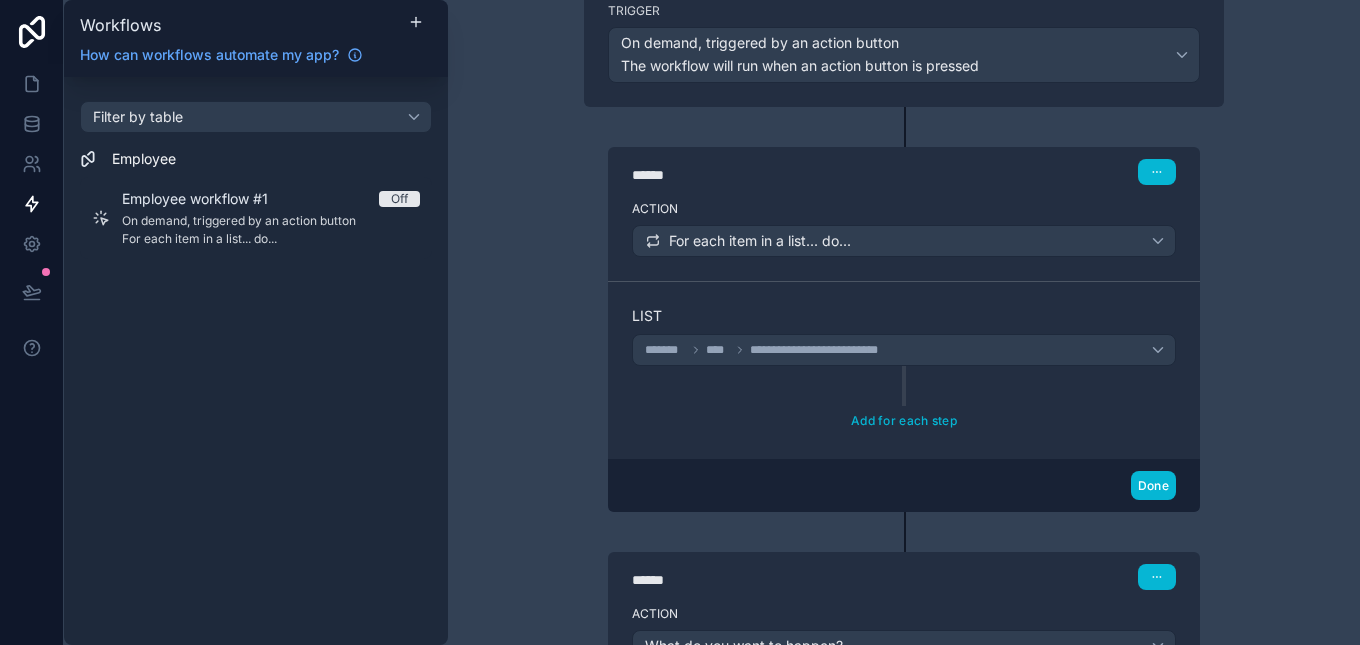 scroll, scrollTop: 344, scrollLeft: 0, axis: vertical 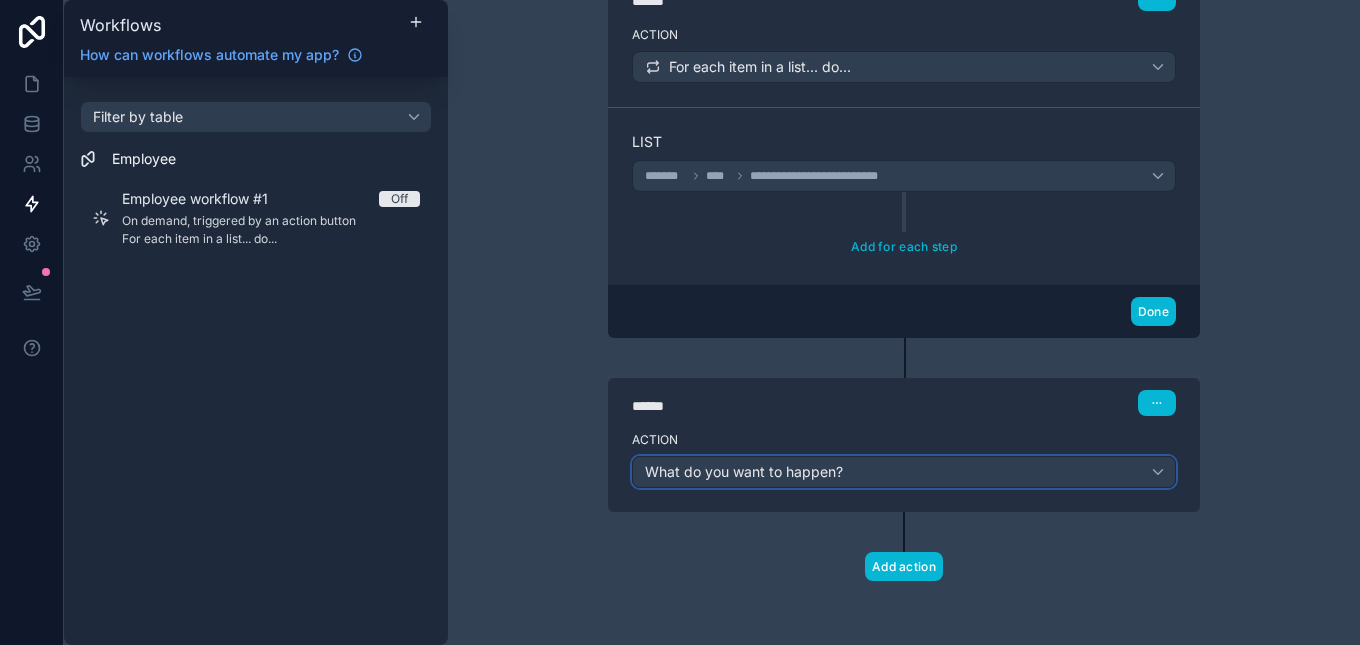 click on "What do you want to happen?" at bounding box center [904, 472] 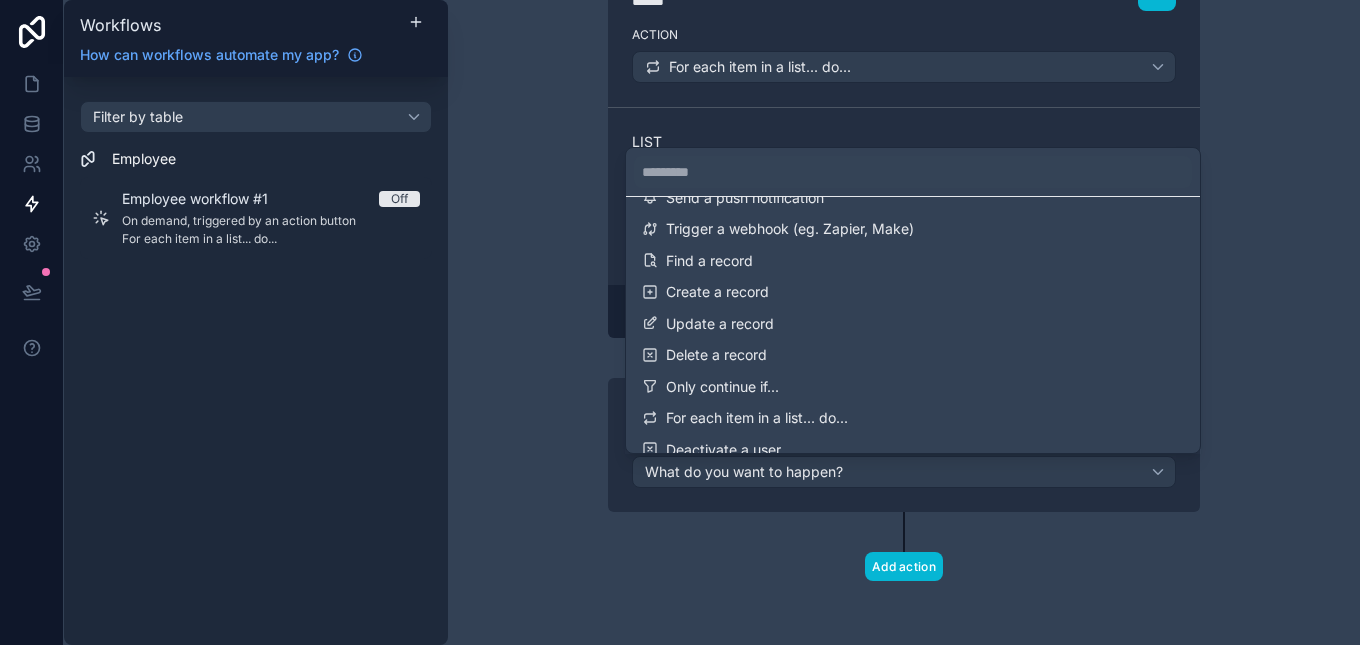 scroll, scrollTop: 105, scrollLeft: 0, axis: vertical 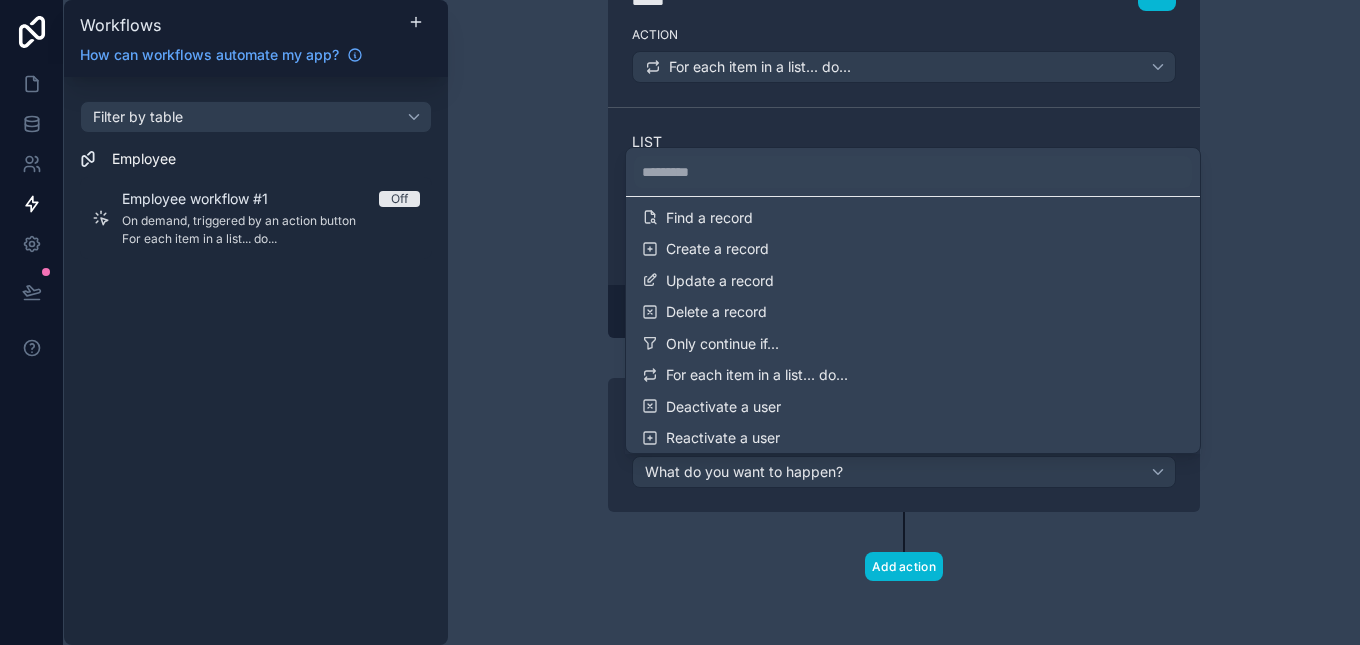 click at bounding box center [680, 322] 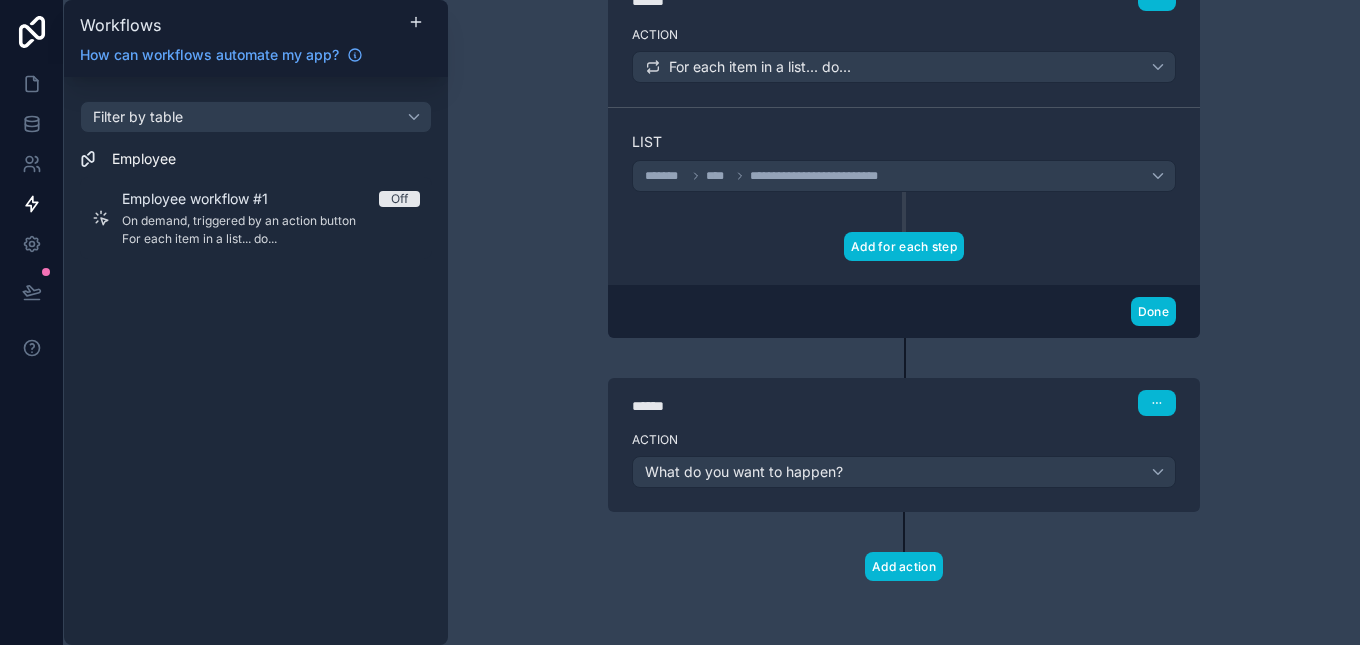 click on "Add for each step" at bounding box center (904, 246) 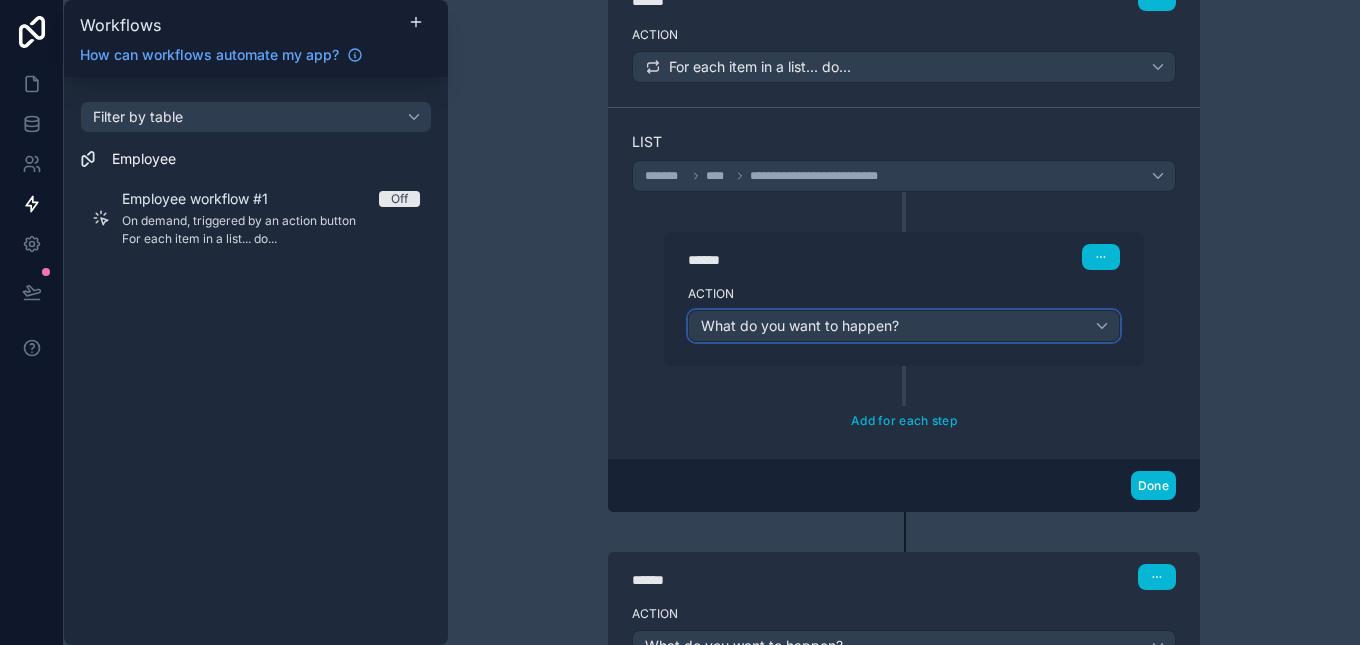 click on "What do you want to happen?" at bounding box center [904, 326] 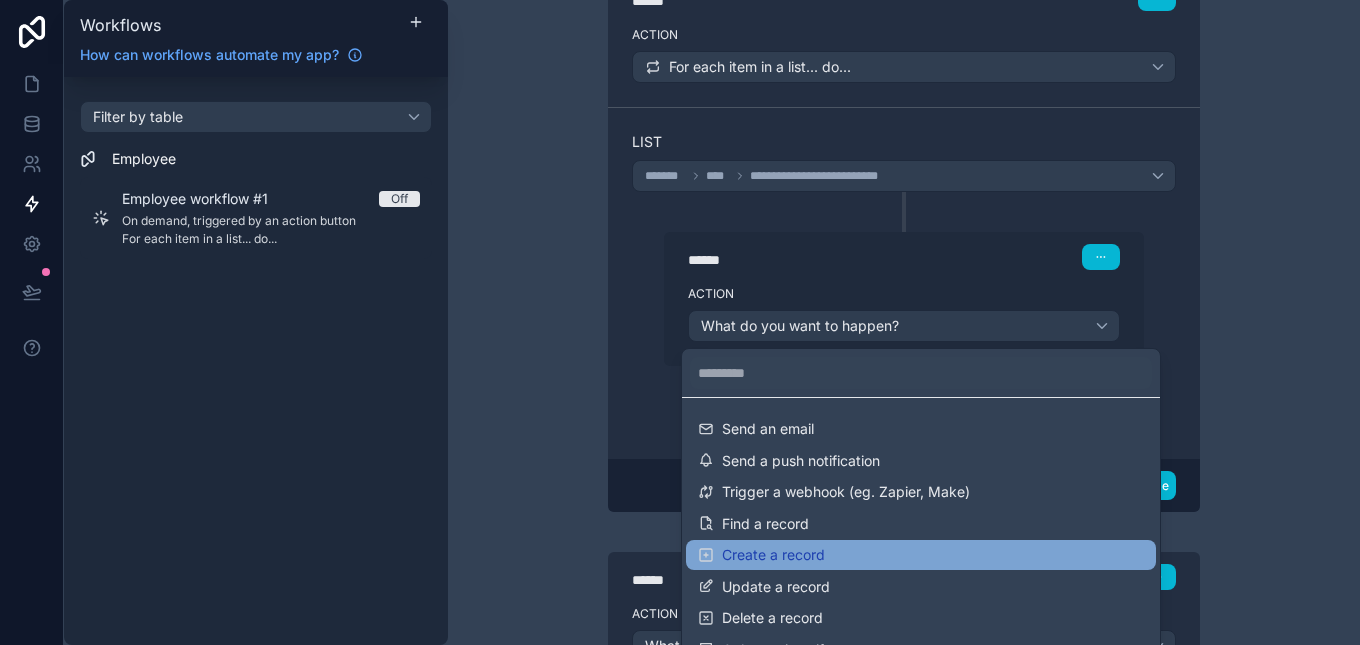 click on "Create a record" at bounding box center [921, 555] 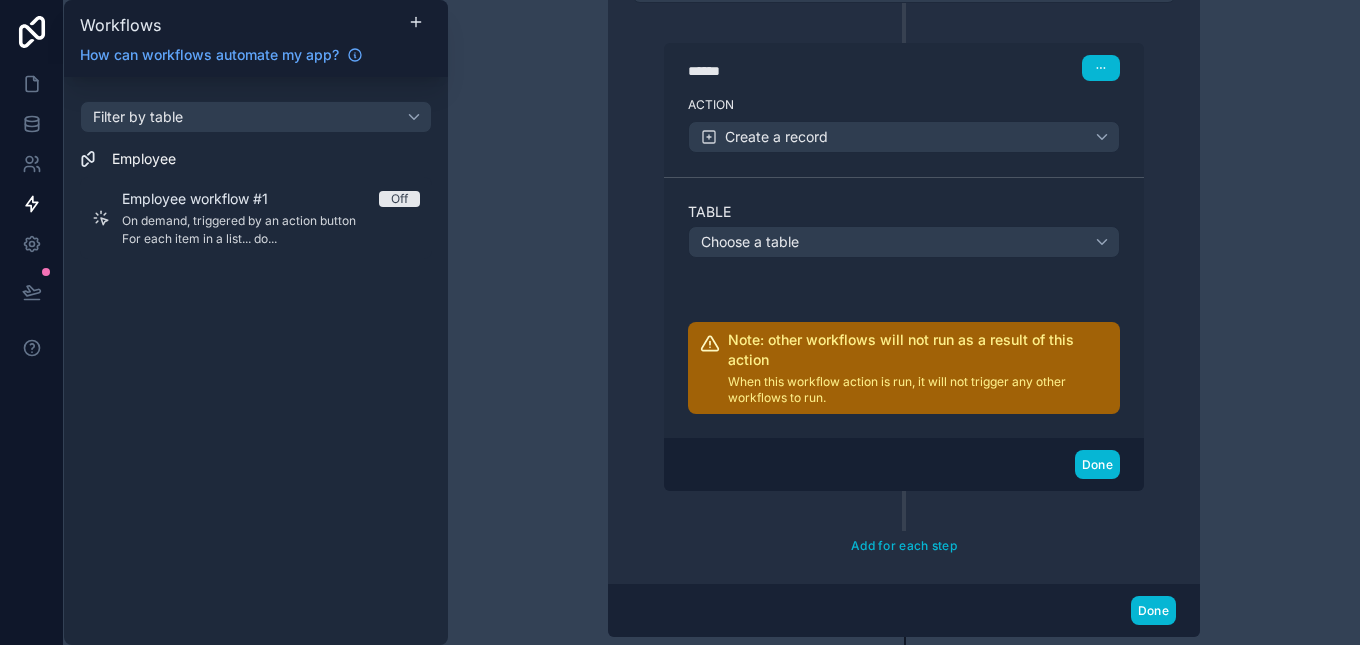 scroll, scrollTop: 531, scrollLeft: 0, axis: vertical 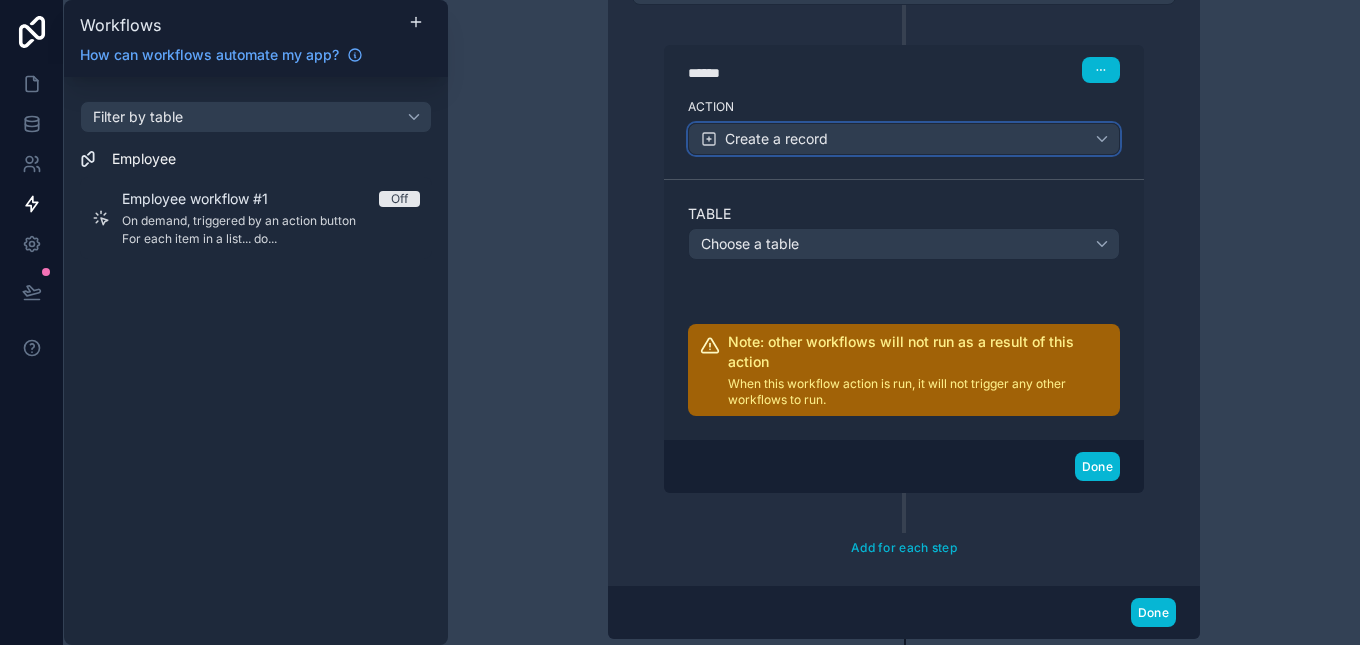 click on "Create a record" at bounding box center (904, 139) 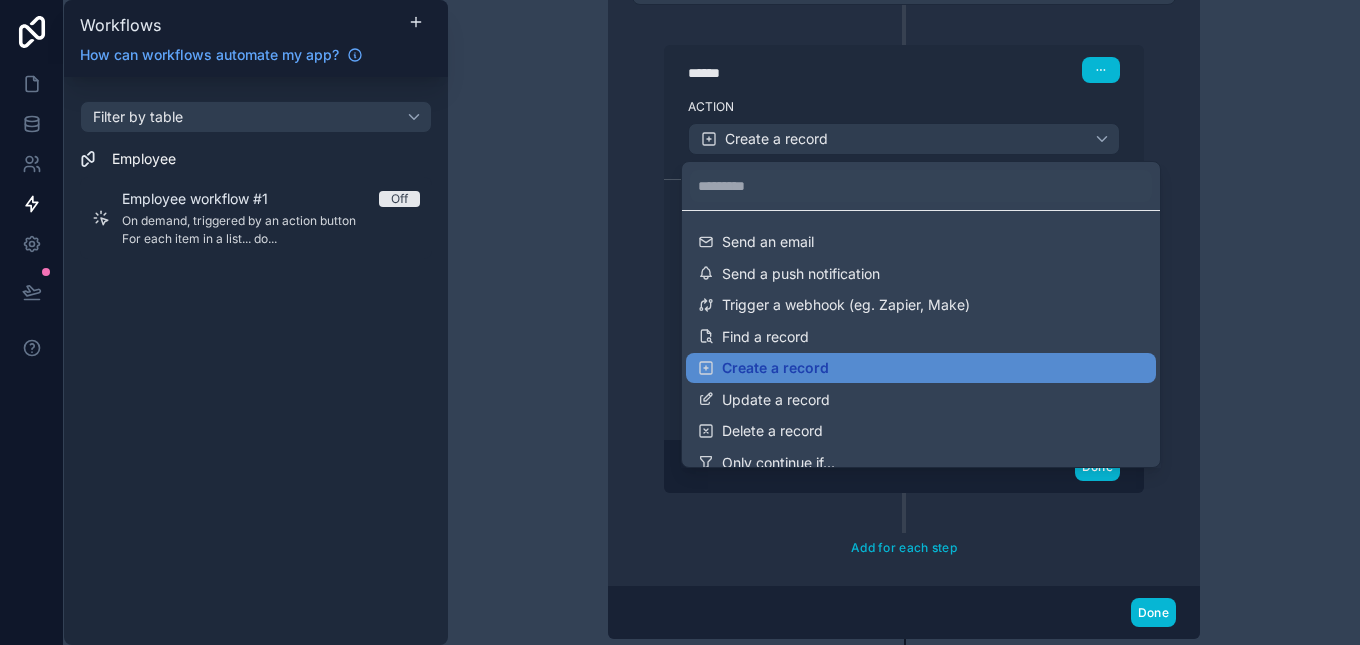 click at bounding box center [680, 322] 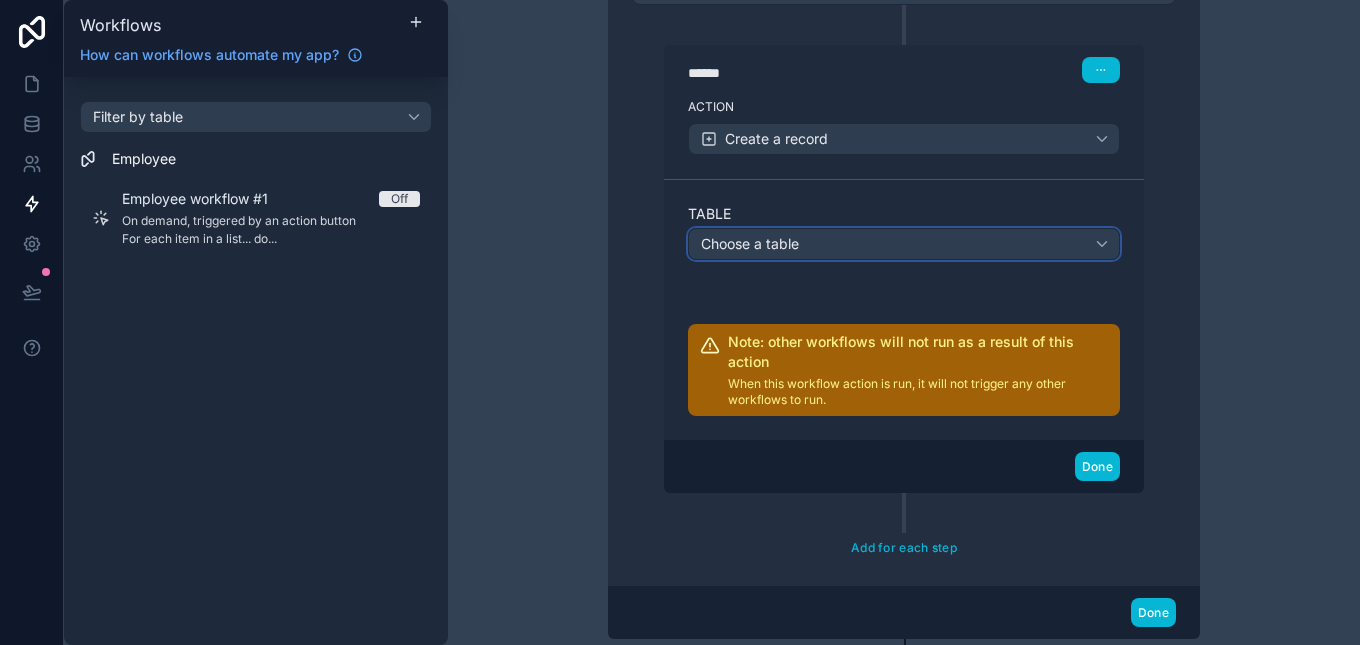click on "Choose a table" at bounding box center (904, 244) 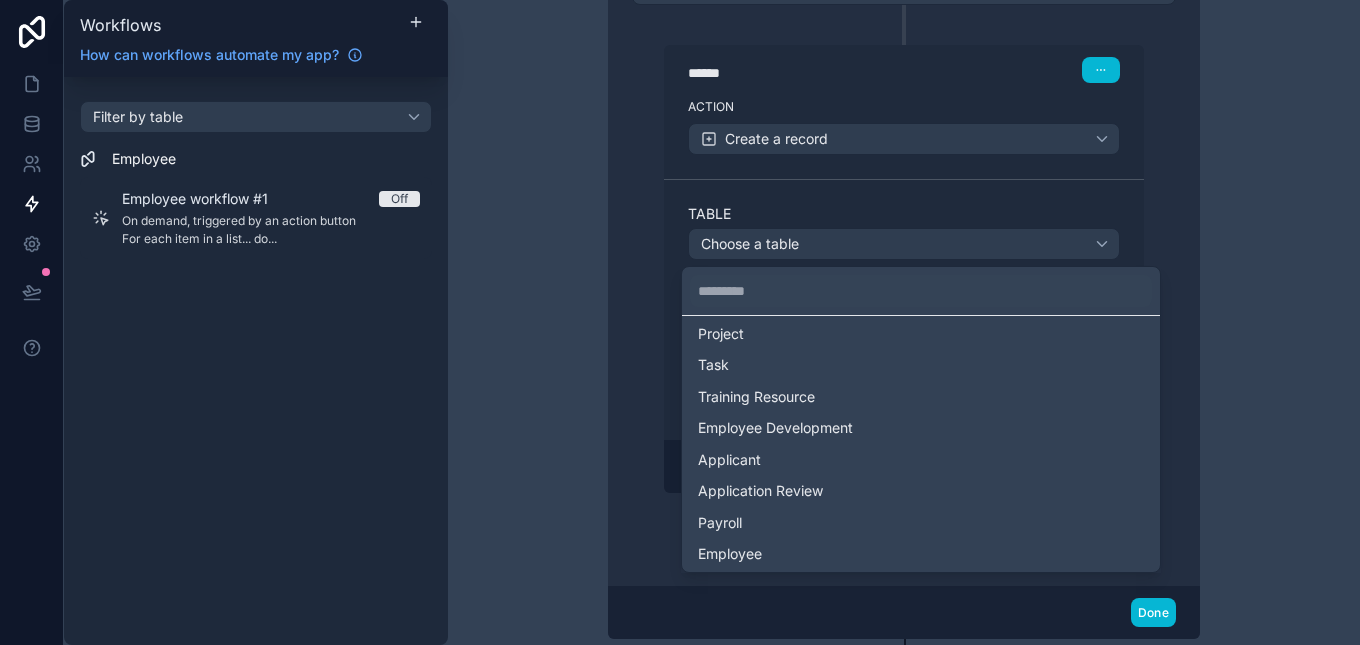 scroll, scrollTop: 76, scrollLeft: 0, axis: vertical 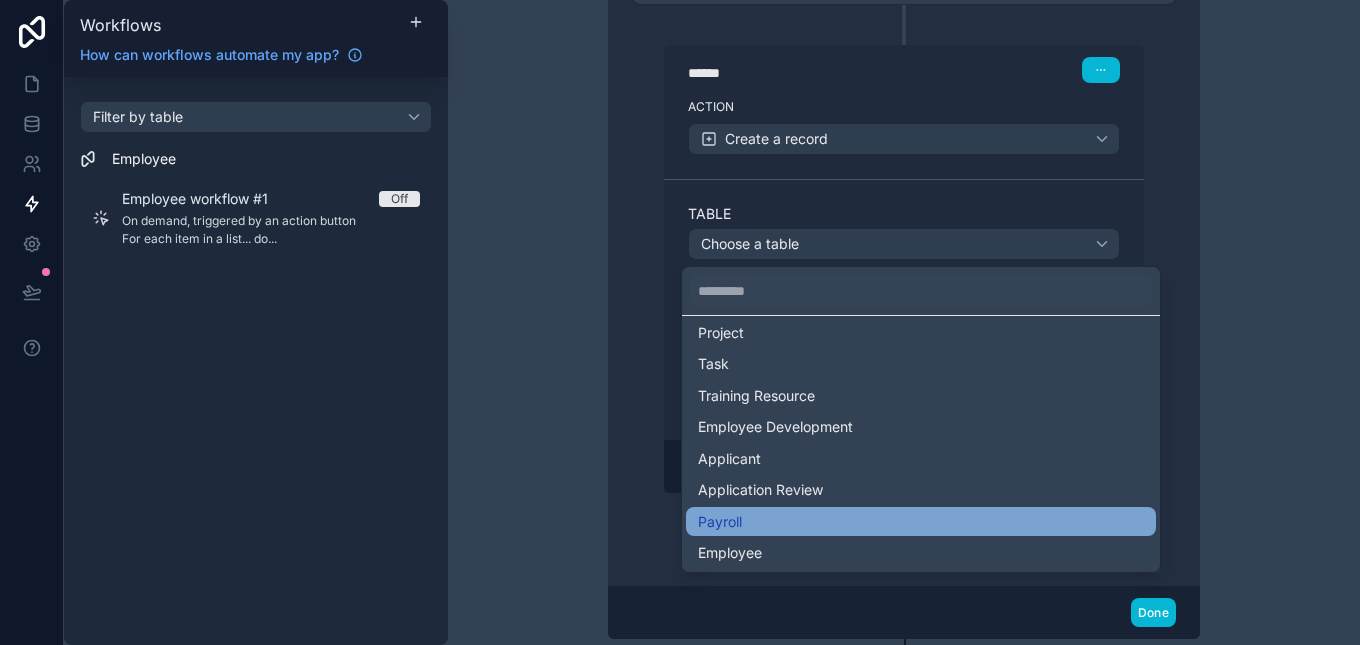click on "Payroll" at bounding box center (921, 522) 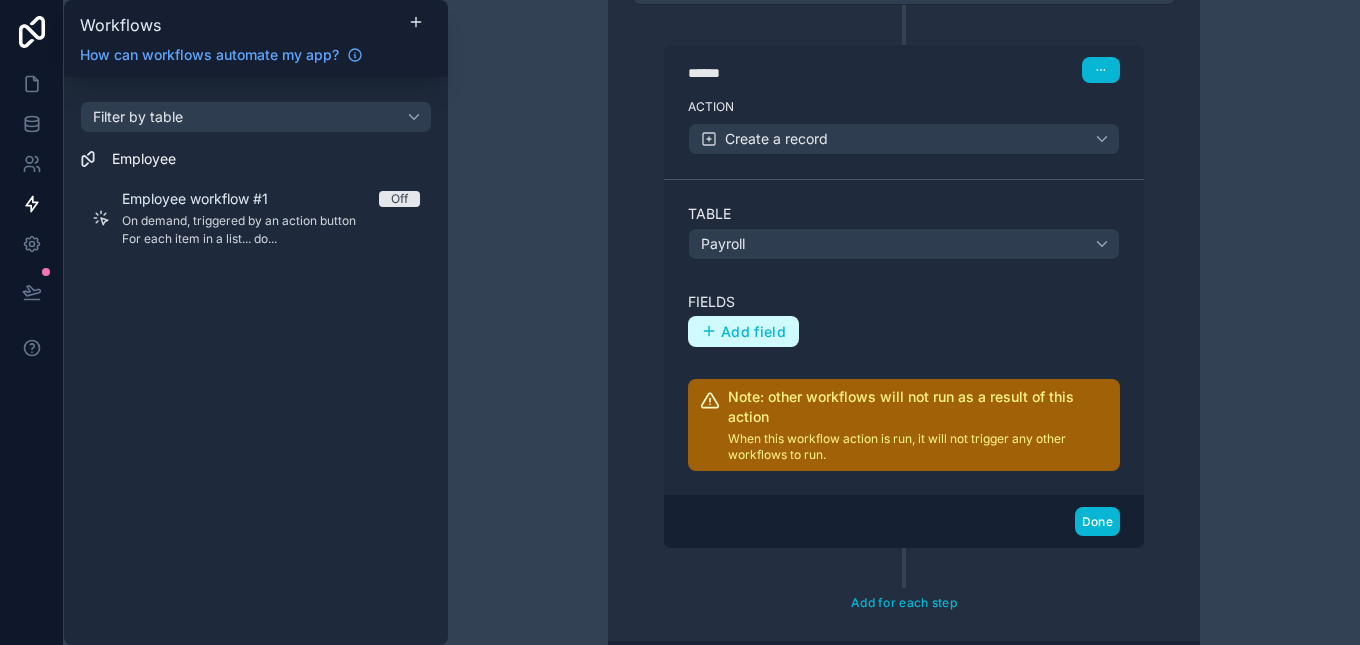 click on "Add field" at bounding box center (753, 332) 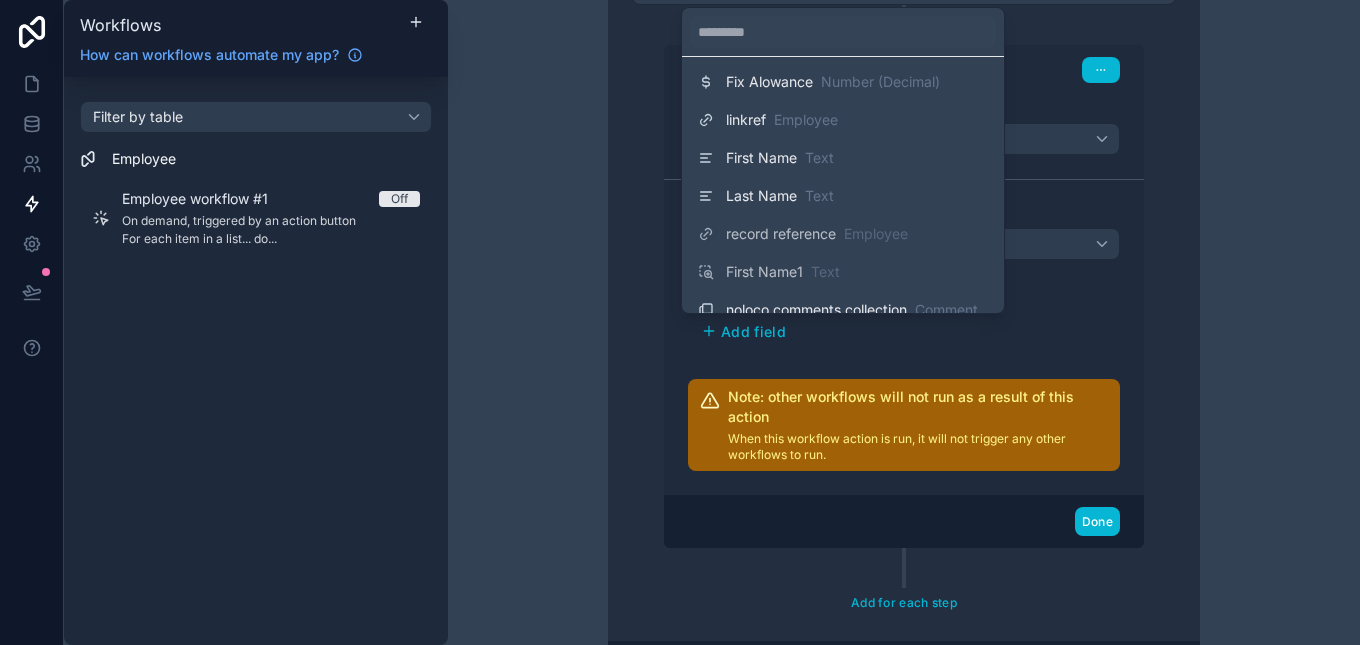scroll, scrollTop: 408, scrollLeft: 0, axis: vertical 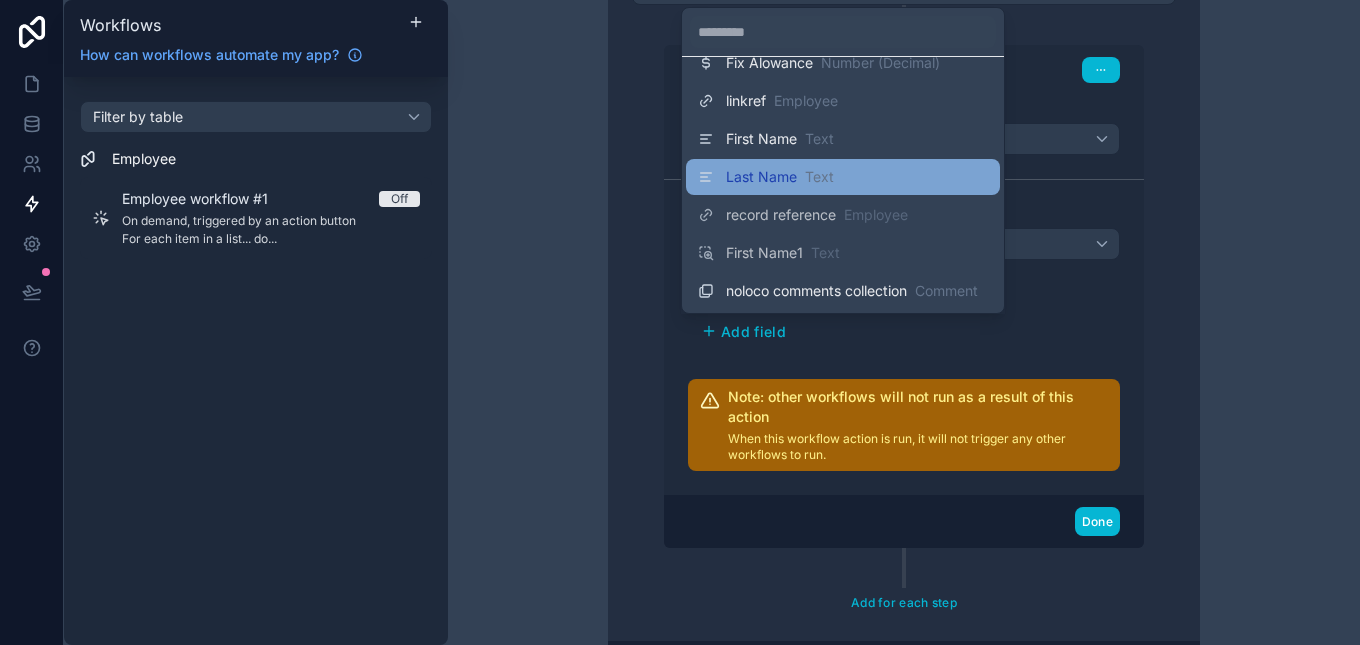 drag, startPoint x: 887, startPoint y: 256, endPoint x: 911, endPoint y: 178, distance: 81.608826 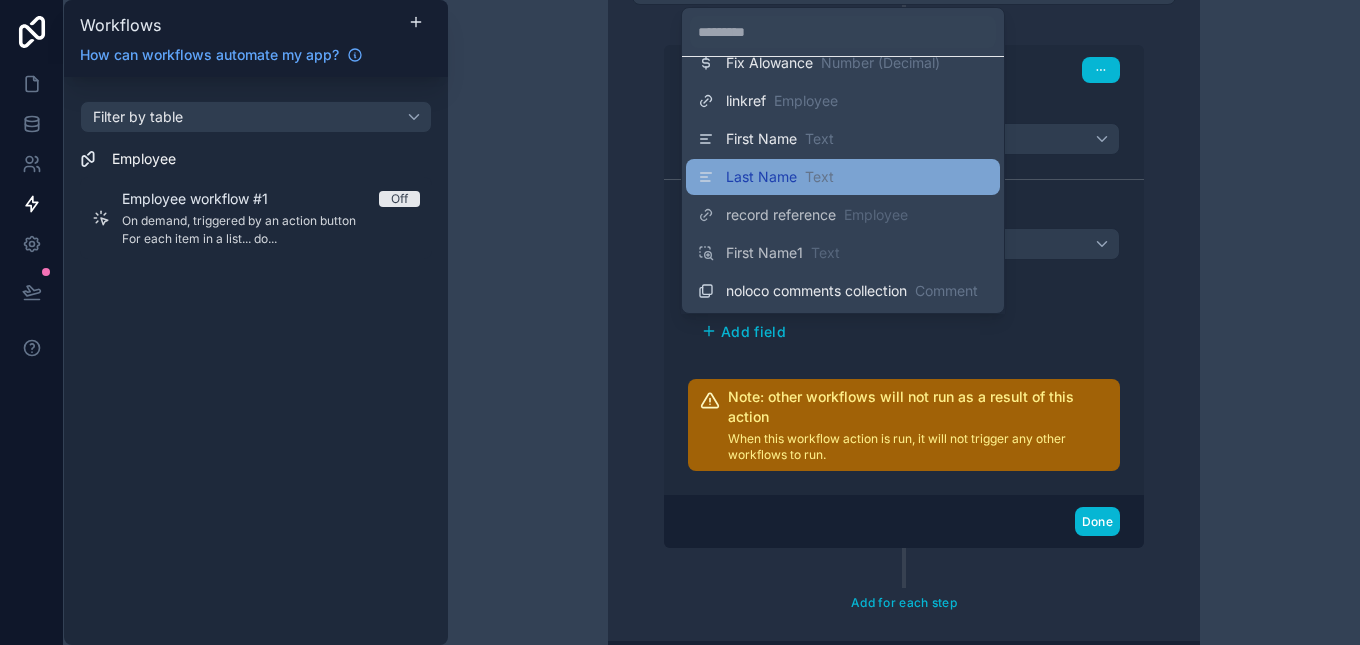click on "Basic Salary1 Number (Decimal) Payroll Period Start Date Payroll Period End Date Pay Date Date Deductions Number (Decimal) Pension Contribution Number (Decimal) Net Pay Number (Decimal) Status Single option select User User Processed By User Fix Alowance Number (Decimal) linkref Employee First Name Text Last Name Text record reference Employee First Name1 Text noloco comments collection Comment" at bounding box center [843, 185] 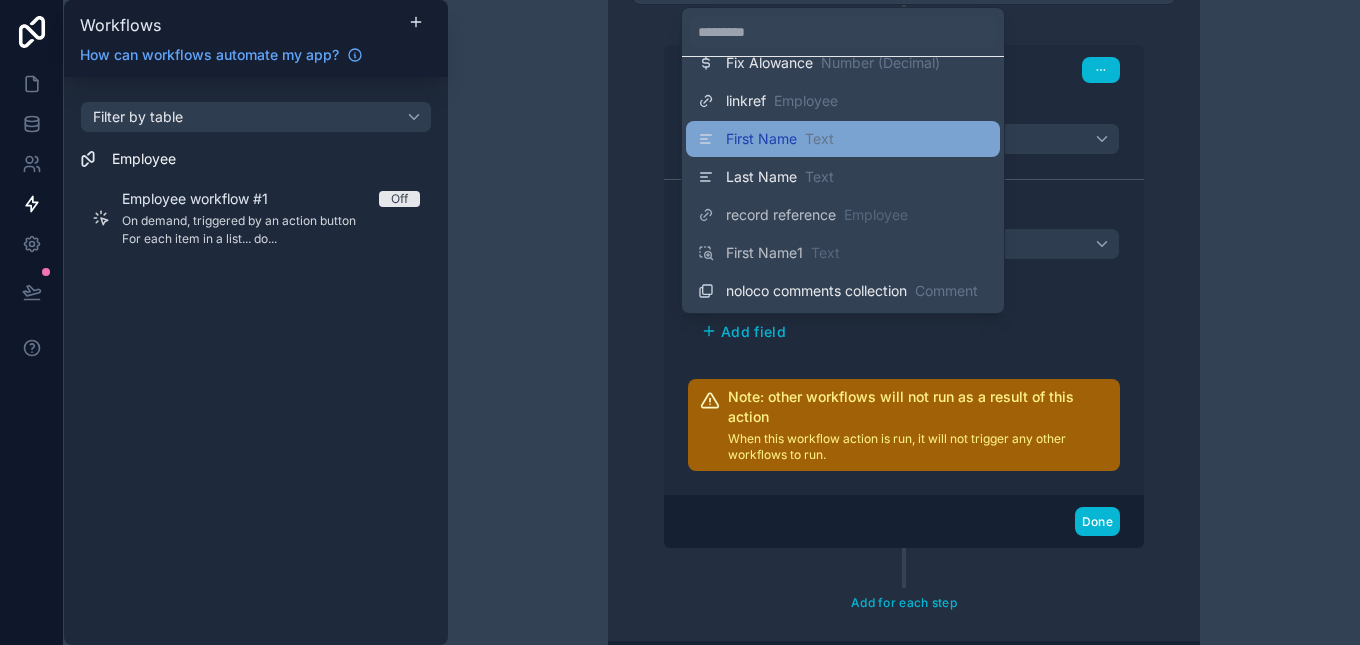 click on "First Name Text" at bounding box center (843, 139) 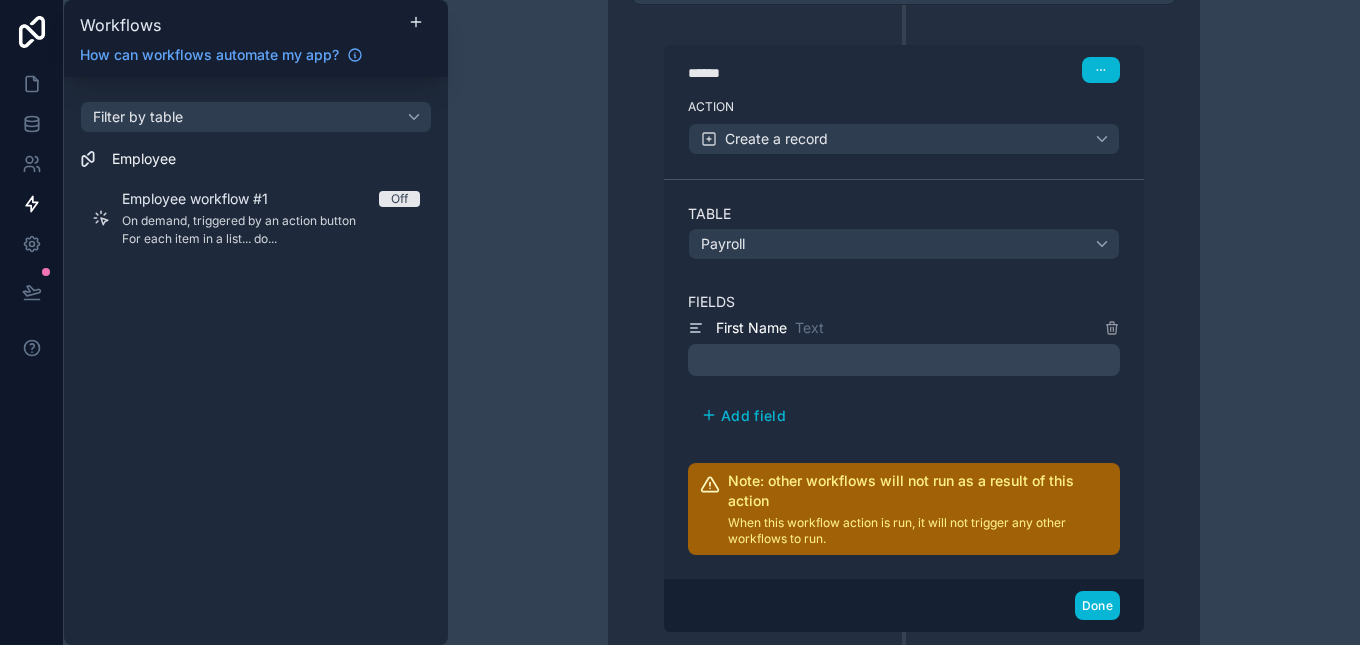 click on "﻿" at bounding box center (906, 360) 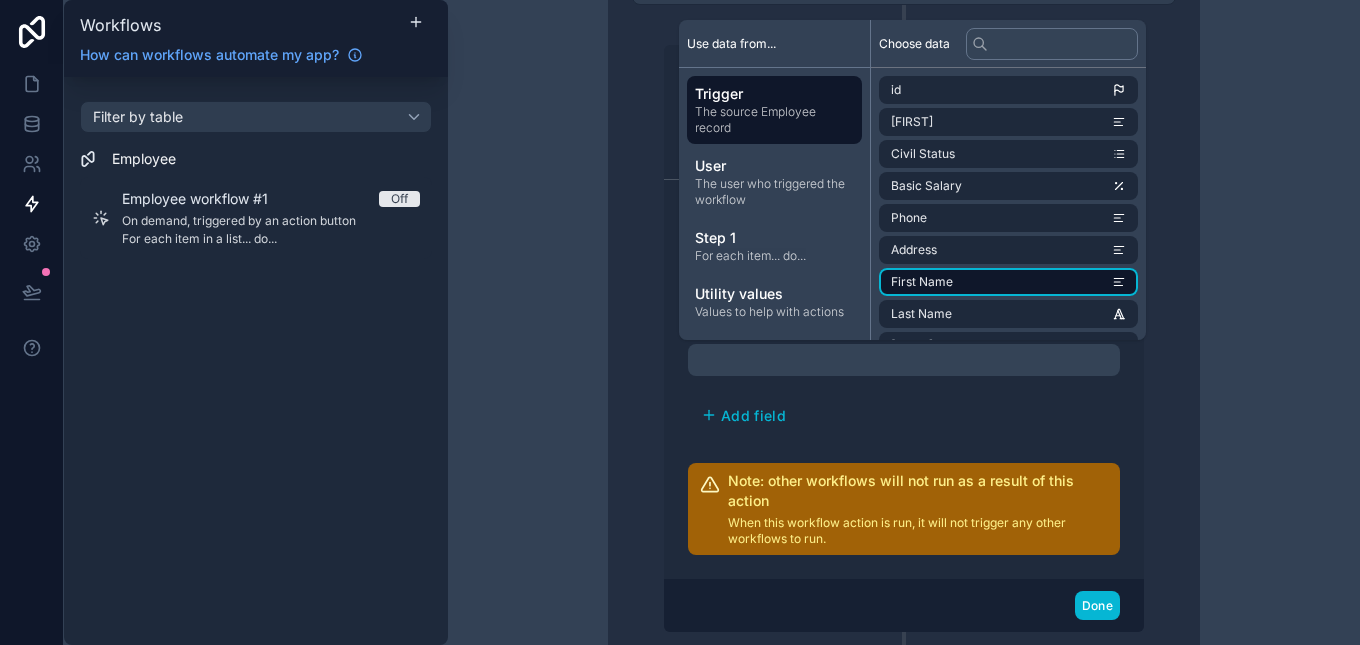 click on "First Name" at bounding box center (1008, 282) 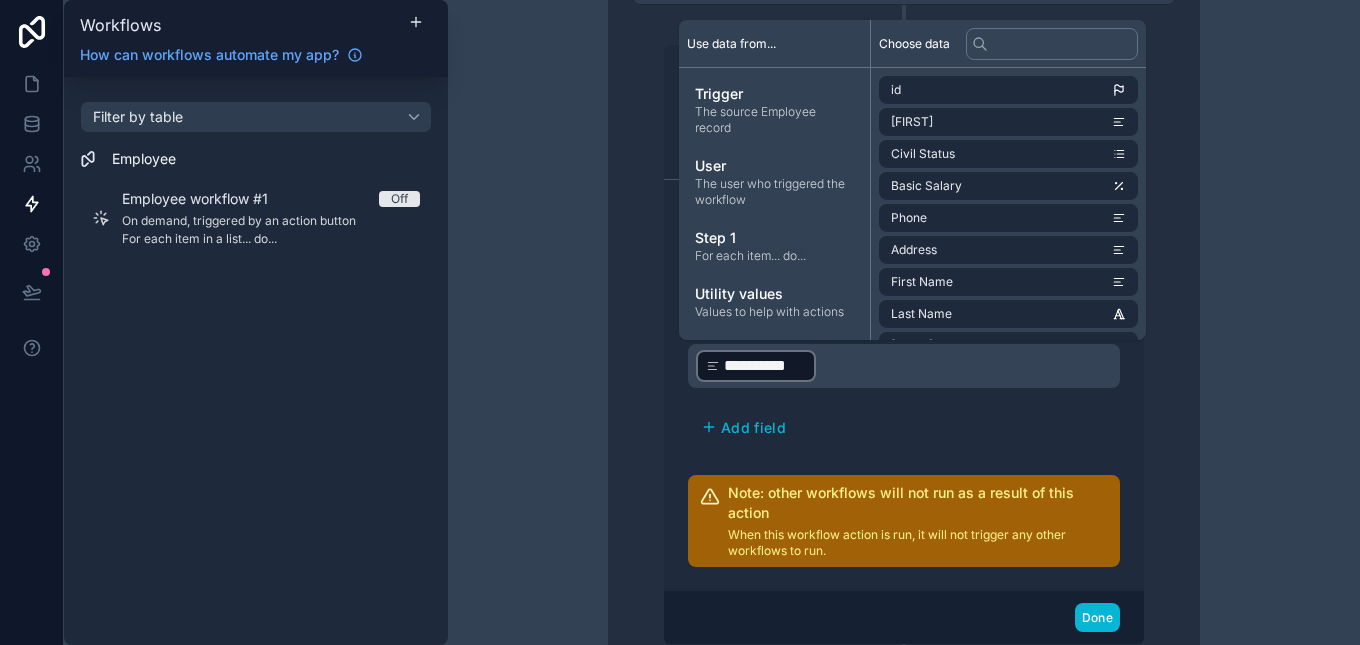 click on "**********" at bounding box center [904, 380] 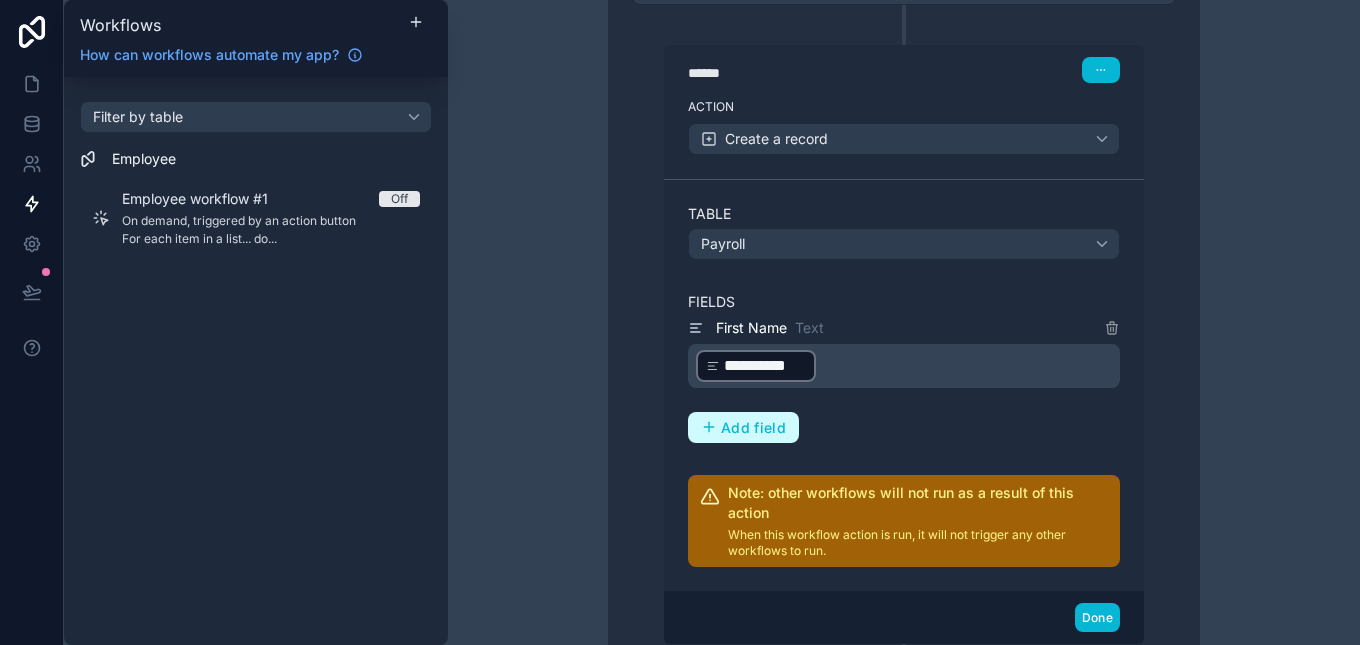 click on "Add field" at bounding box center (753, 428) 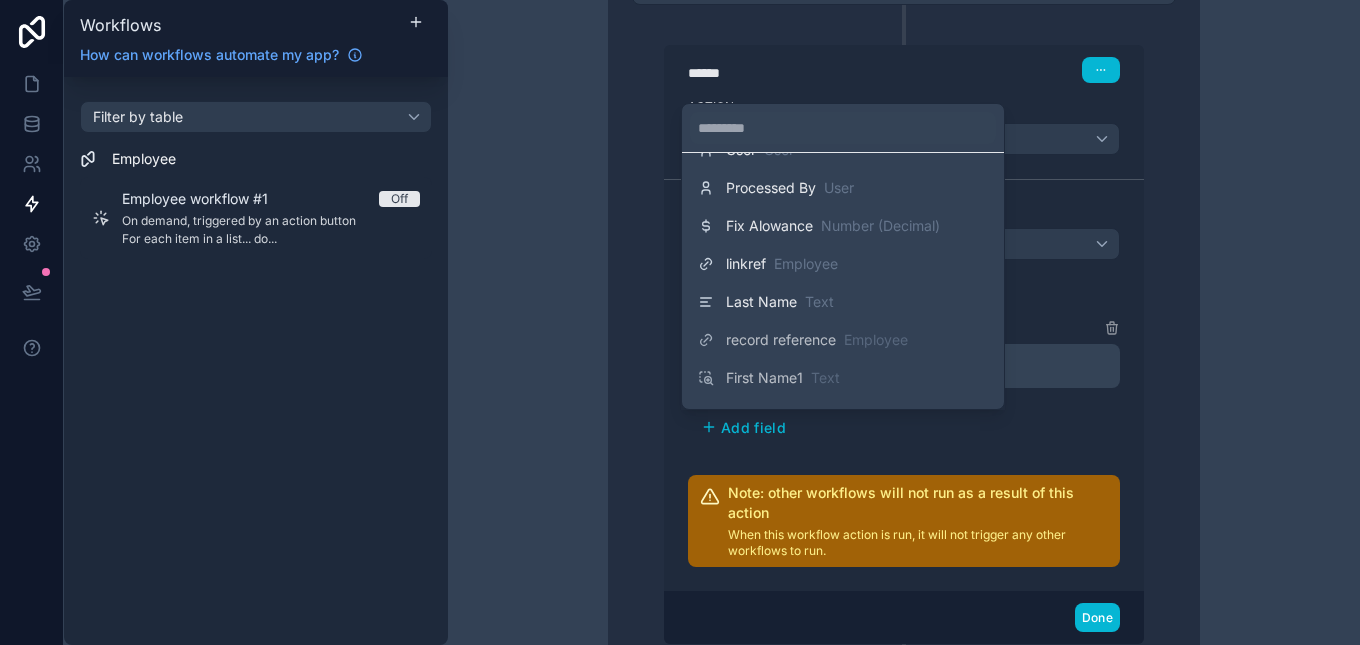 scroll, scrollTop: 370, scrollLeft: 0, axis: vertical 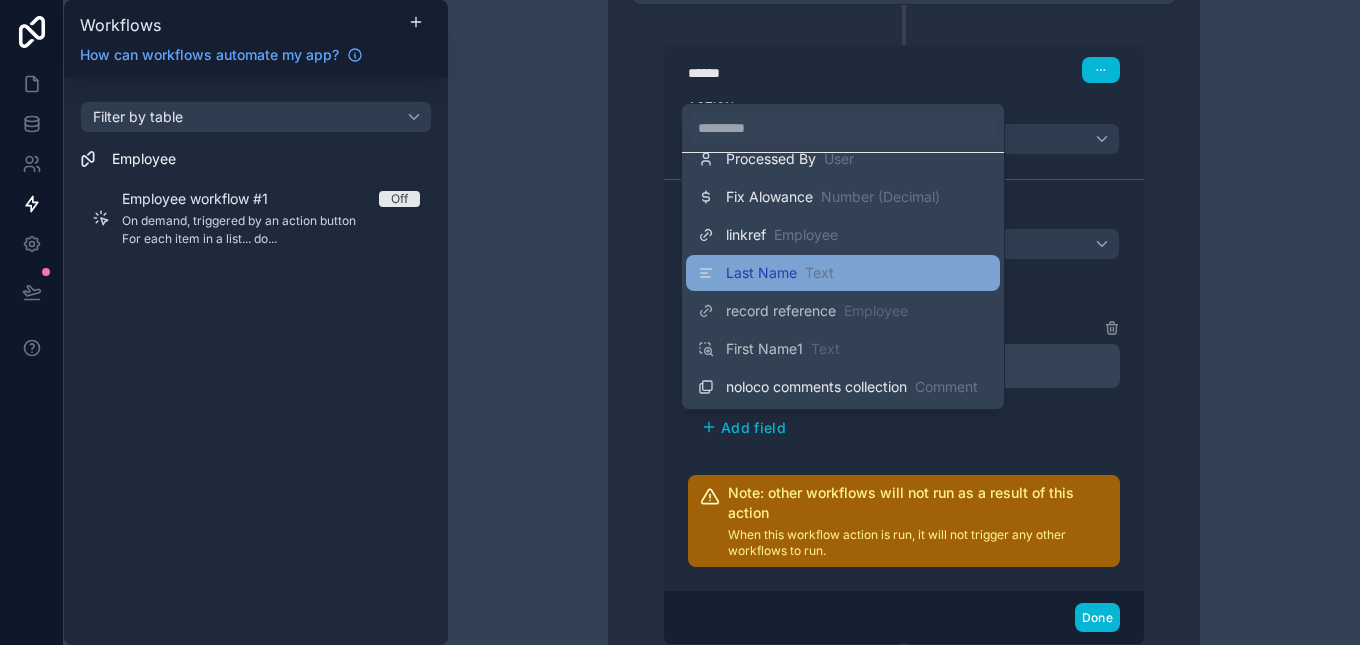 click on "Last Name Text" at bounding box center (843, 273) 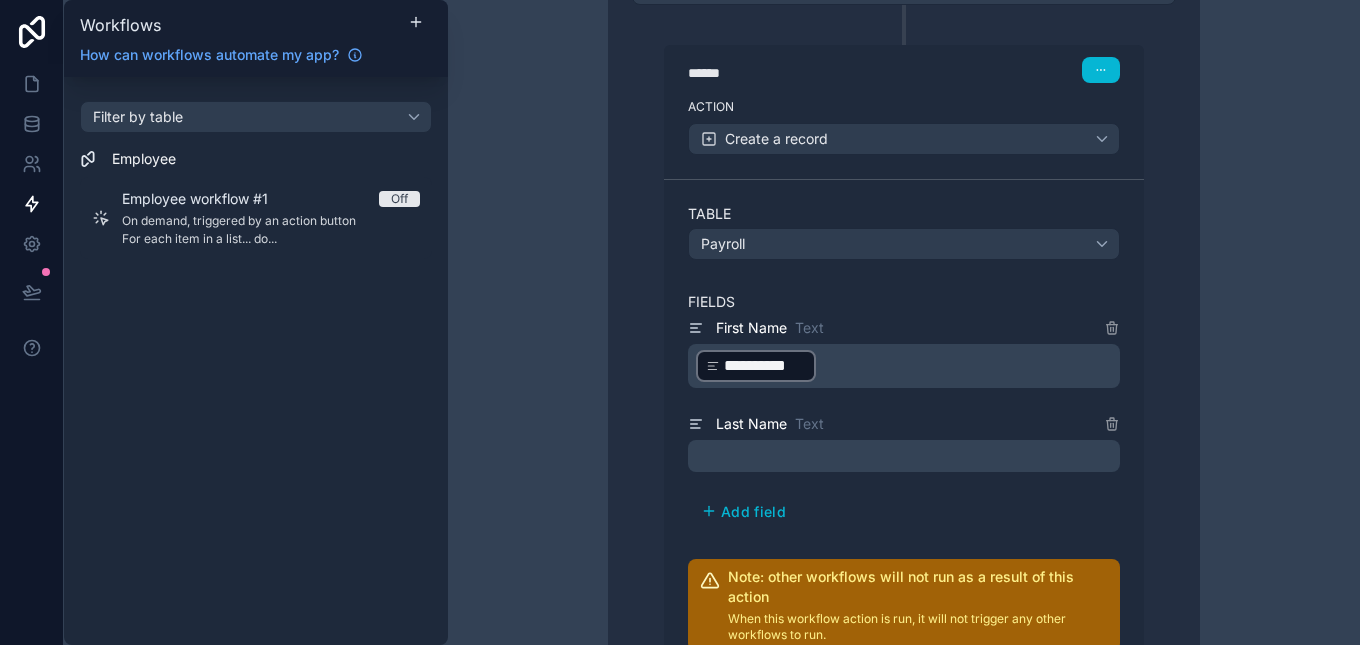 click on "﻿" at bounding box center [904, 456] 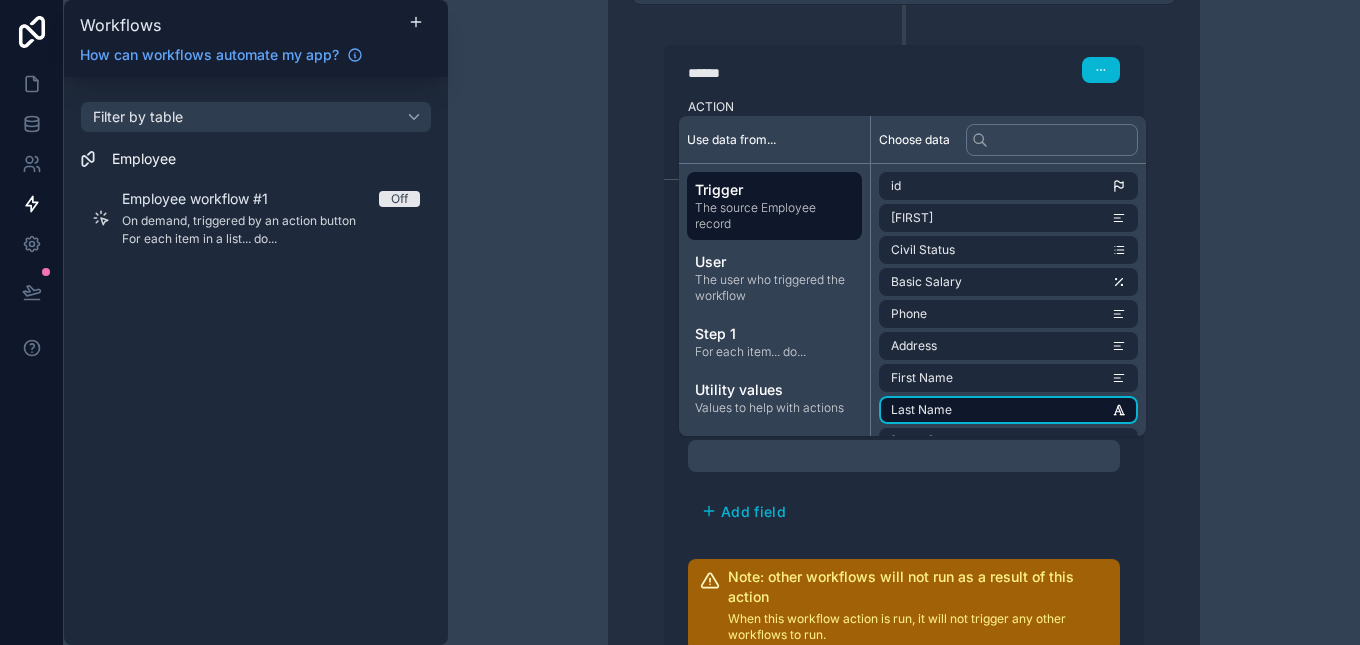 click on "Last Name" at bounding box center [1008, 410] 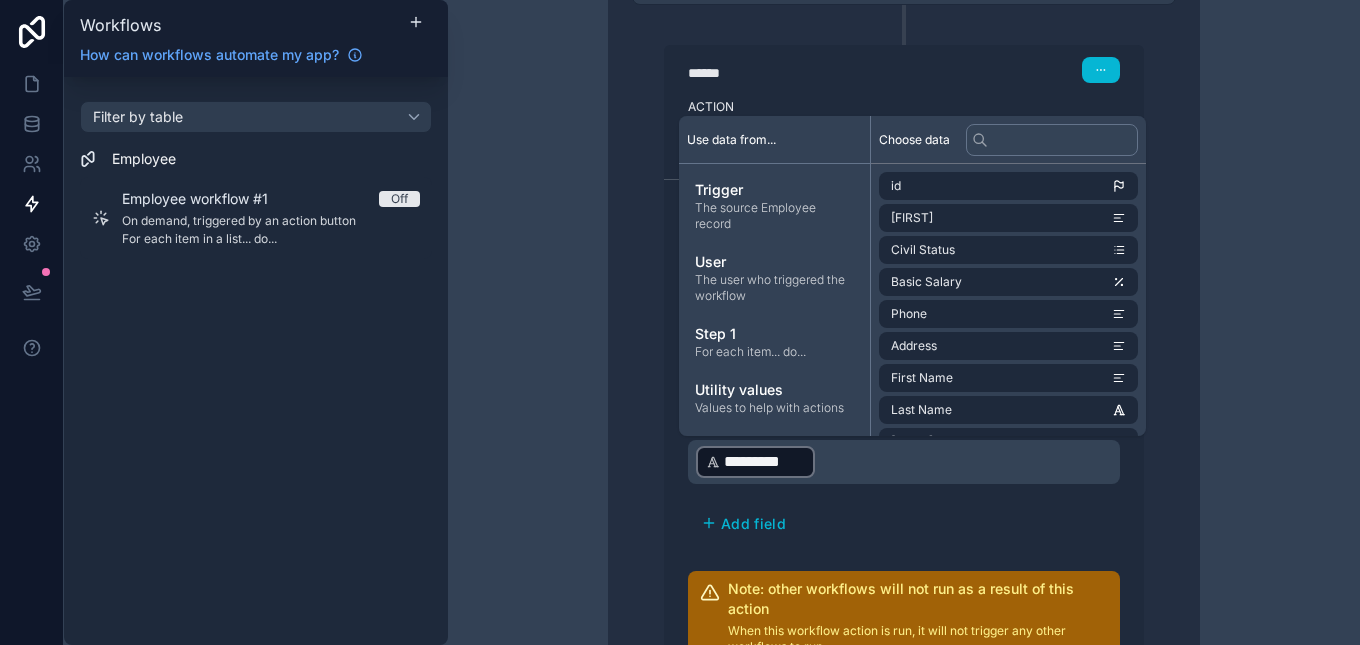 click on "**********" at bounding box center (904, 428) 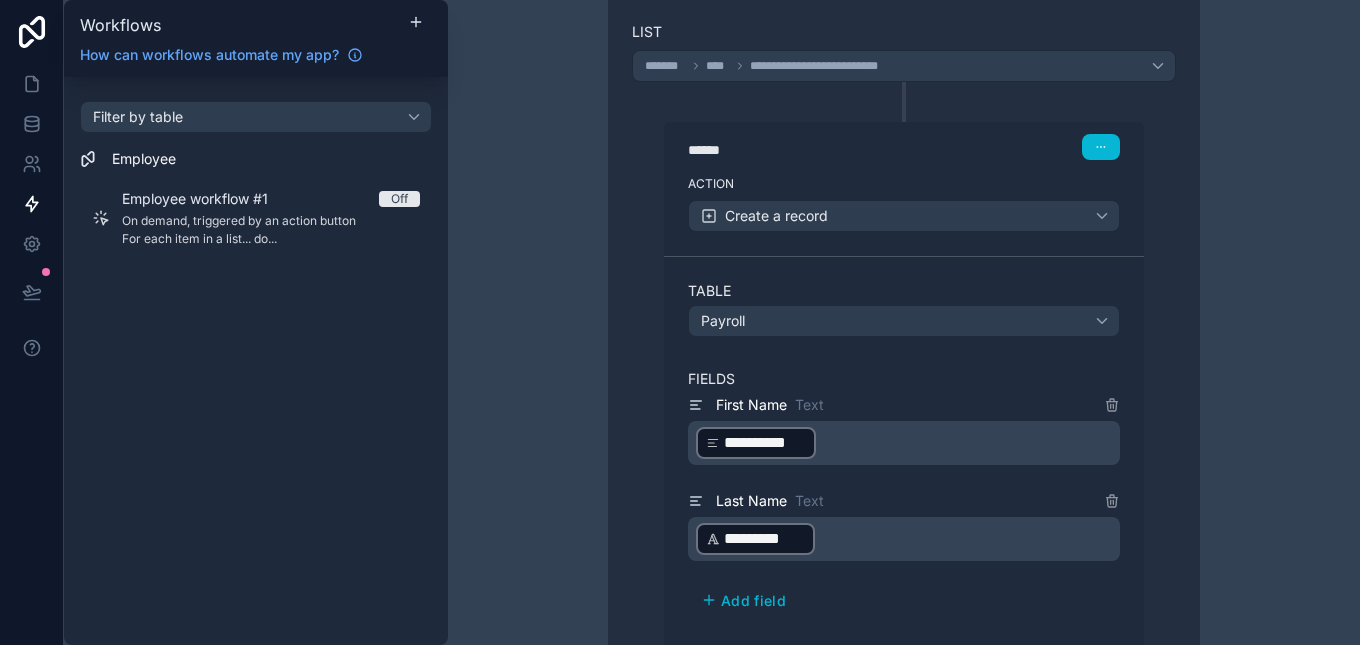 scroll, scrollTop: 446, scrollLeft: 0, axis: vertical 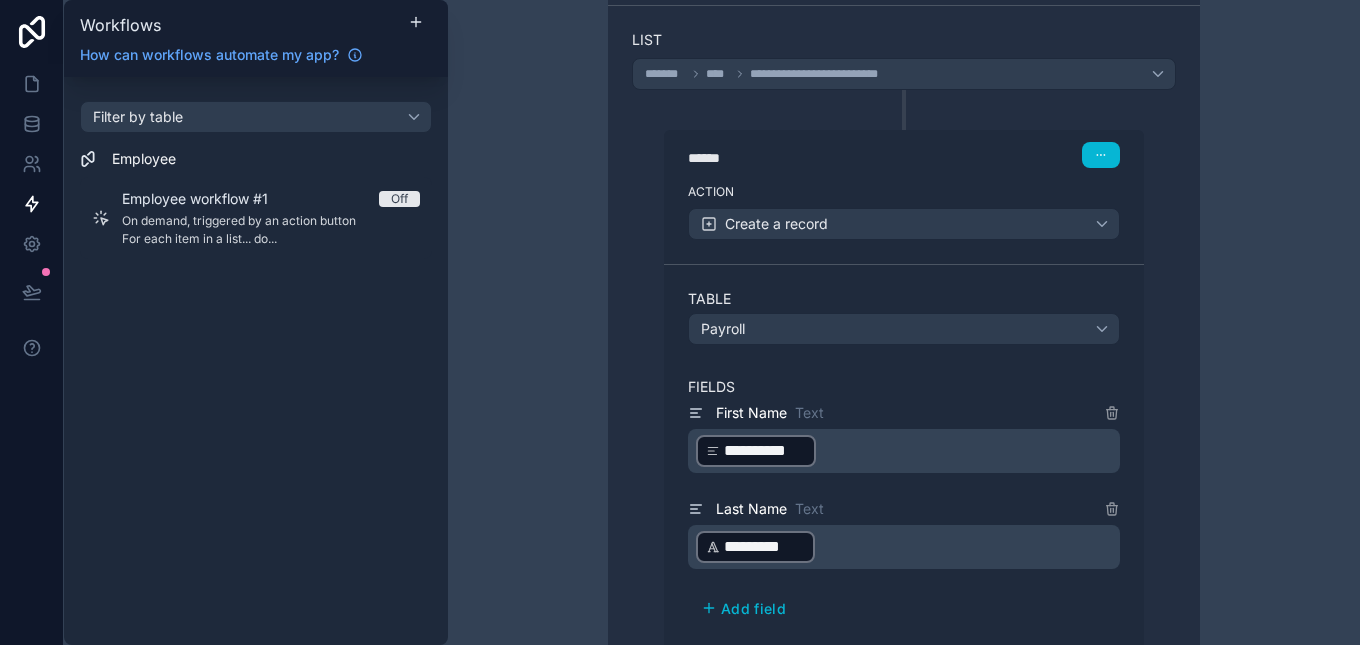 click on "**********" at bounding box center (765, 451) 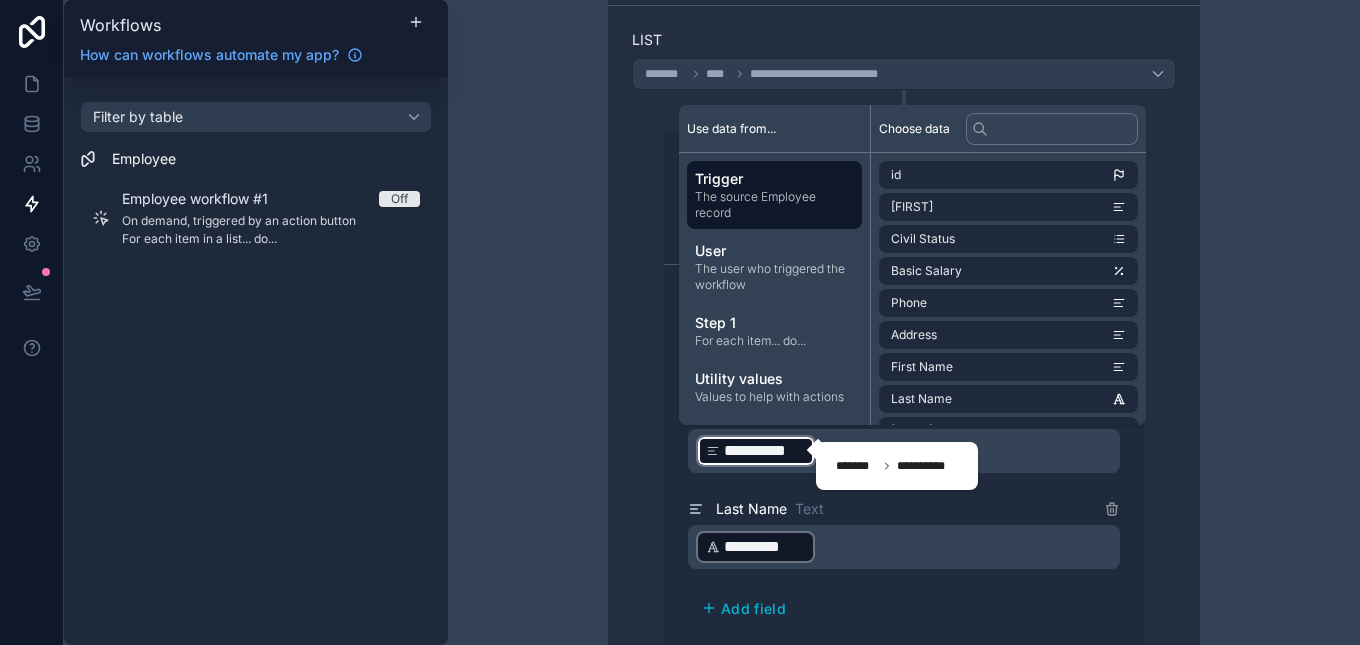 click on "Basic Salary1 Number (Decimal) Payroll Period Start Date Payroll Period End Date Pay Date Date Deductions Number (Decimal) Pension Contribution Number (Decimal) Net Pay Number (Decimal) Status Single option select User User Processed By User Fix Alowance Number (Decimal) linkref Employee Last Name Text record reference Employee First Name1 Text noloco comments collection Comment" at bounding box center (904, 458) 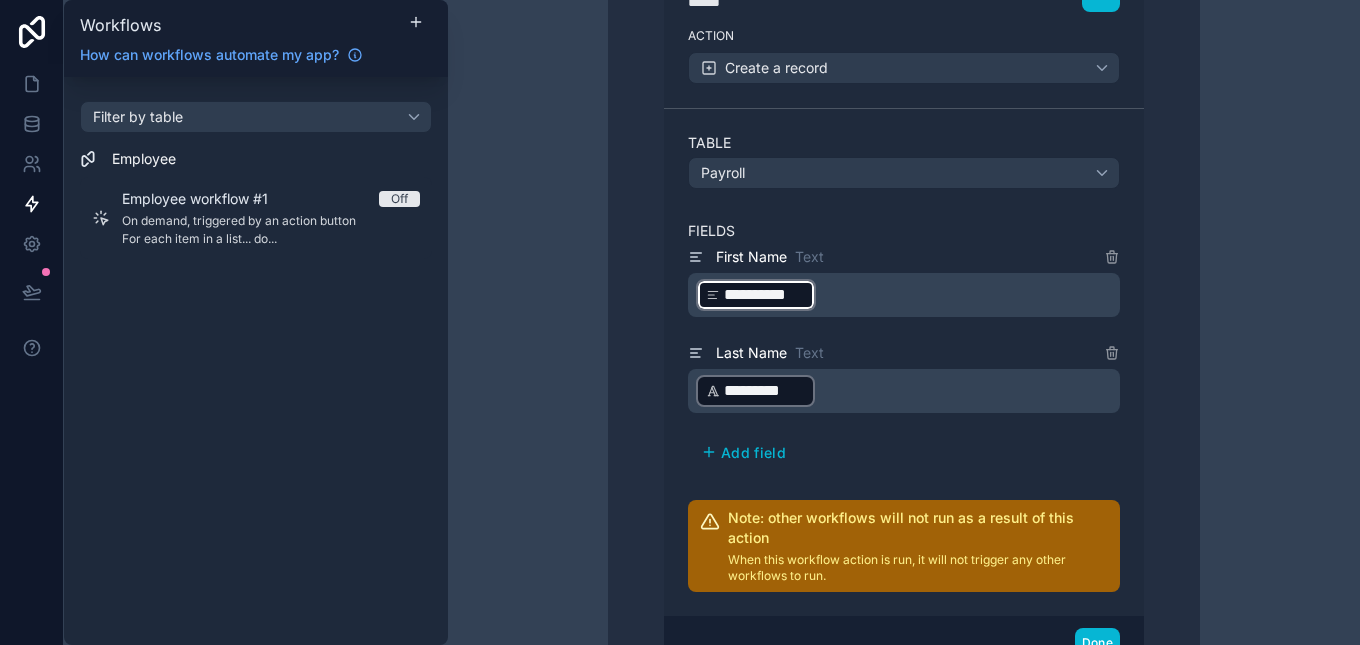 scroll, scrollTop: 653, scrollLeft: 0, axis: vertical 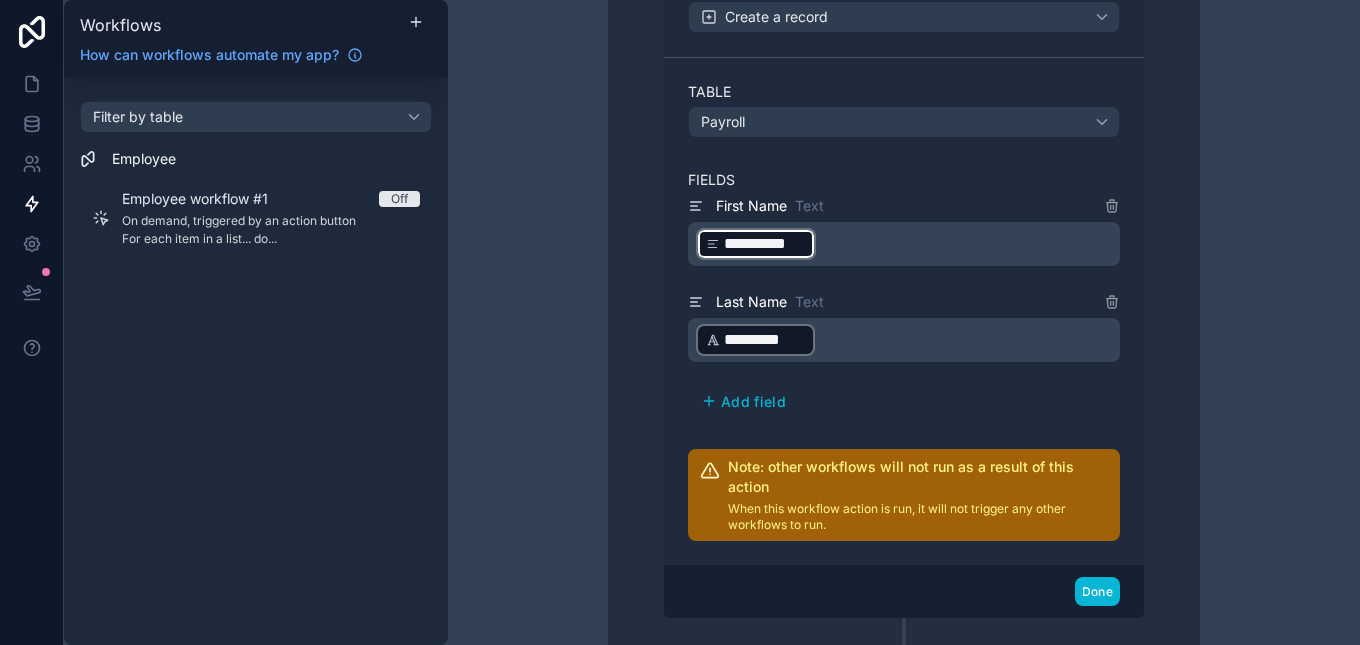 click on "**********" at bounding box center [765, 244] 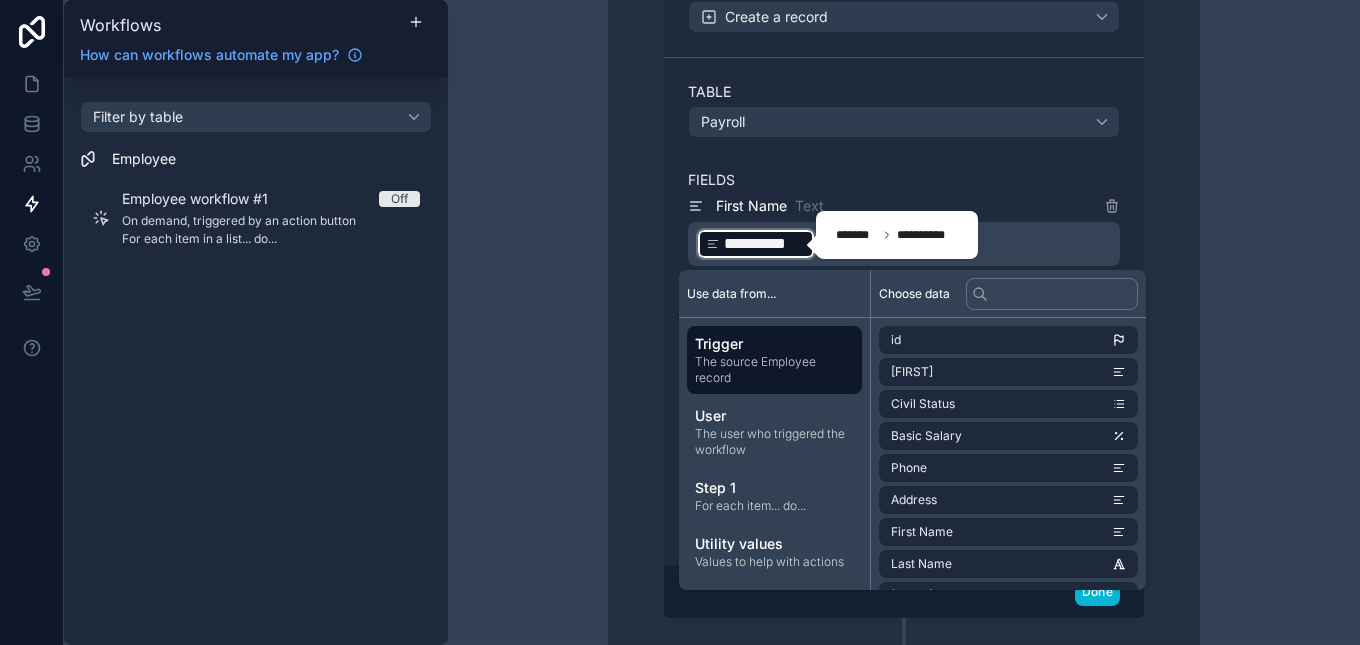 click on "First Name" at bounding box center (751, 206) 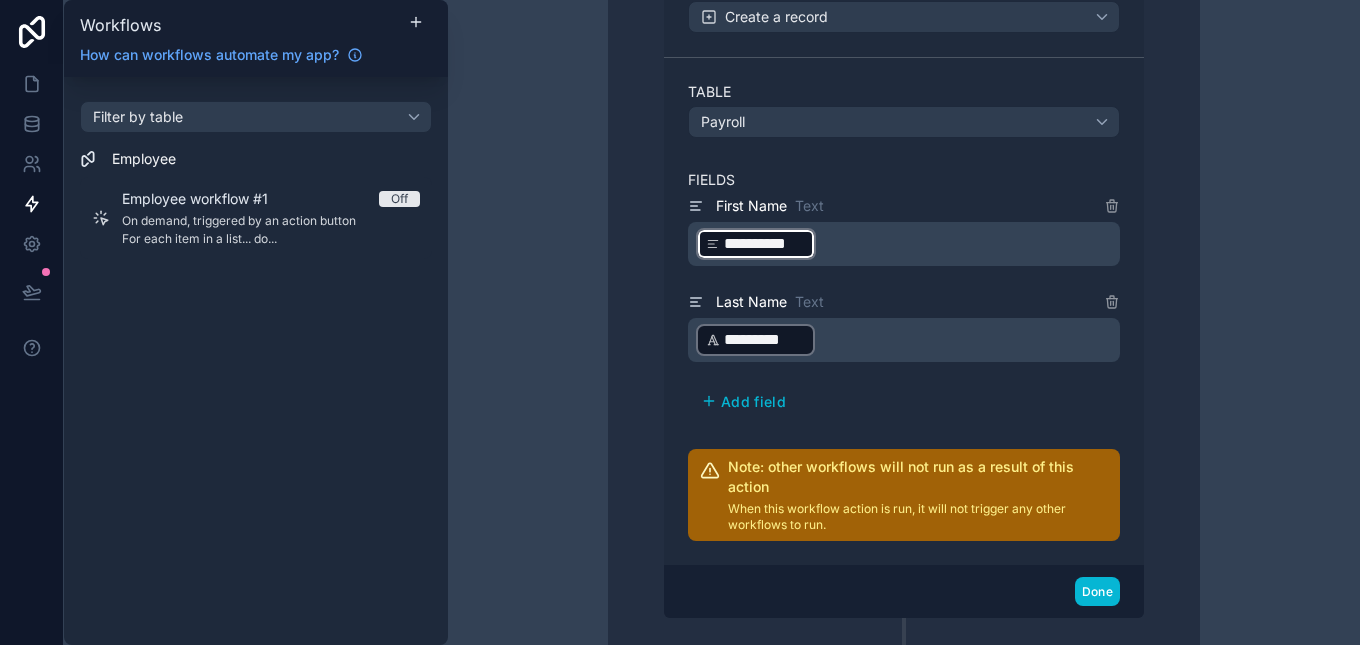 click on "**********" at bounding box center [765, 244] 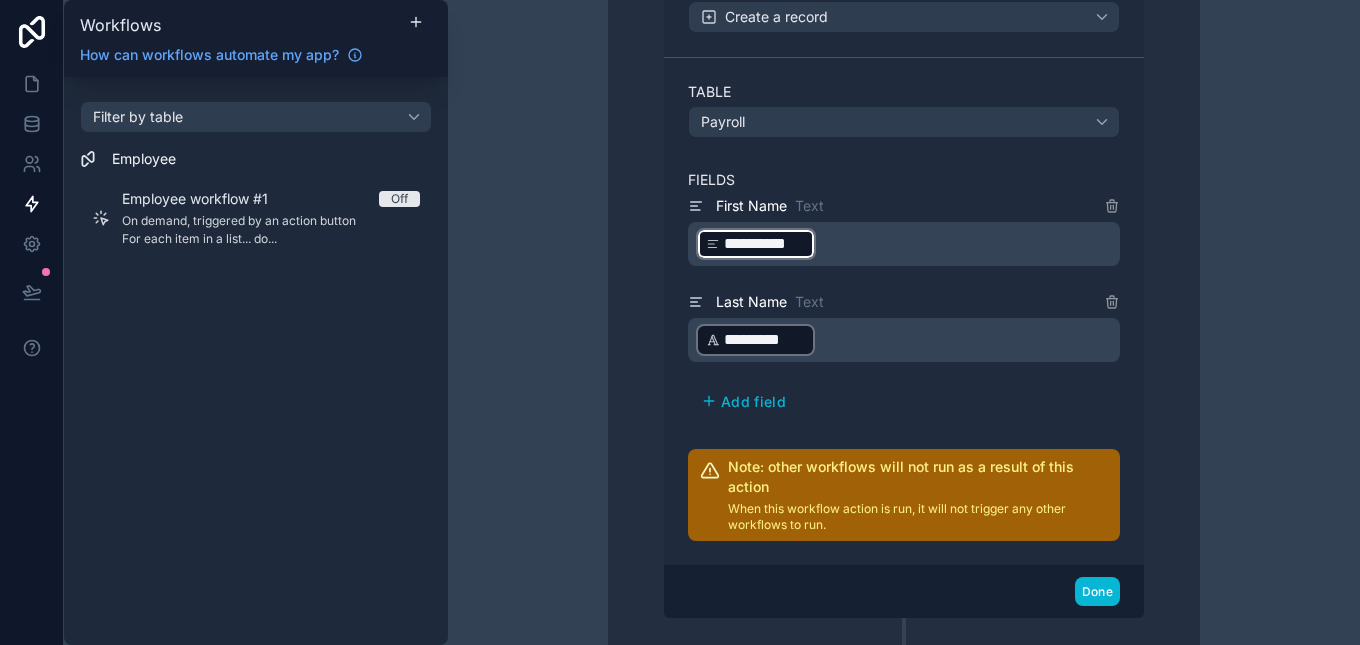 click on "**********" at bounding box center (765, 244) 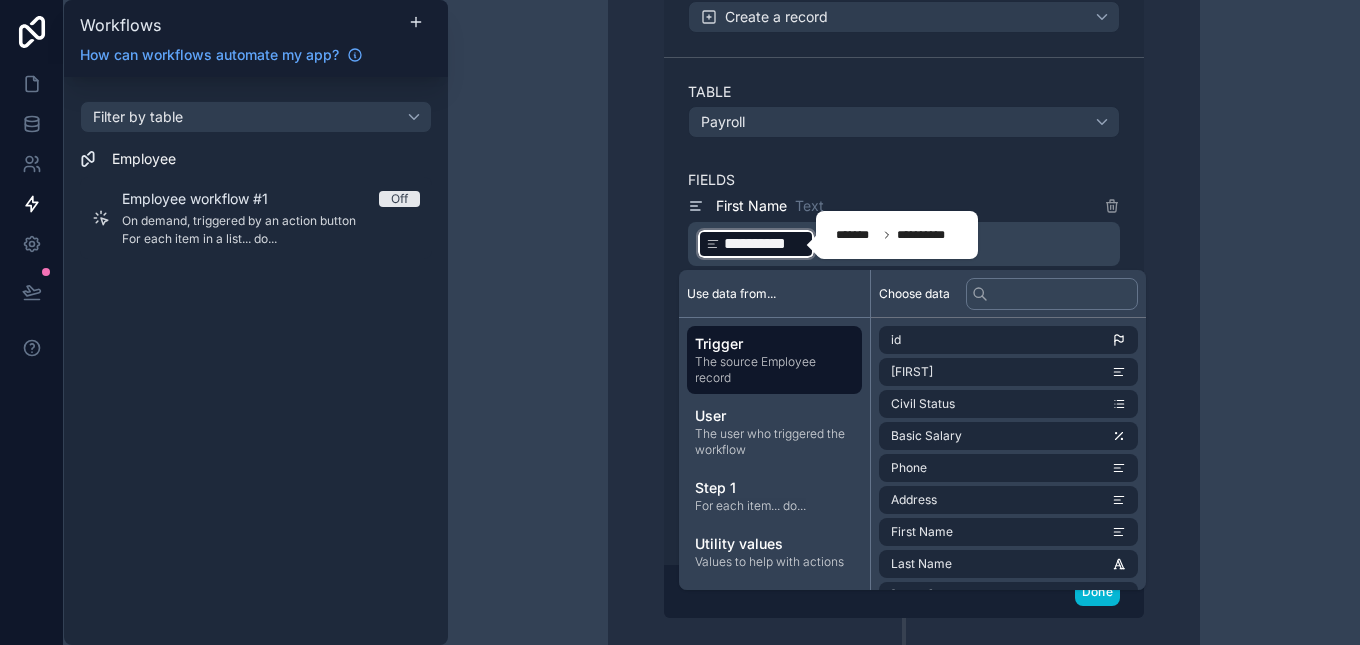 click on "**********" at bounding box center [904, 311] 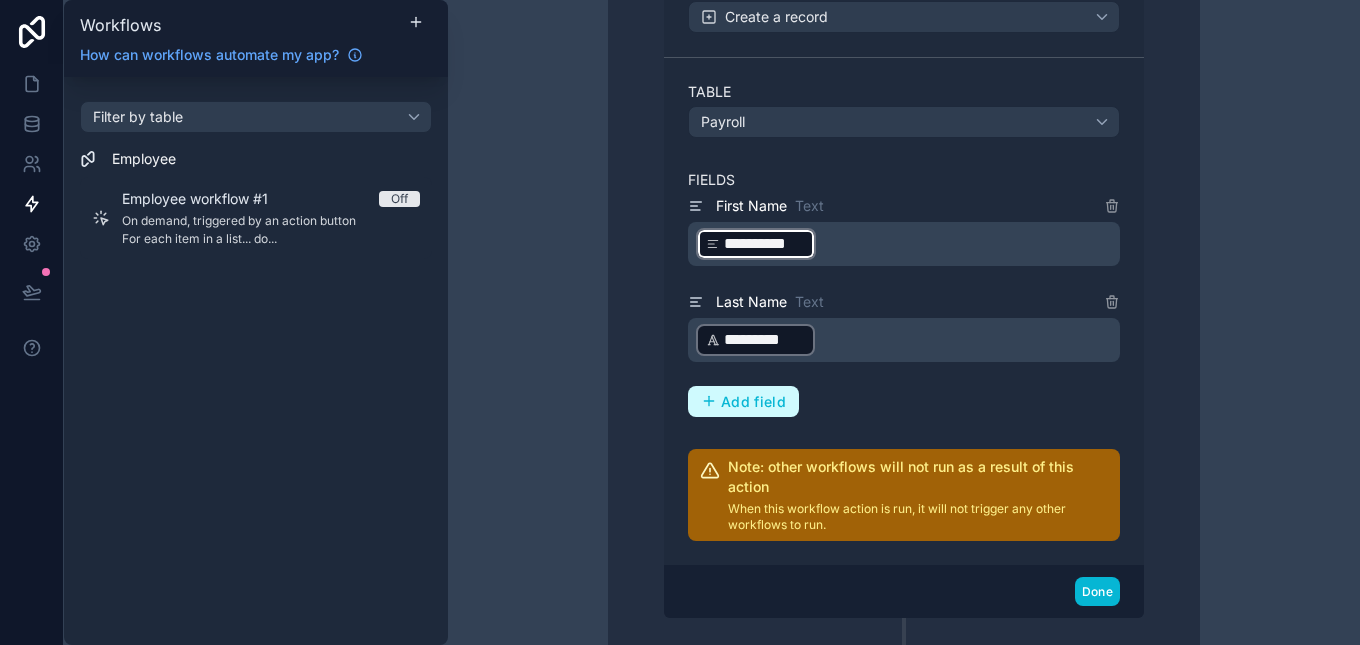 click on "Add field" at bounding box center [753, 402] 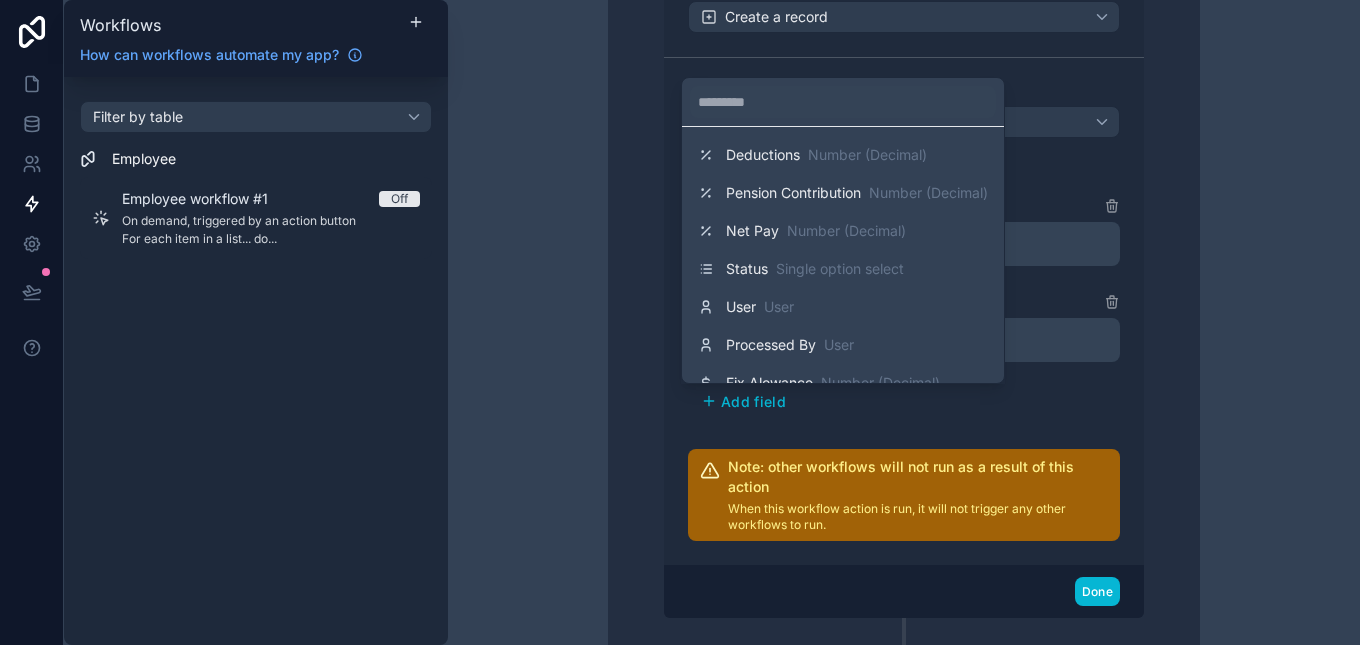 scroll, scrollTop: 332, scrollLeft: 0, axis: vertical 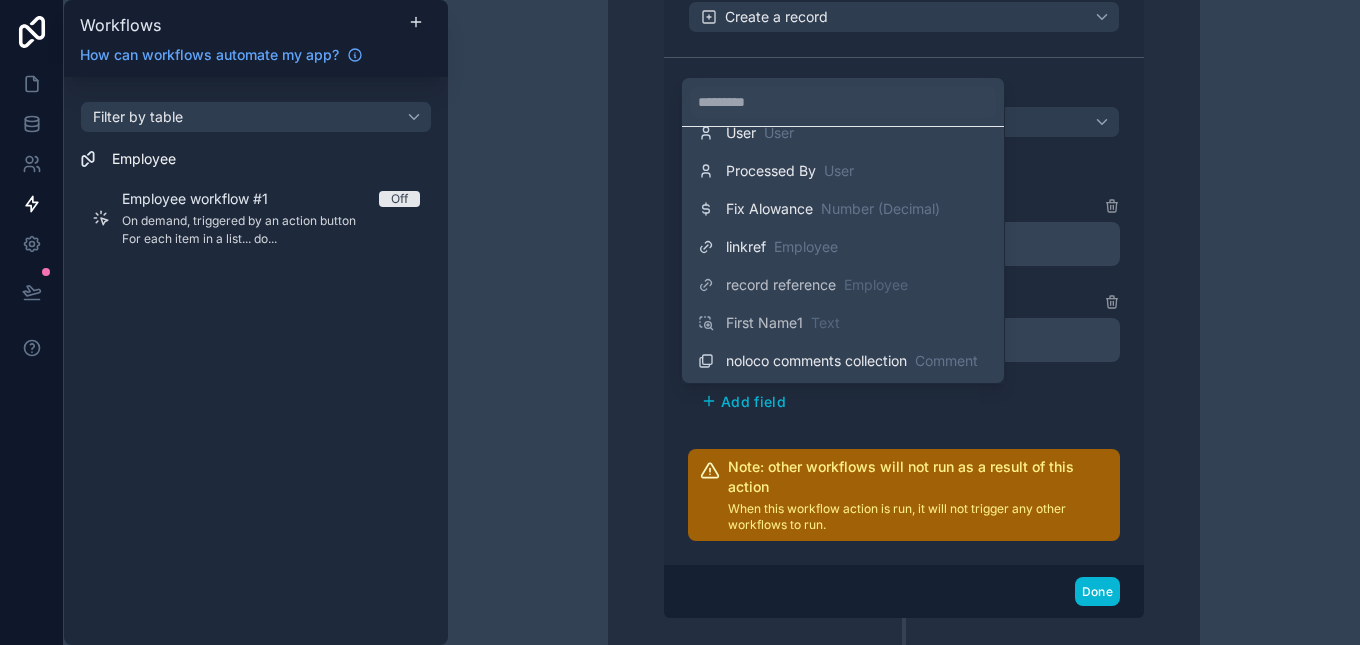 click at bounding box center [680, 322] 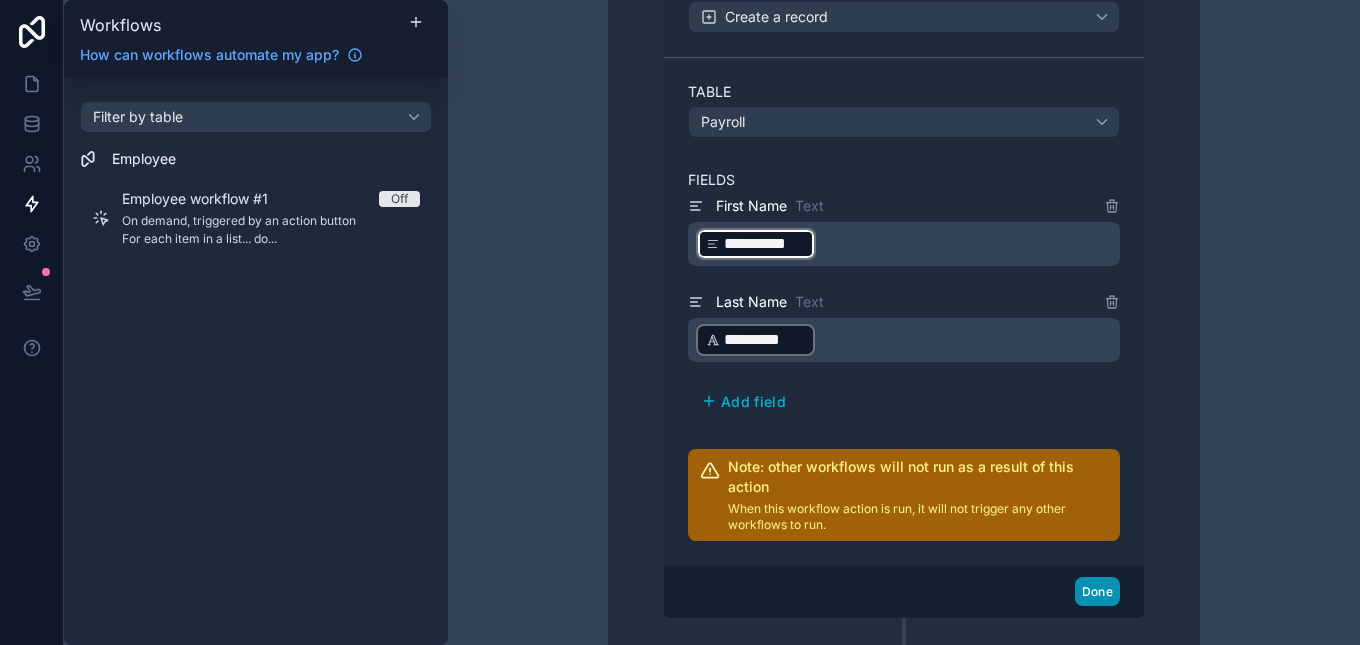 click on "Done" at bounding box center (1097, 591) 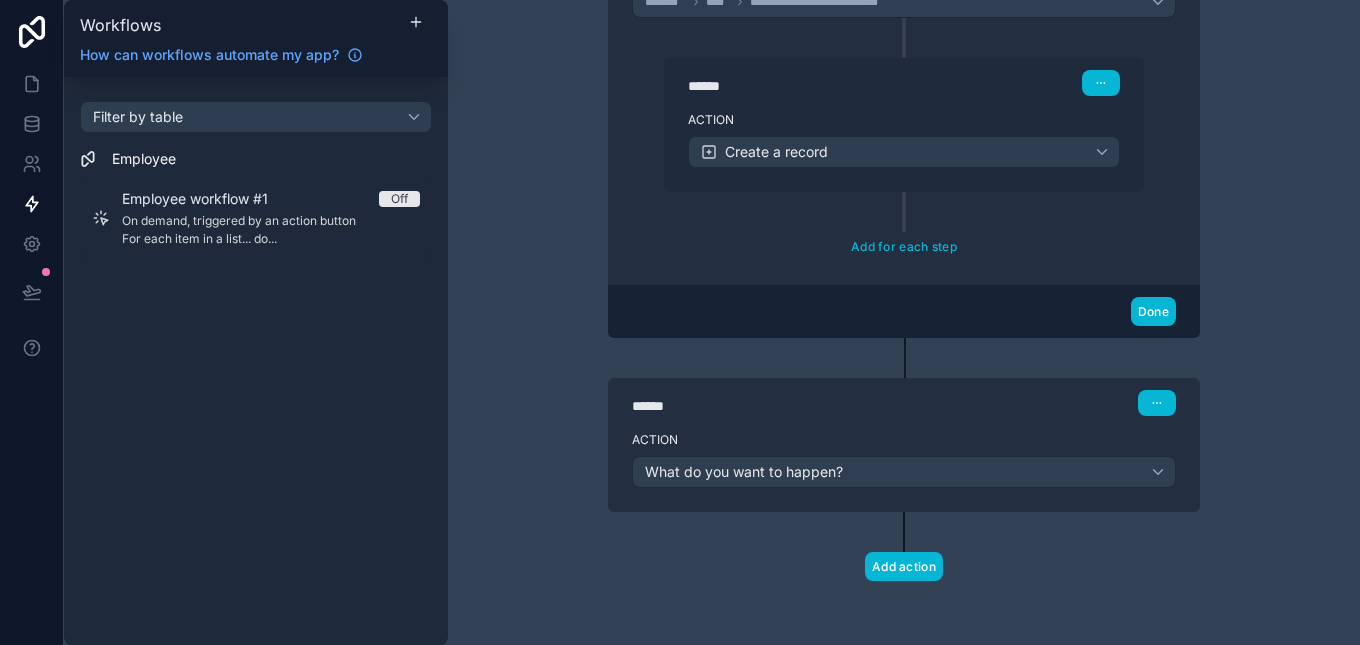 scroll, scrollTop: 518, scrollLeft: 0, axis: vertical 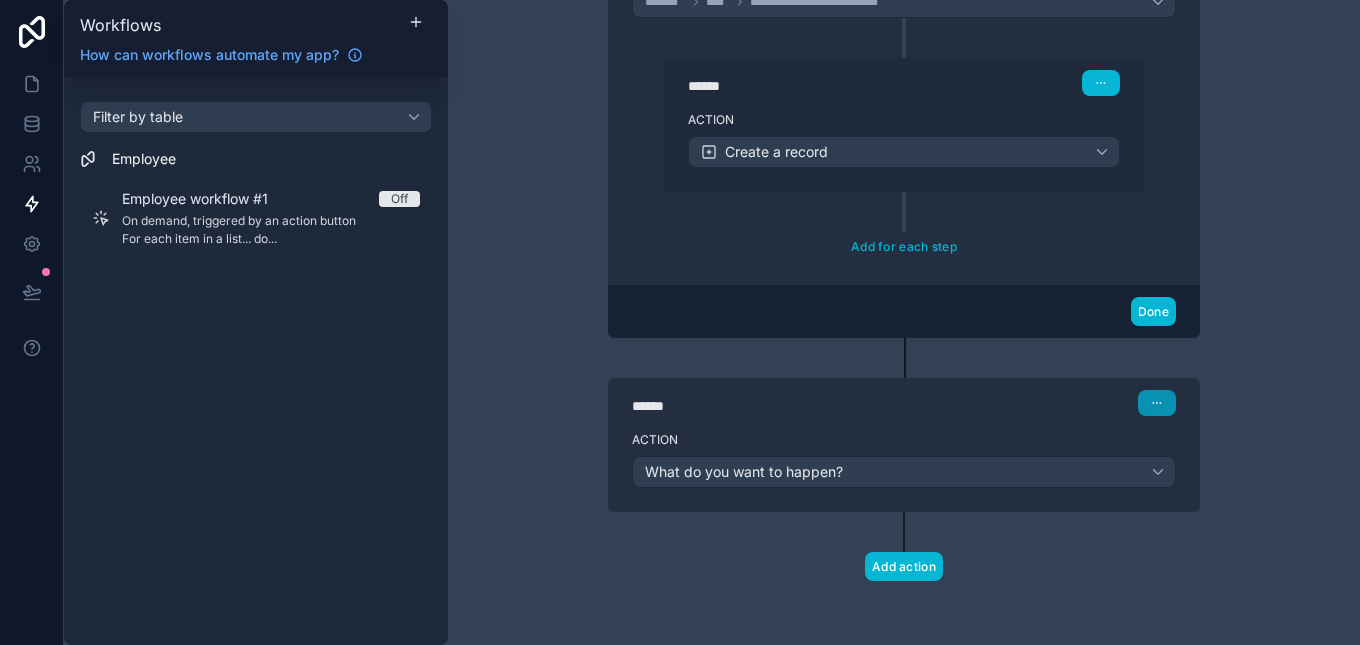 click 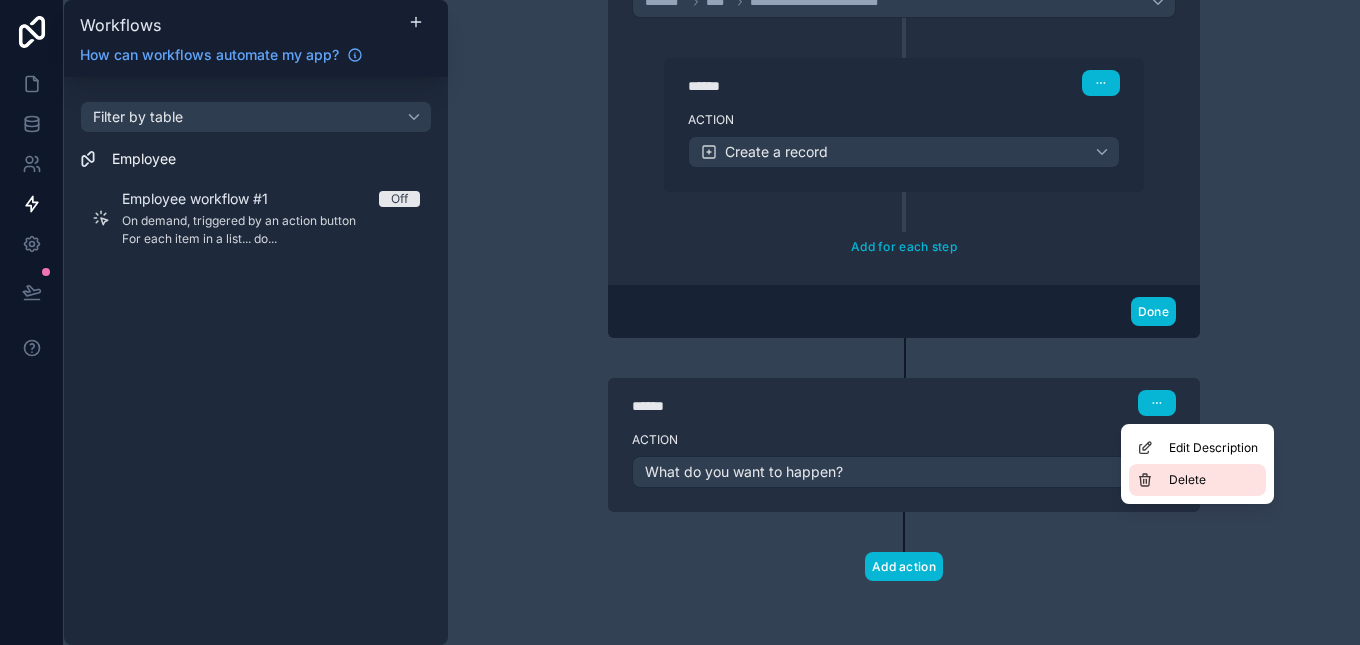 click on "Delete" at bounding box center [1197, 480] 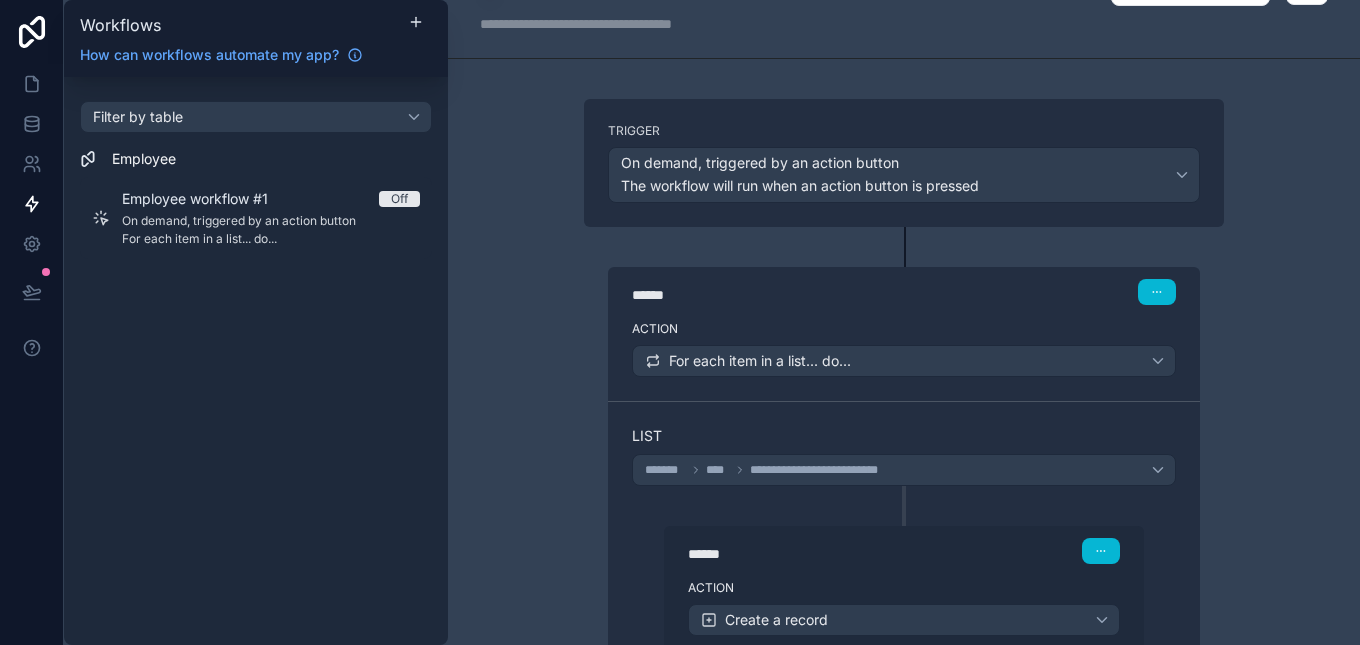 scroll, scrollTop: 0, scrollLeft: 0, axis: both 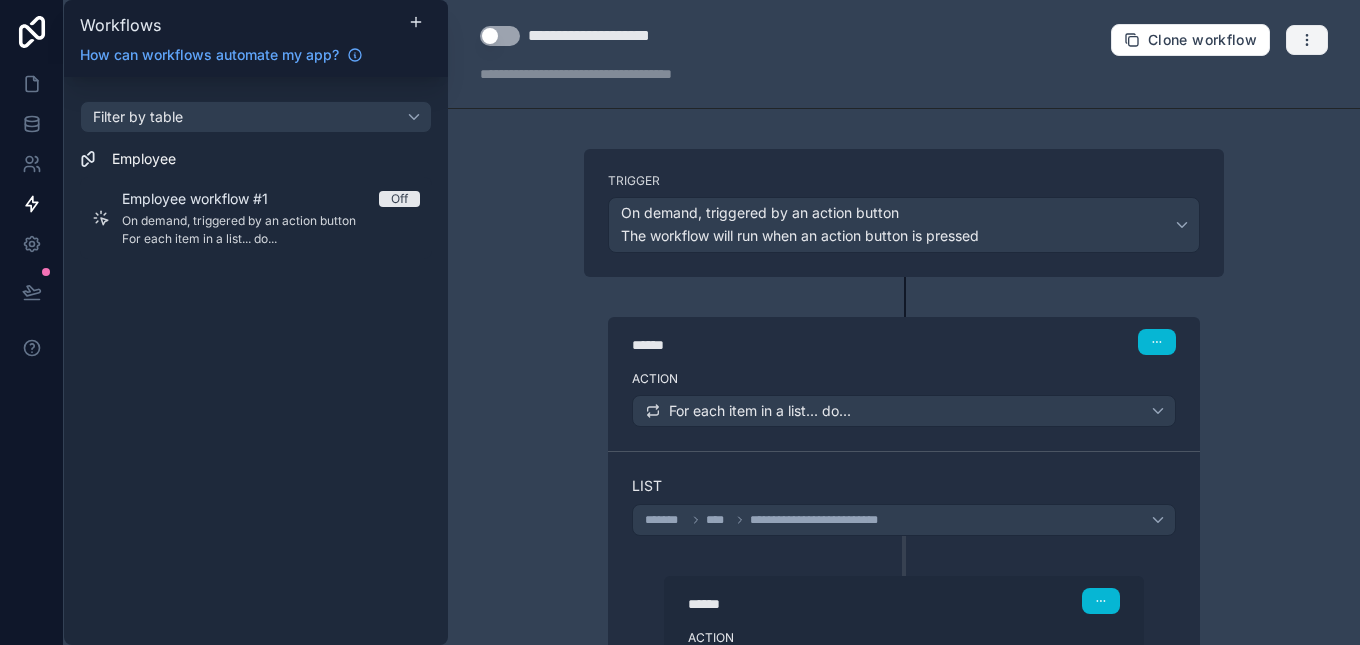 click at bounding box center [1307, 40] 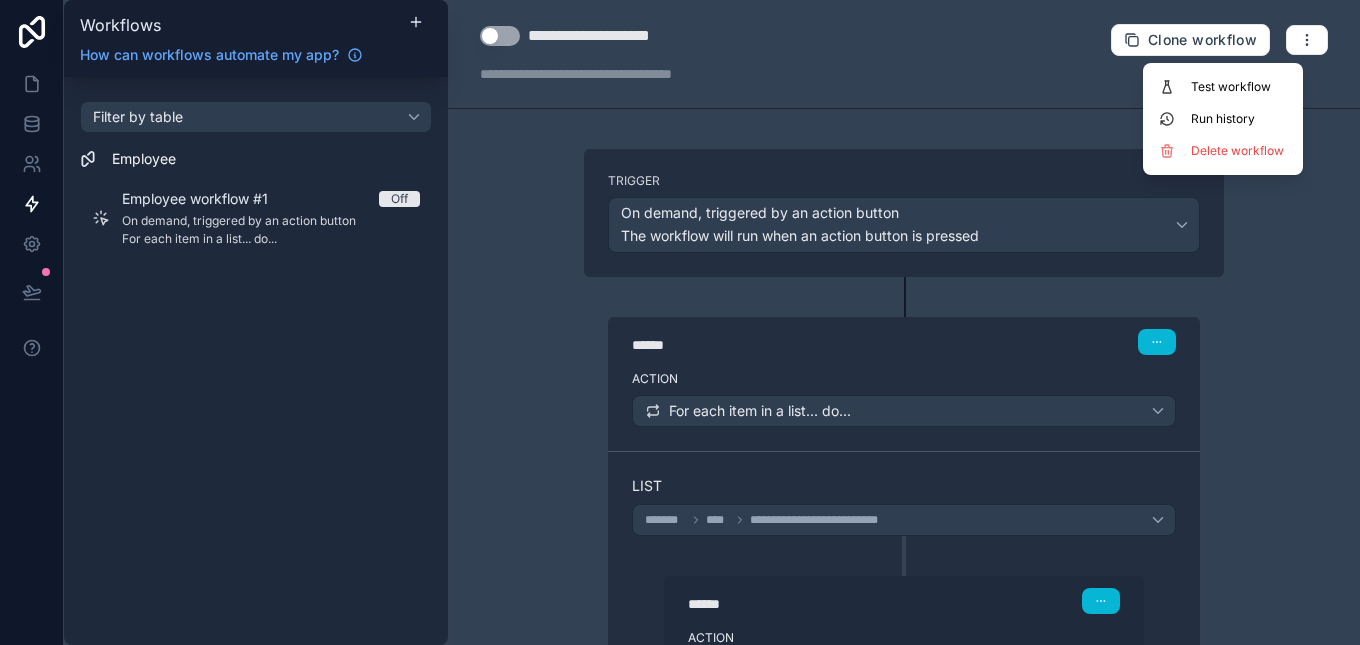 click on "Use setting" at bounding box center (500, 36) 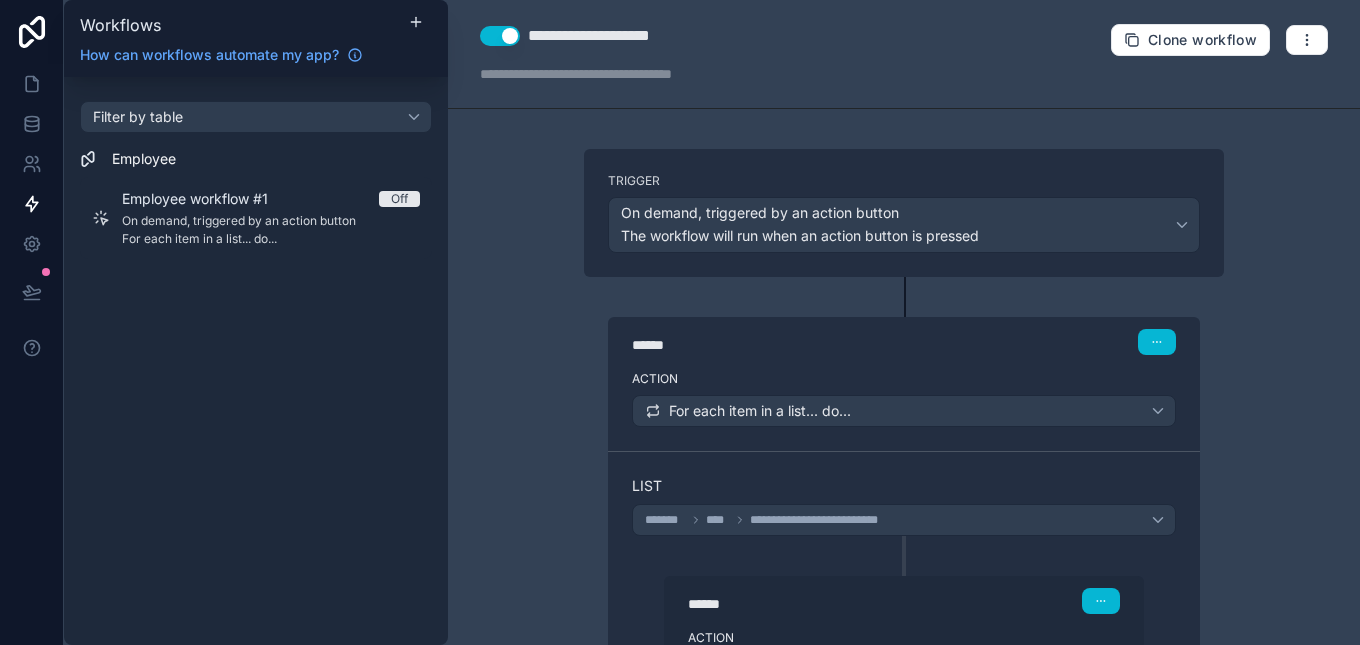 click at bounding box center [620, 74] 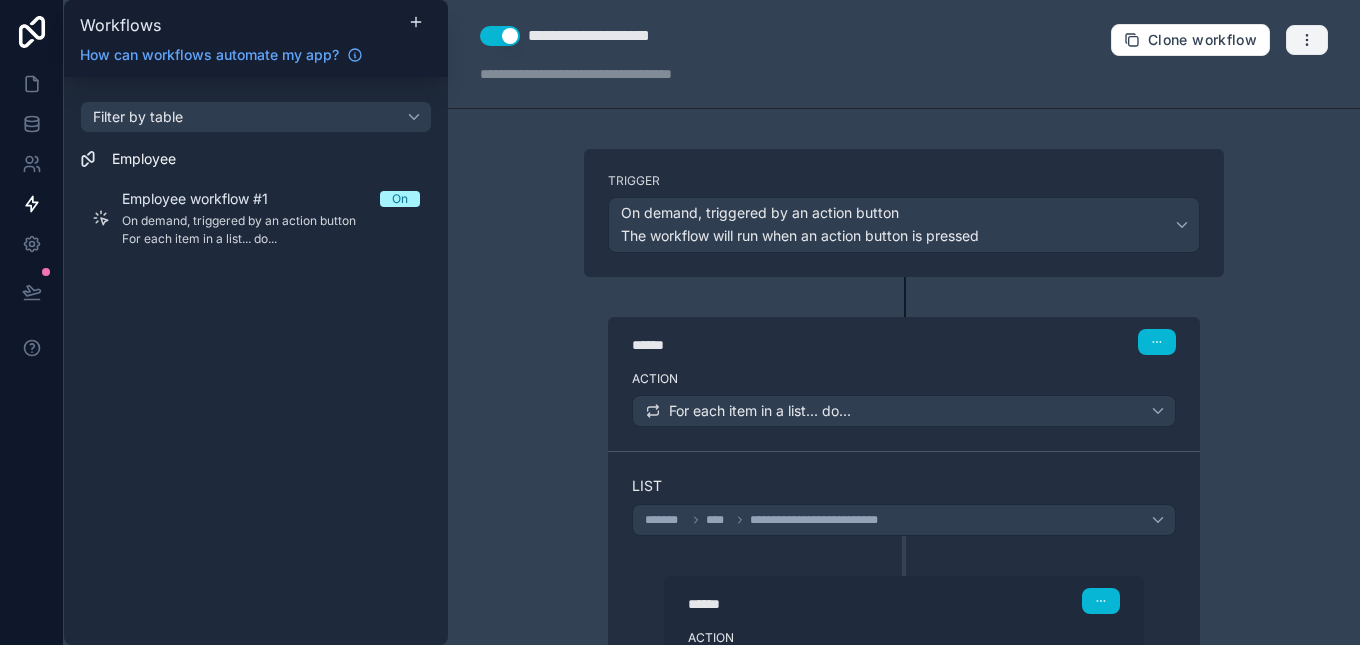 click 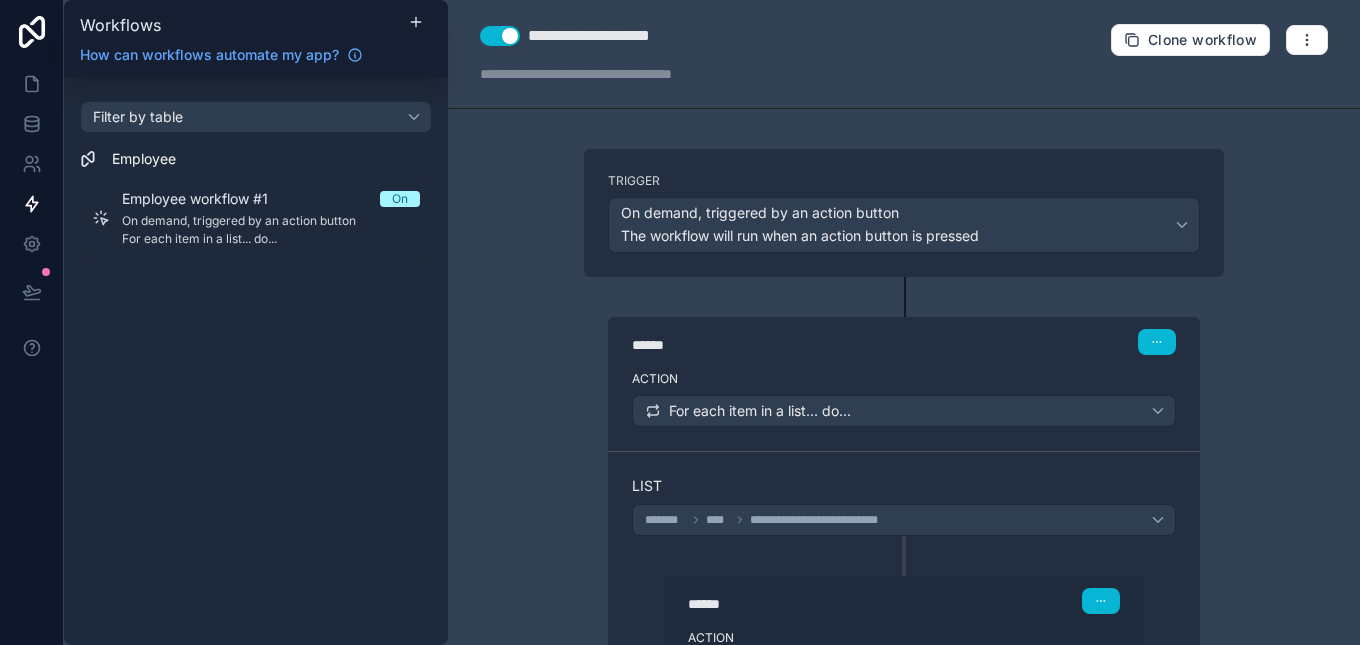drag, startPoint x: 980, startPoint y: 80, endPoint x: 980, endPoint y: 65, distance: 15 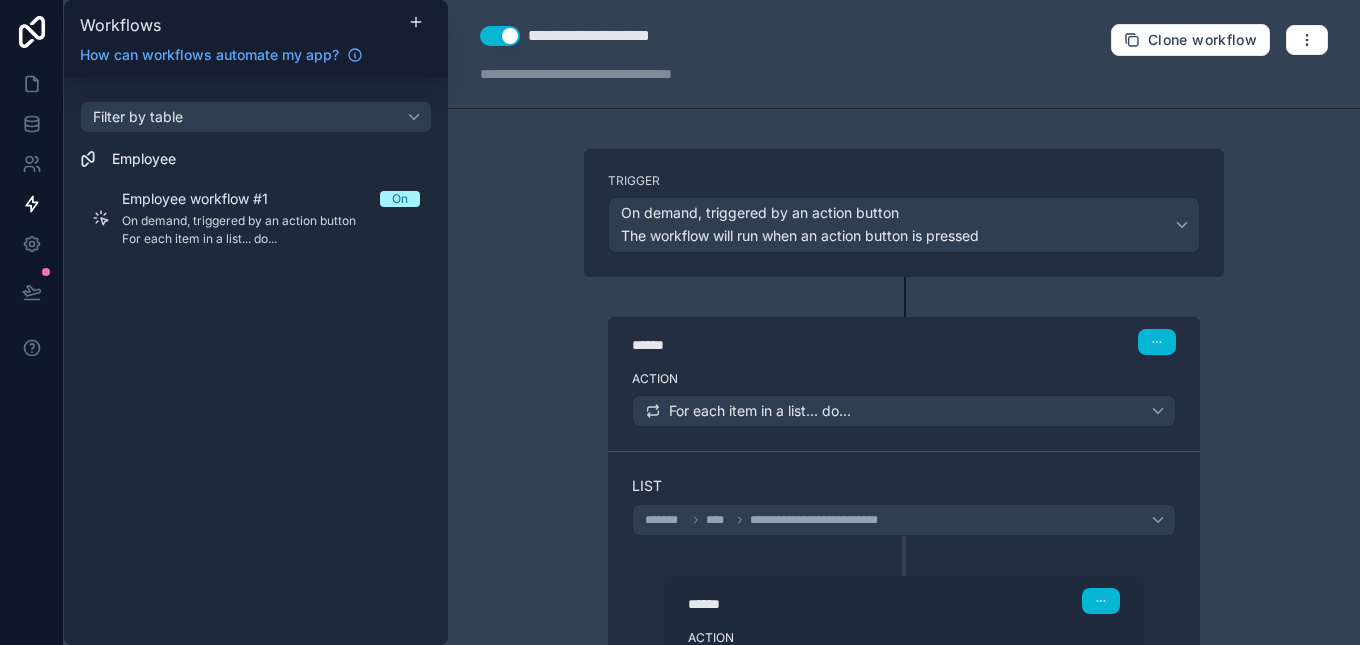click on "**********" at bounding box center [904, 54] 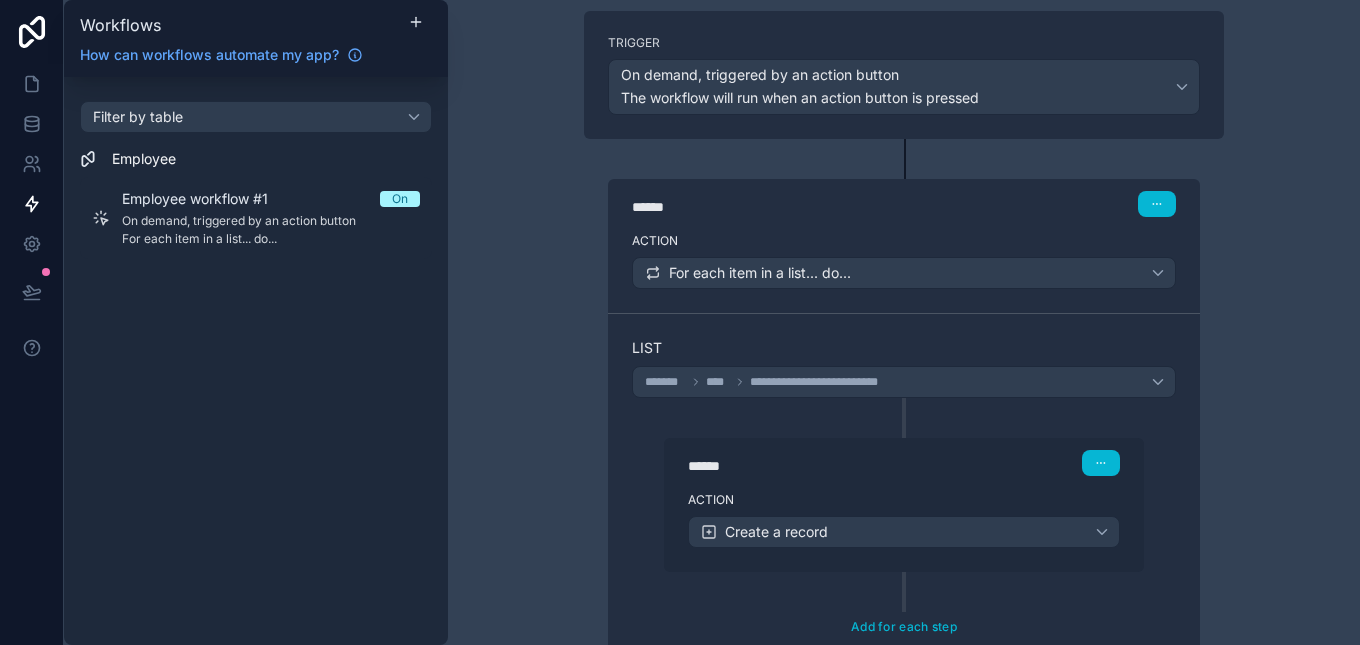 scroll, scrollTop: 0, scrollLeft: 0, axis: both 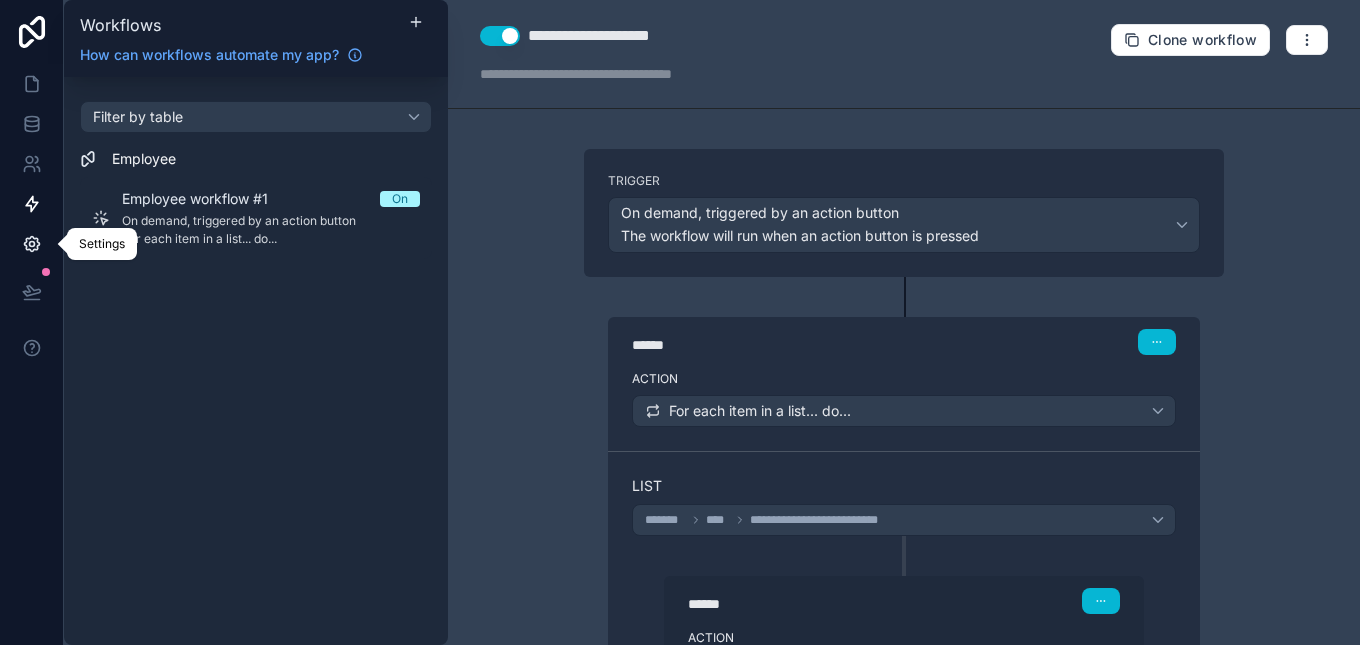 click 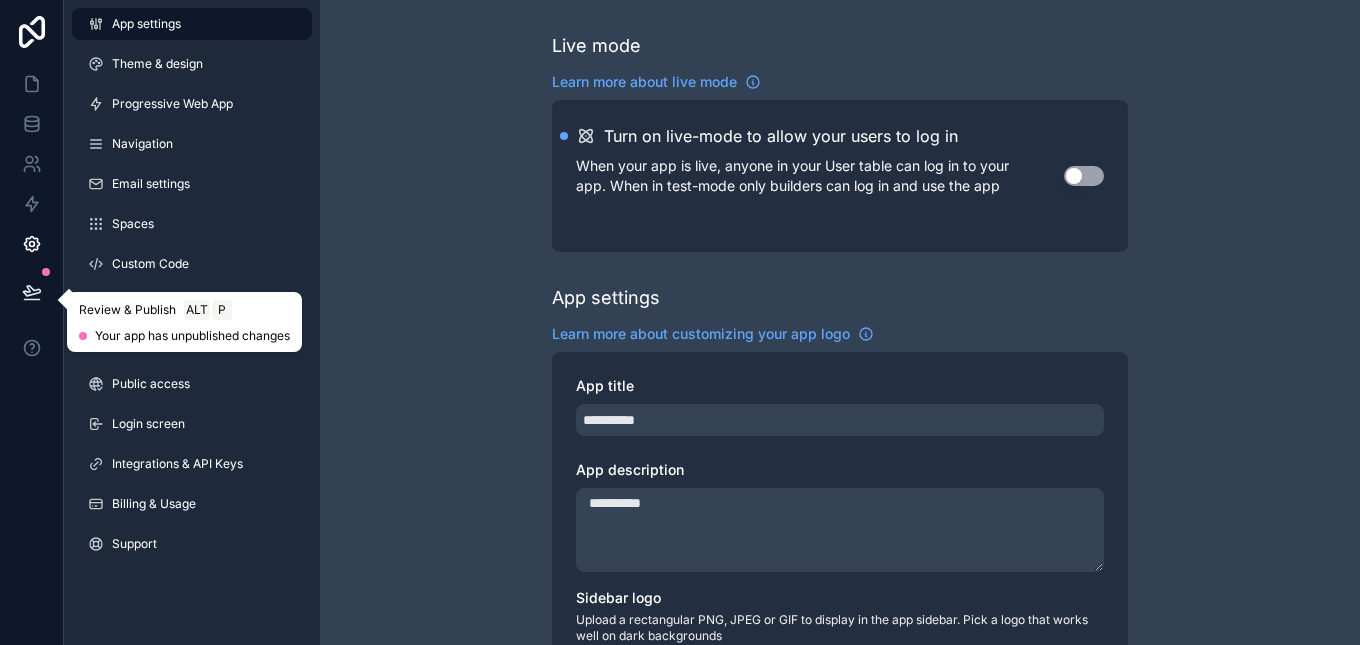 click 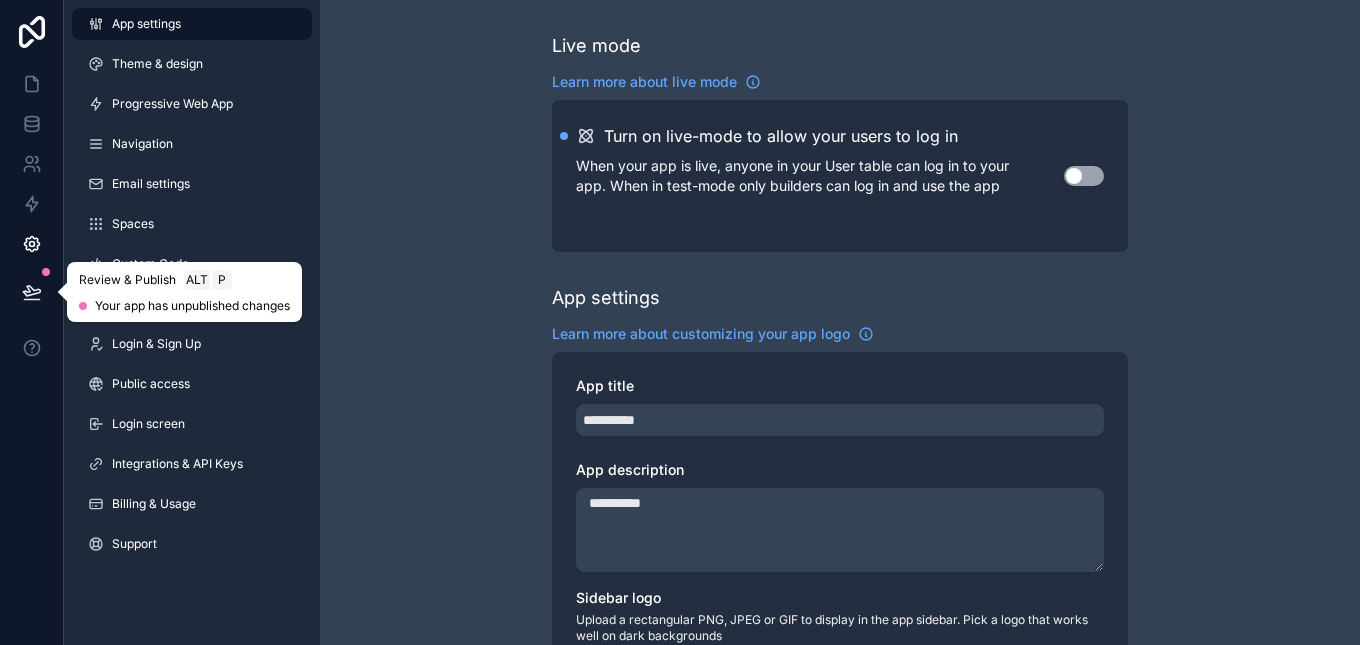 click 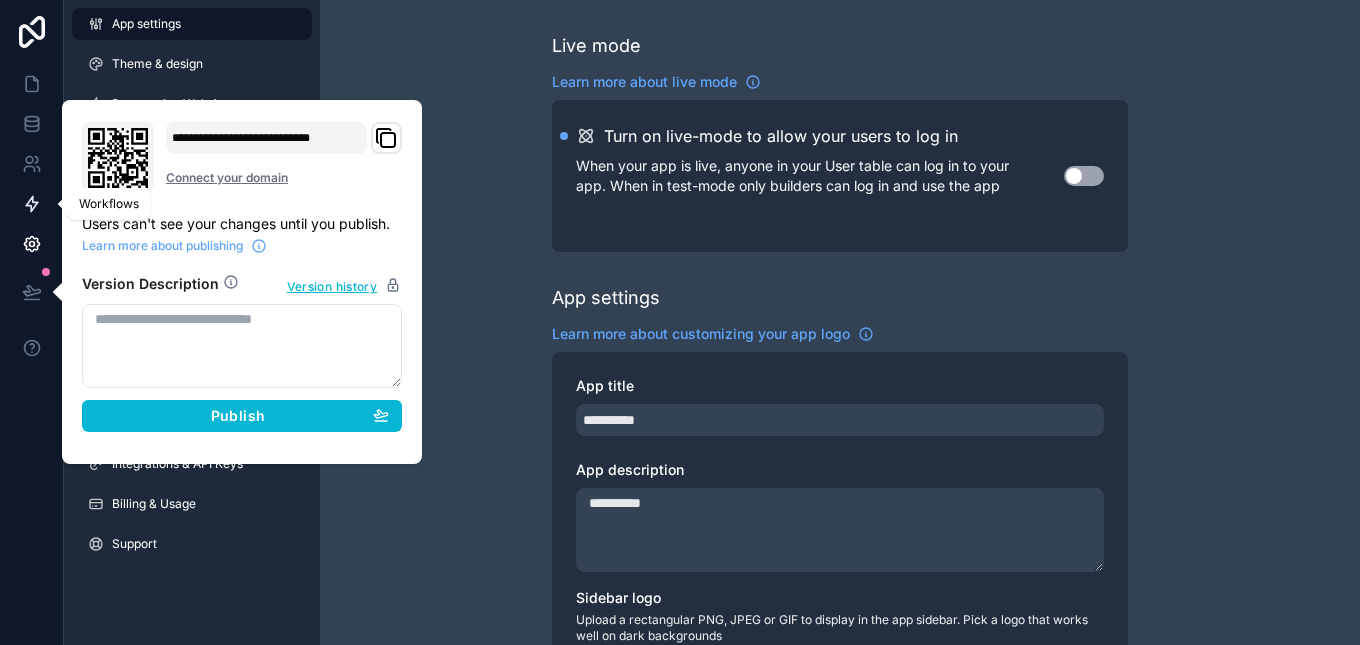 click 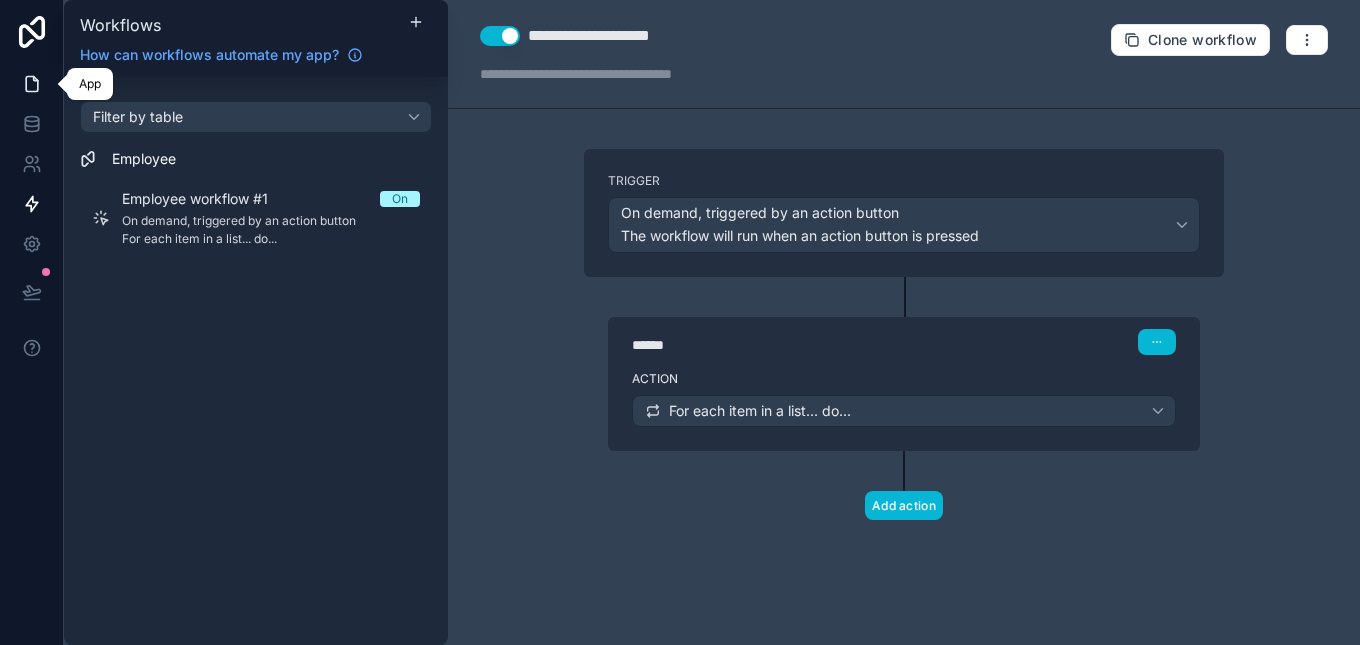 click at bounding box center [31, 84] 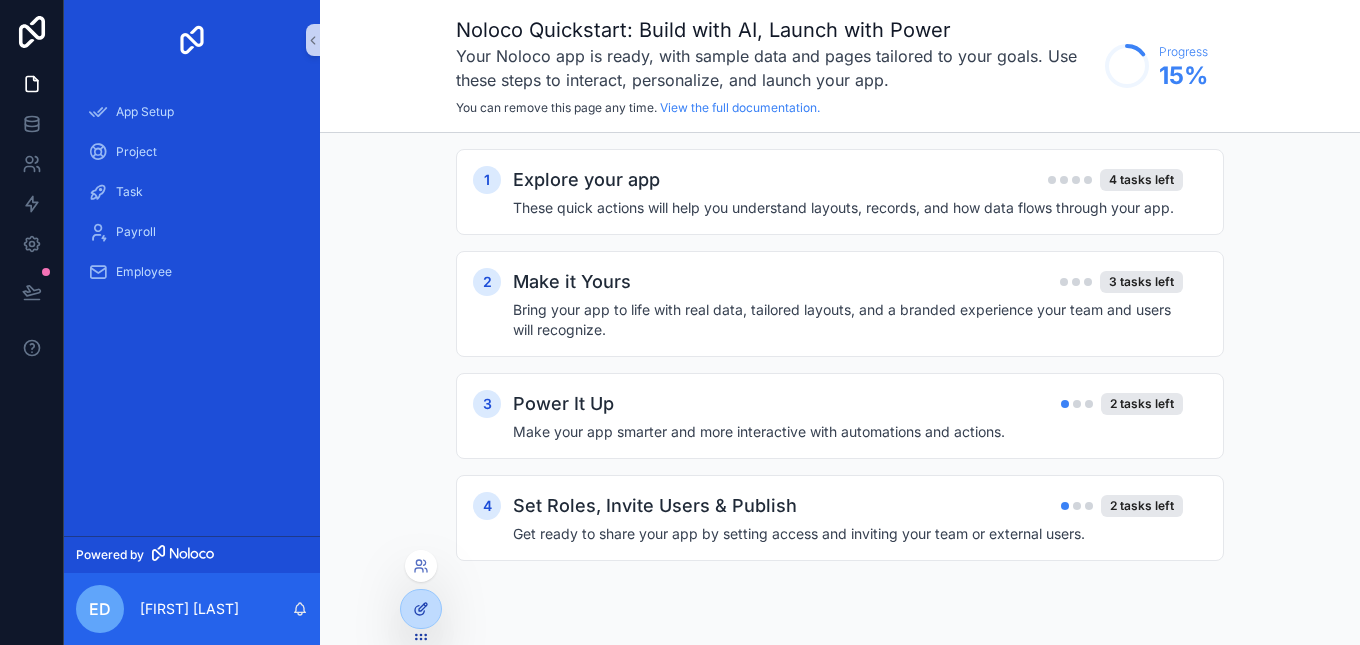 click 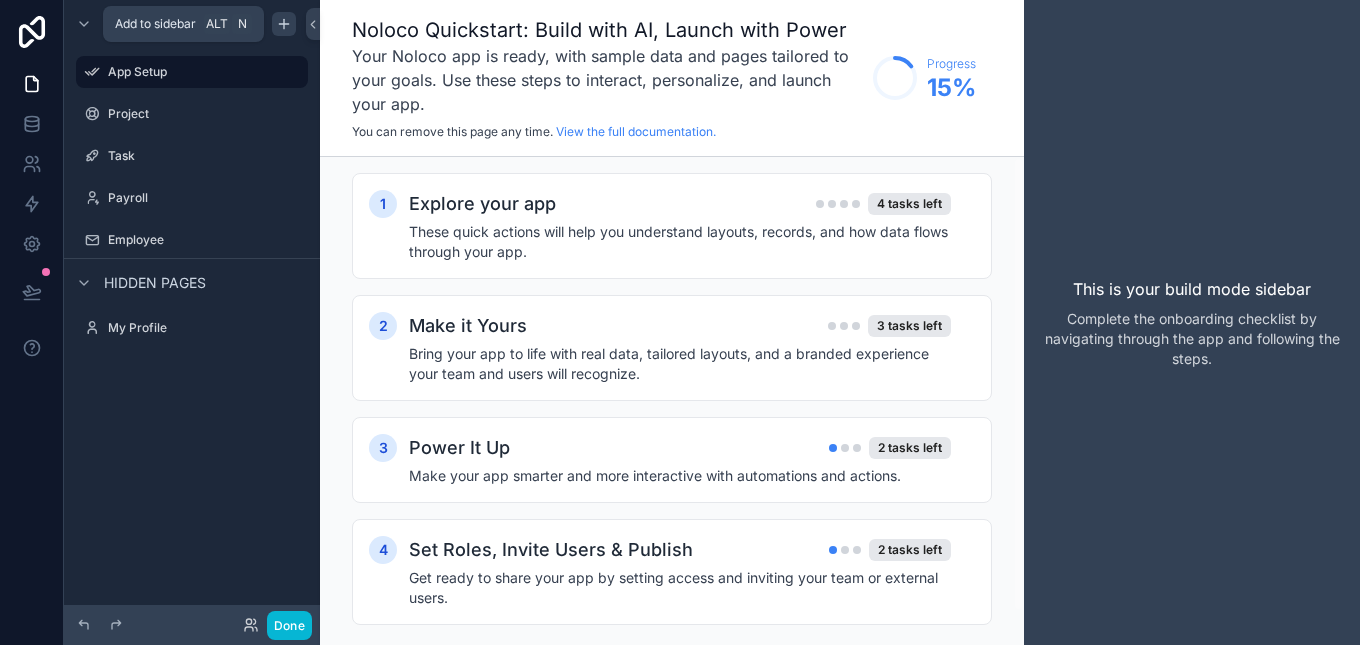 click 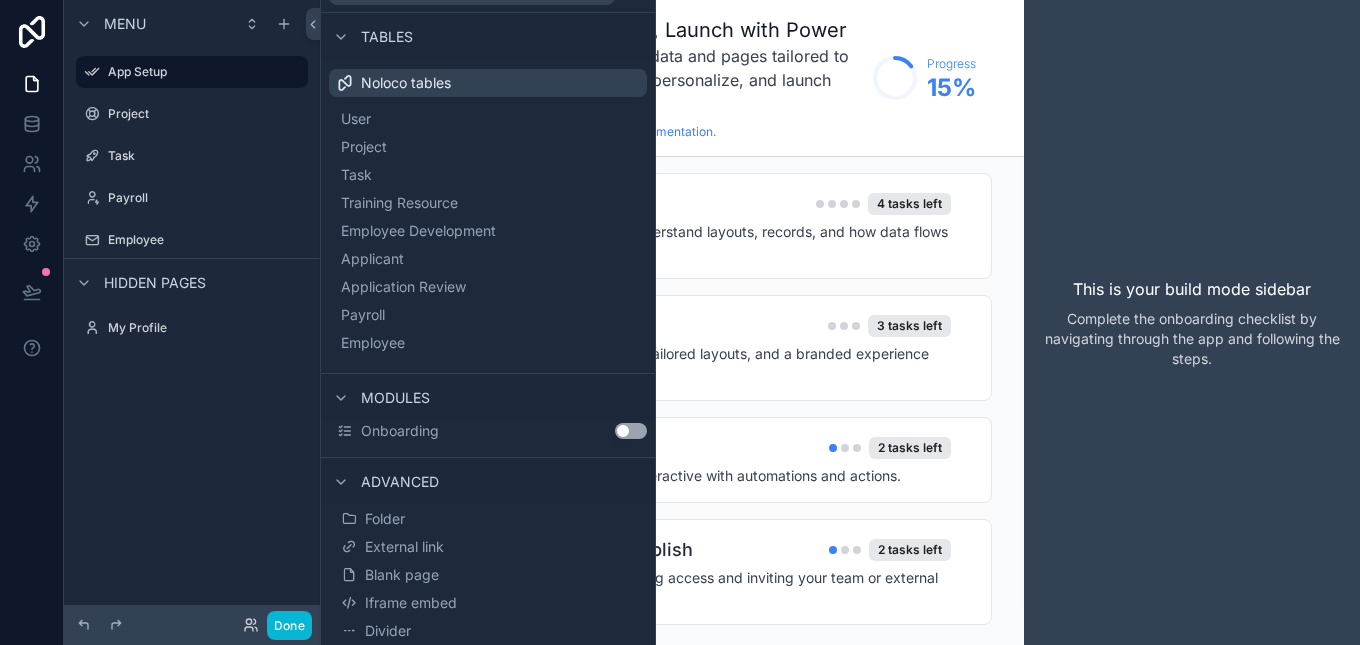 scroll, scrollTop: 0, scrollLeft: 0, axis: both 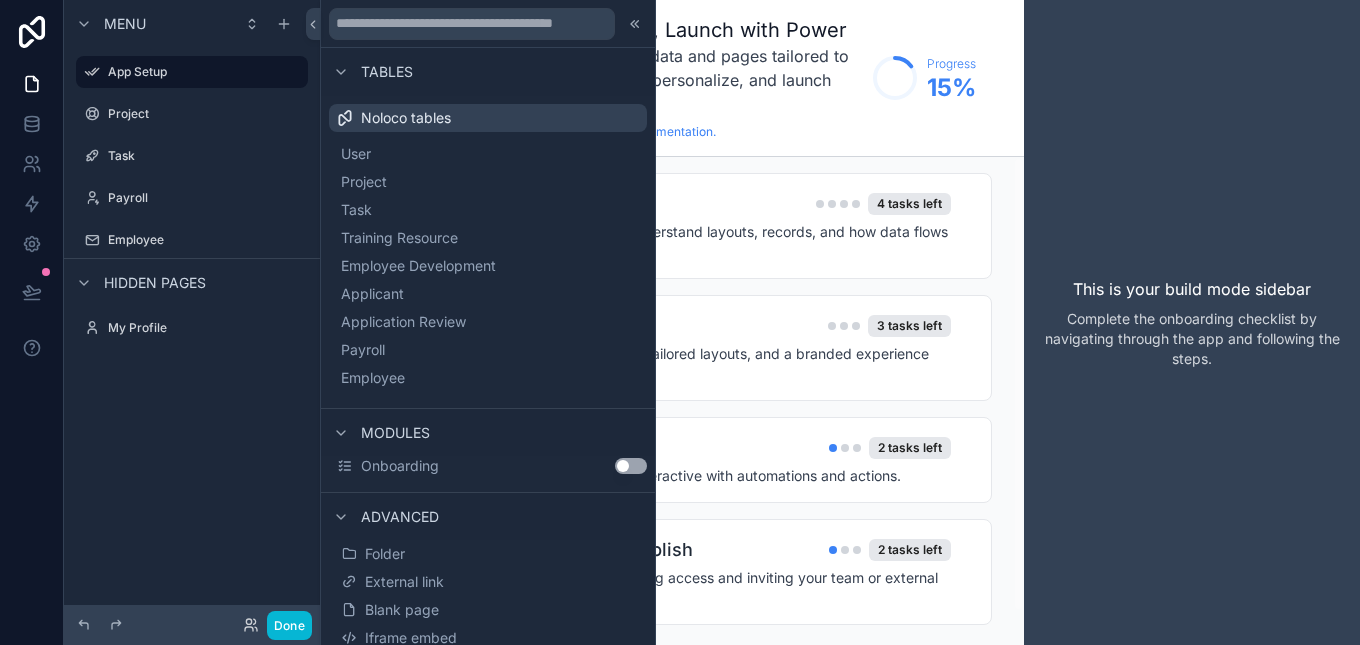 click on "Menu" at bounding box center [125, 24] 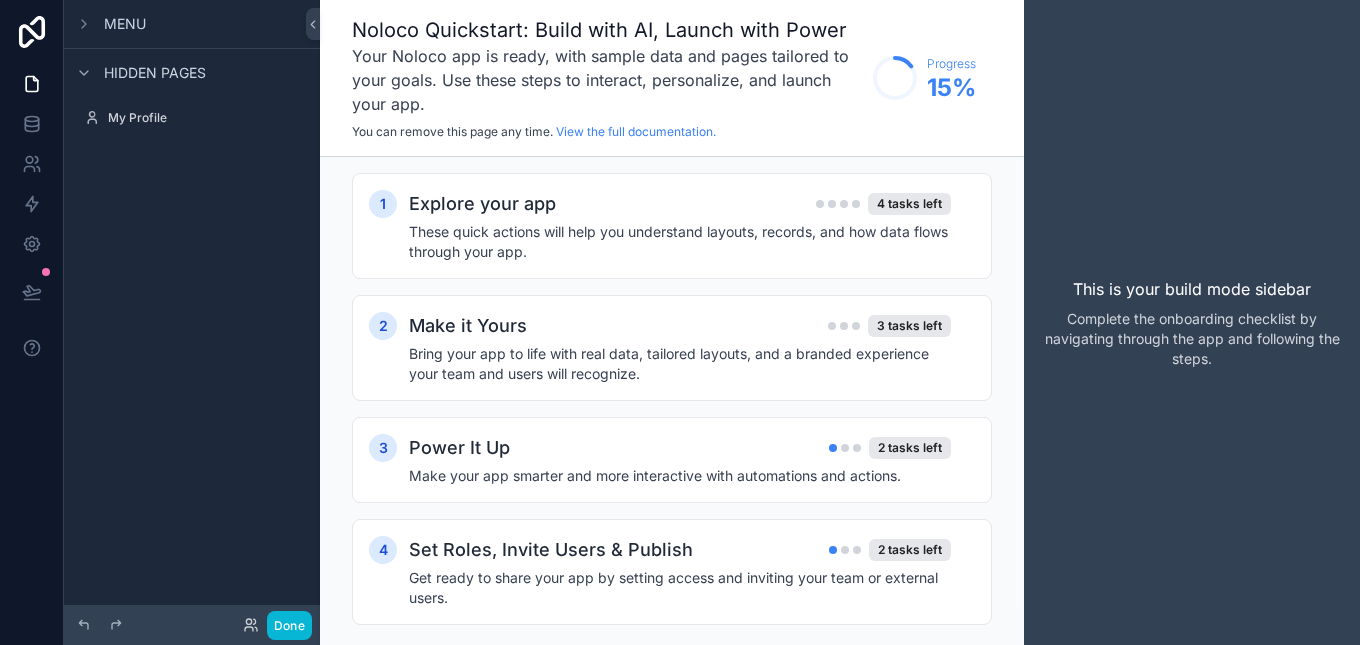click on "Menu" at bounding box center [125, 24] 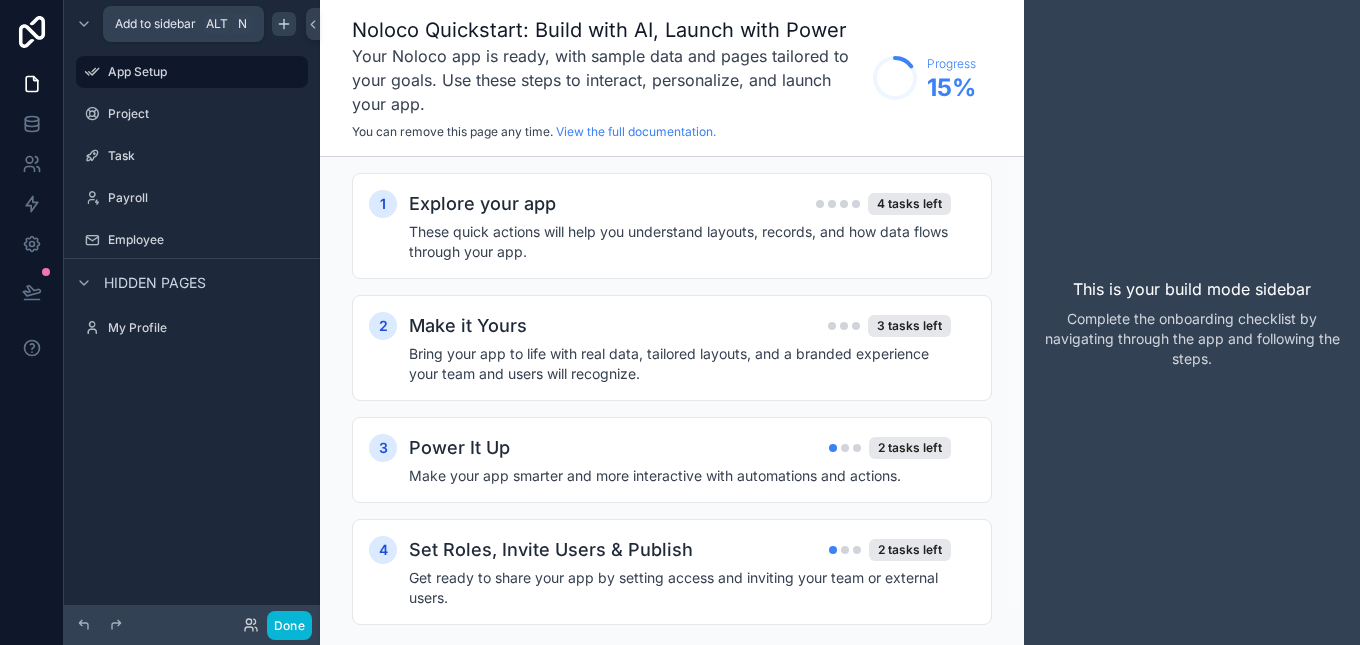 click 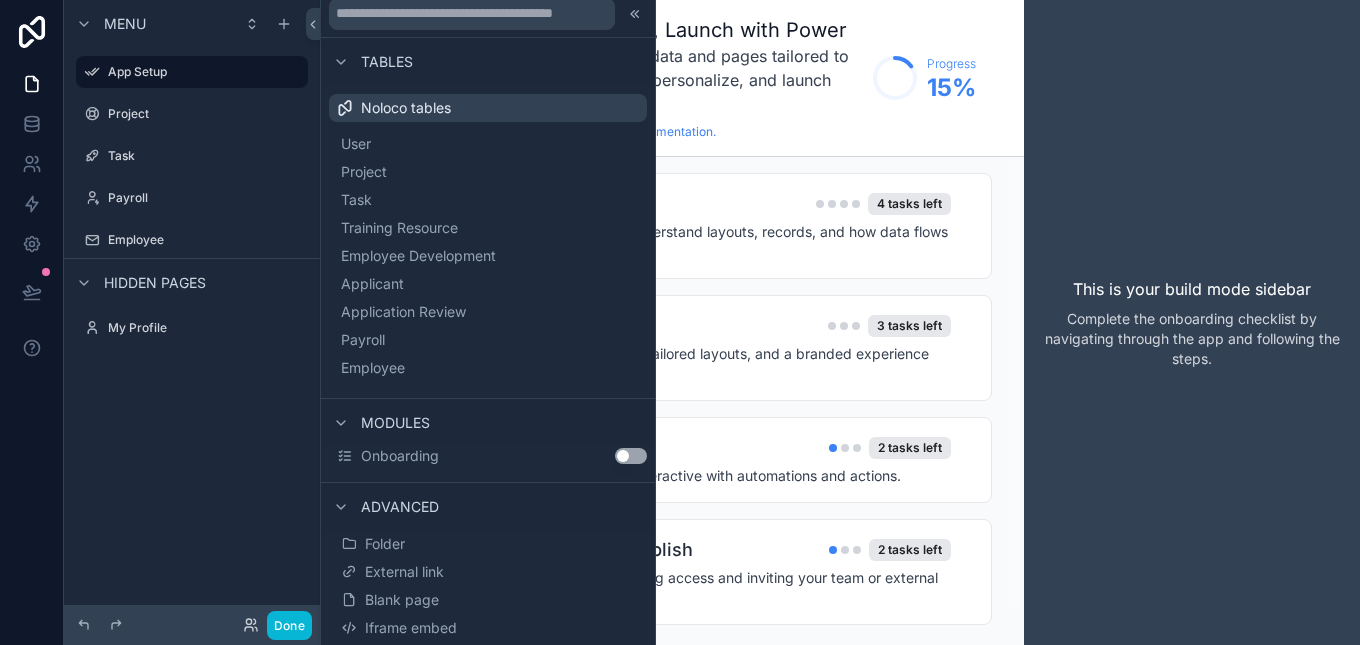 scroll, scrollTop: 0, scrollLeft: 0, axis: both 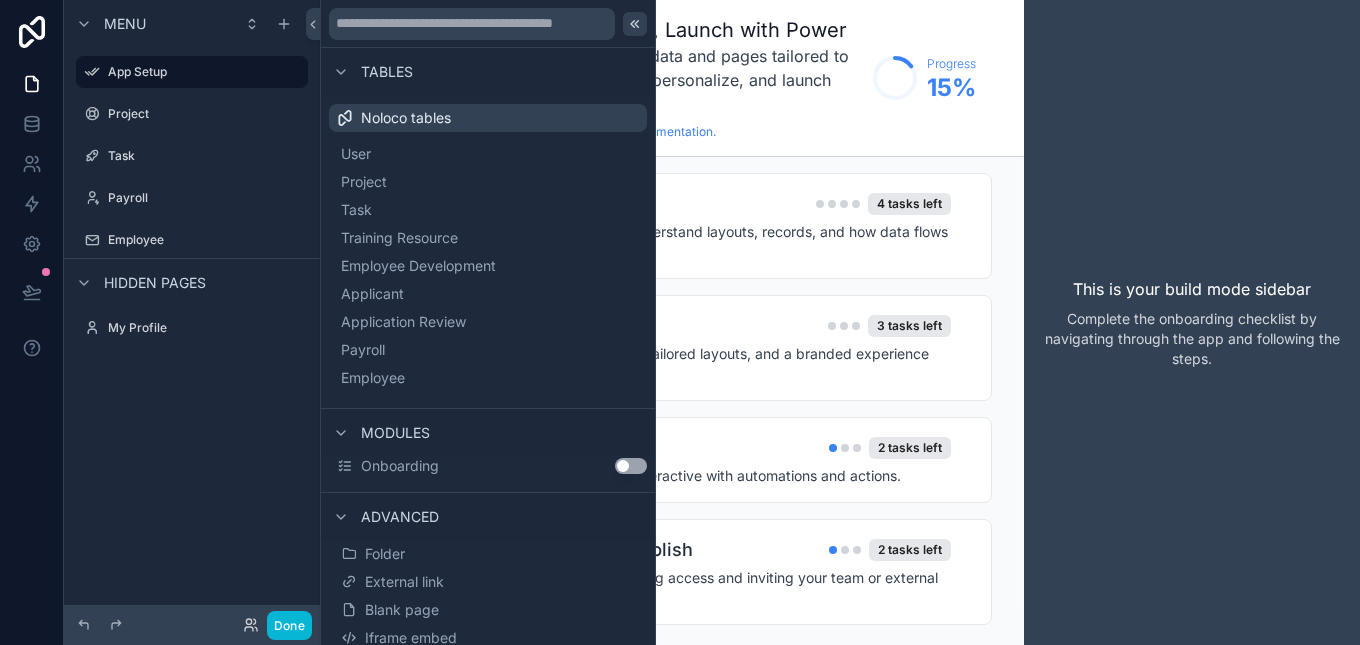 click 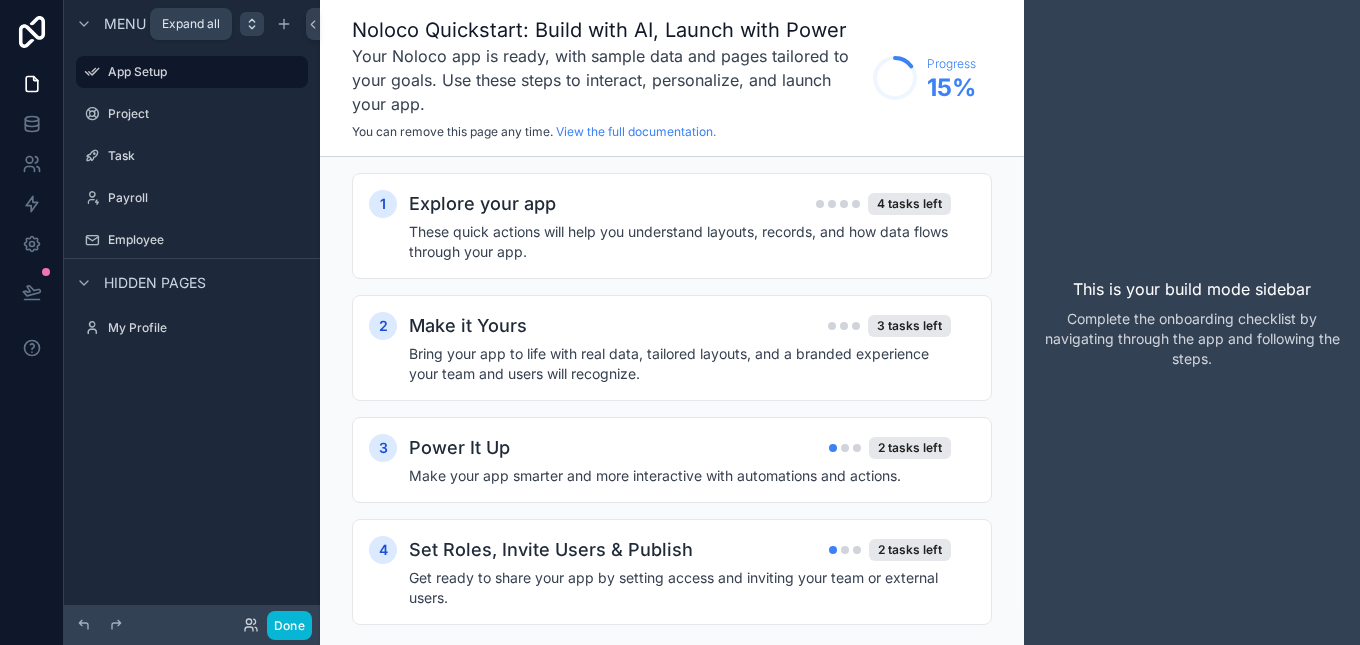 click 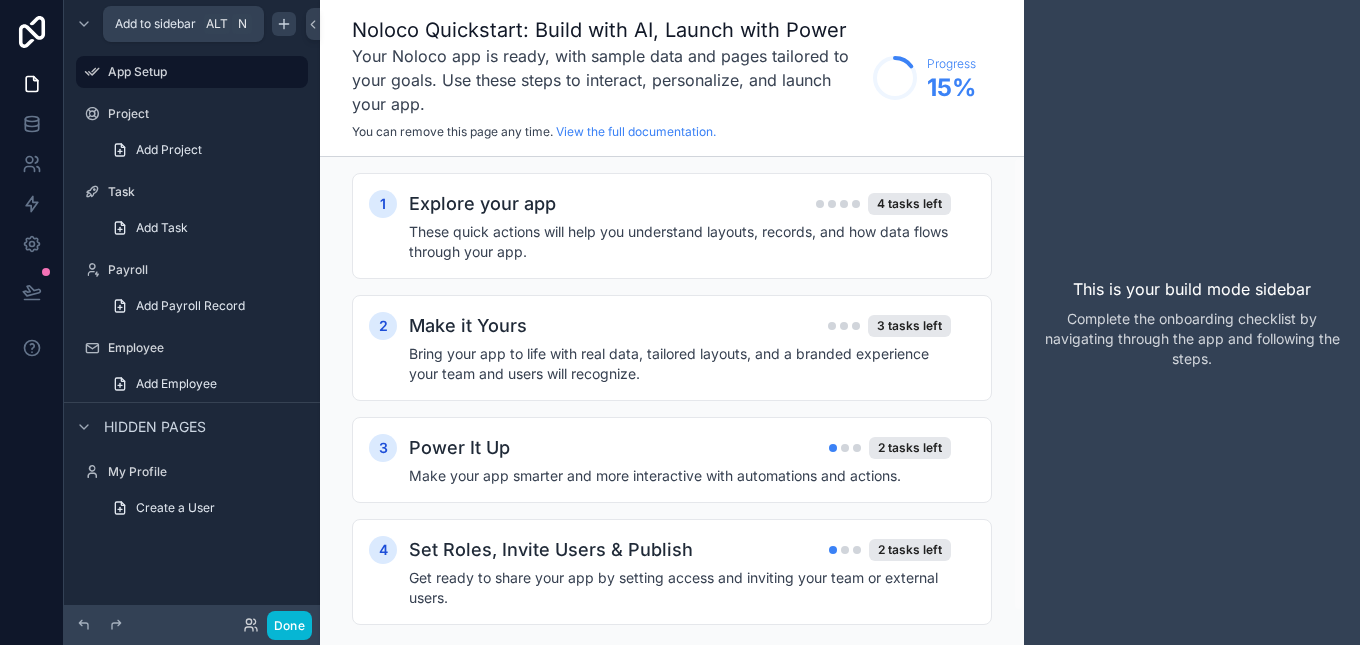 click 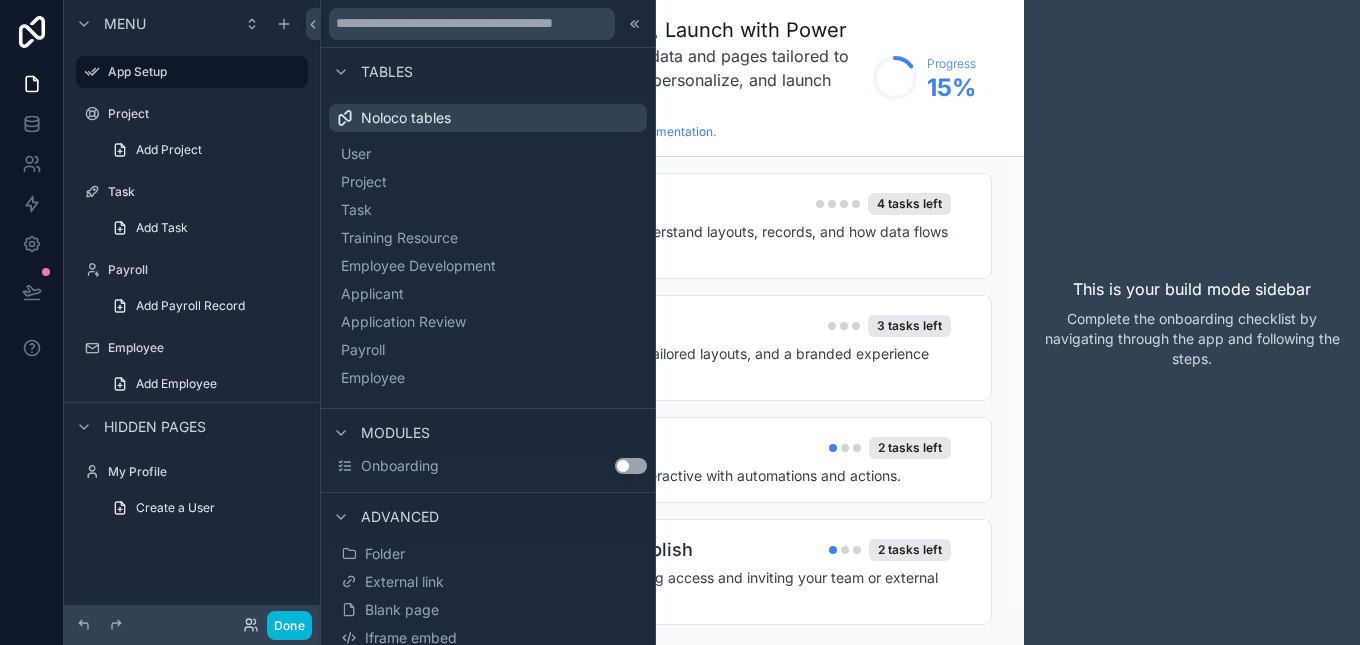 scroll, scrollTop: 35, scrollLeft: 0, axis: vertical 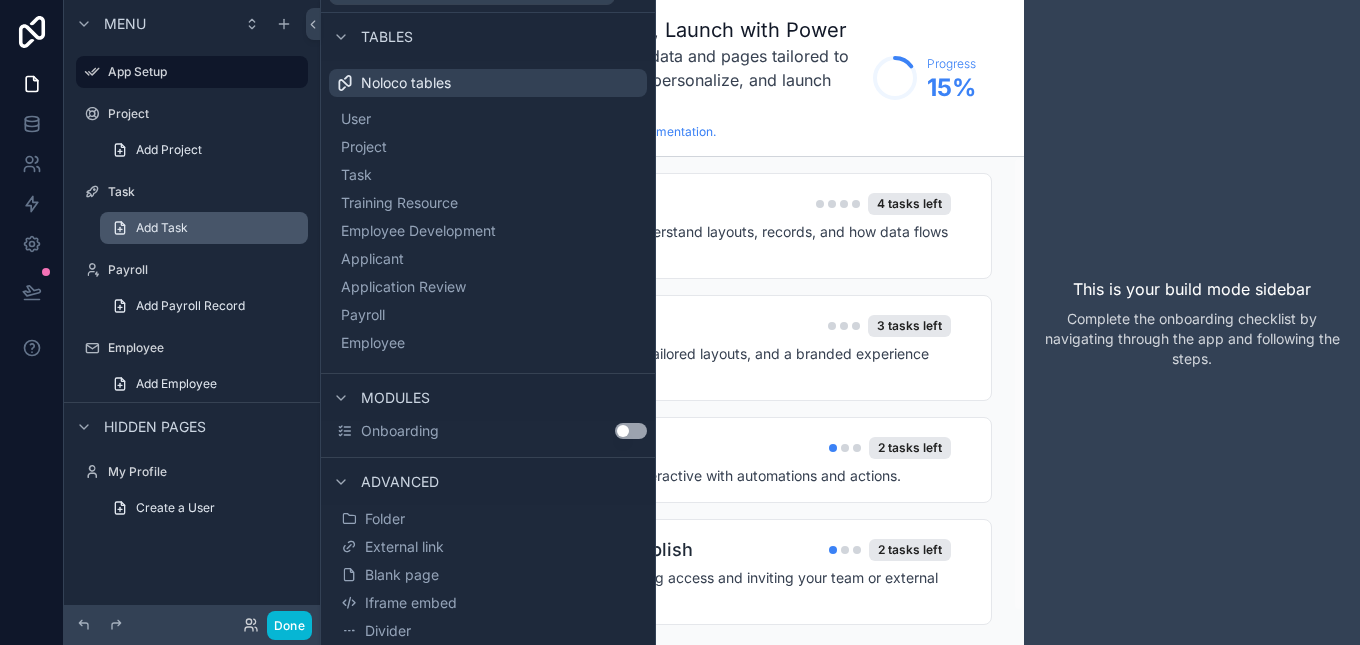 click on "Add Task" at bounding box center (204, 228) 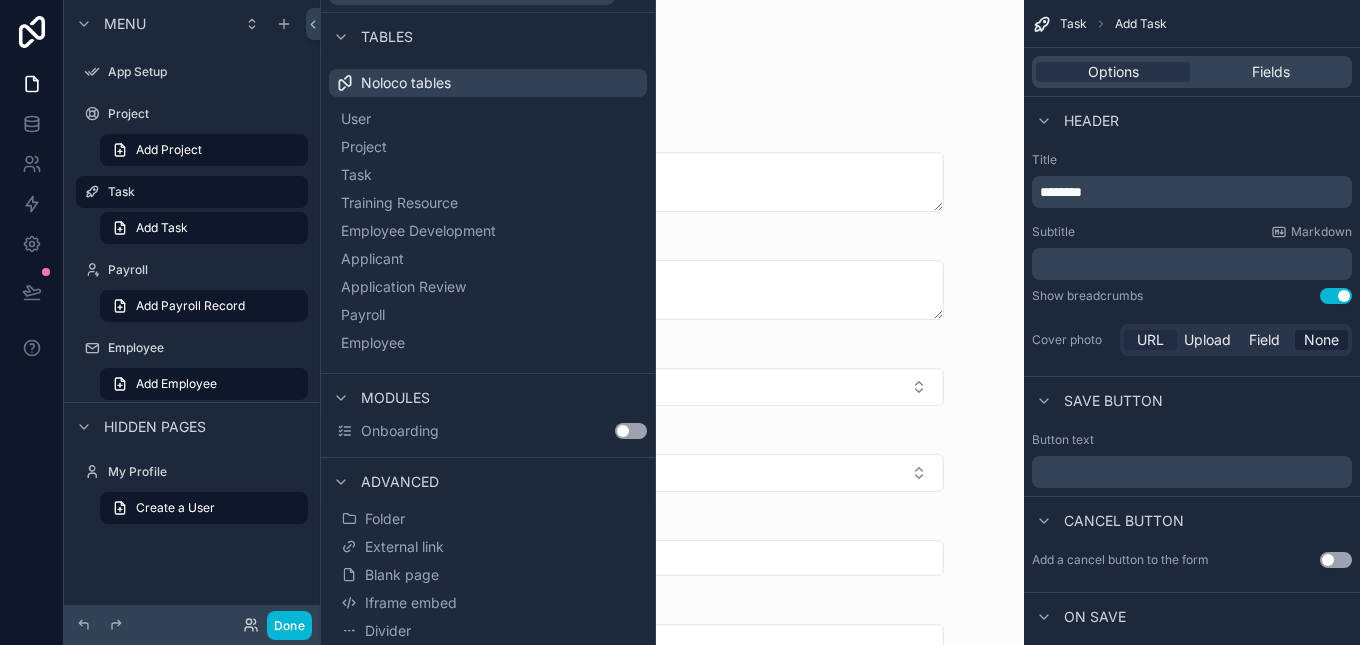 click on "URL" at bounding box center [1150, 340] 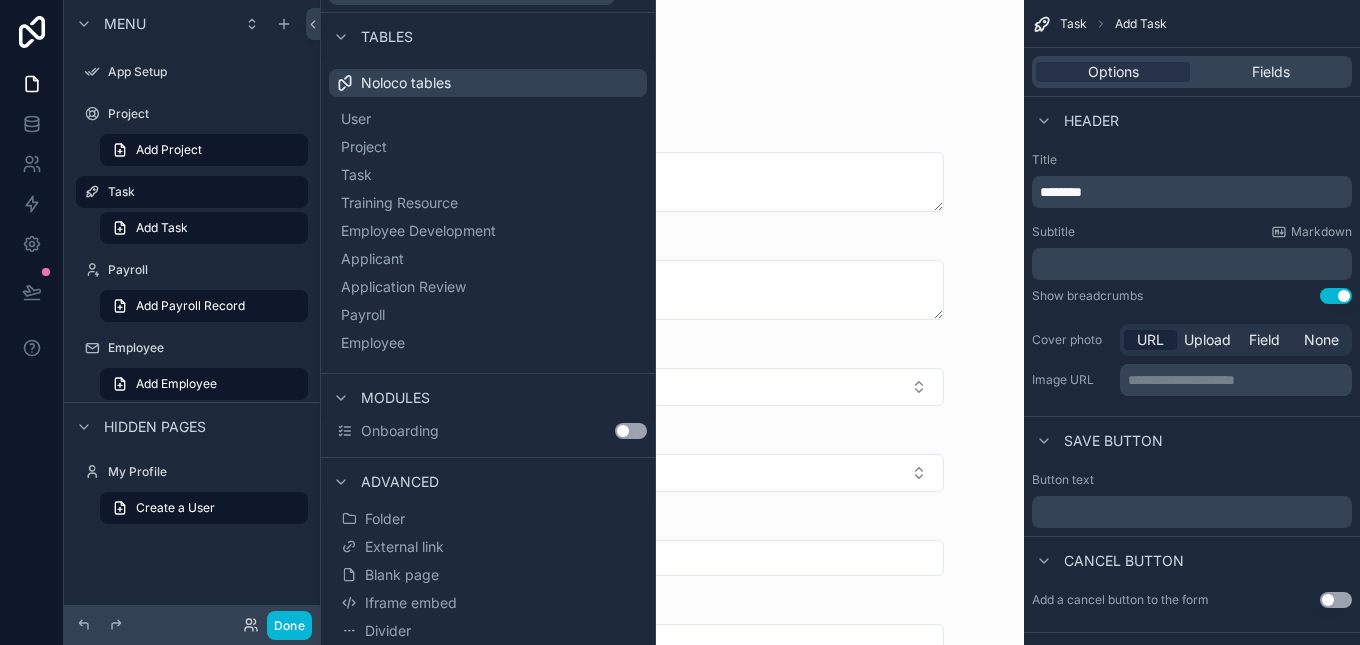 click on "**********" at bounding box center (1238, 380) 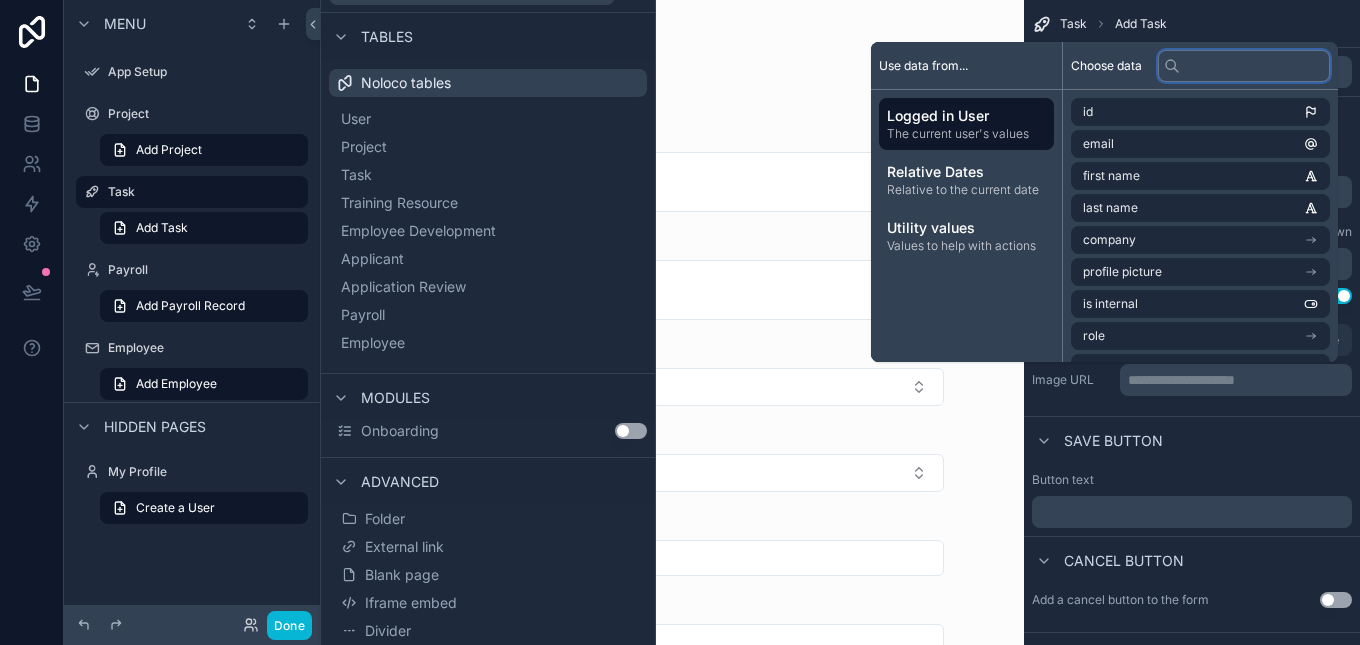 click at bounding box center [1244, 66] 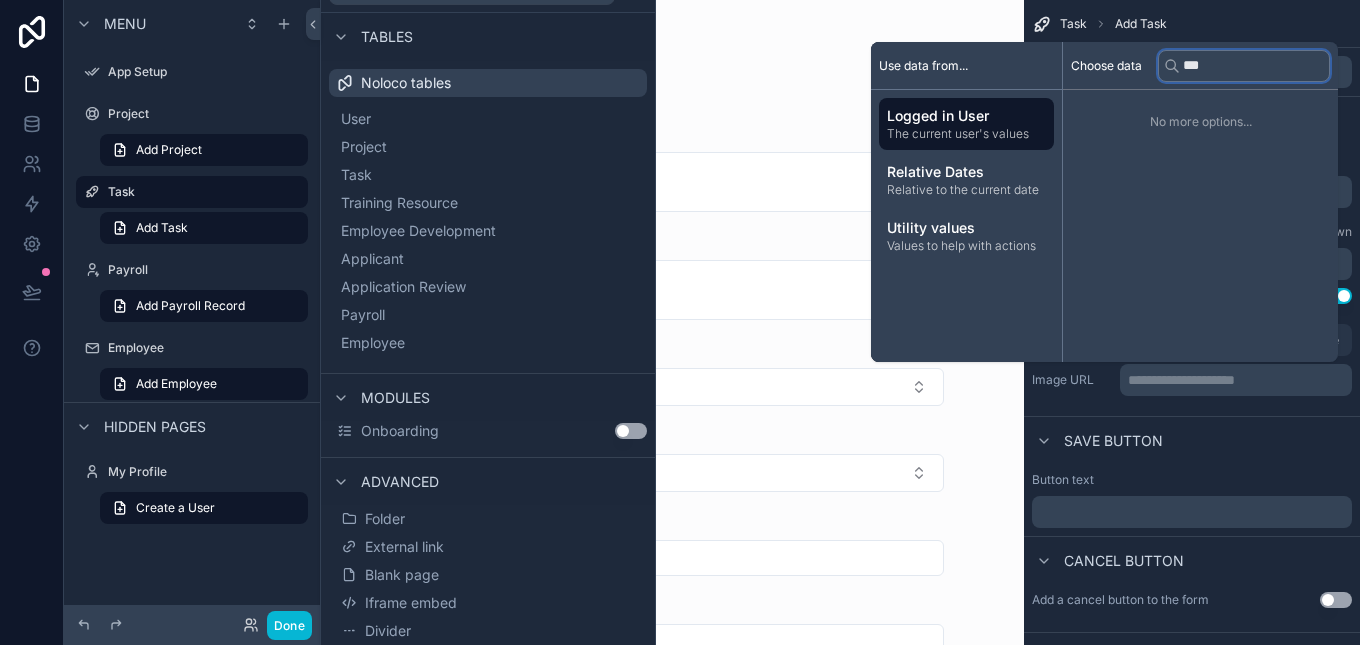 type on "****" 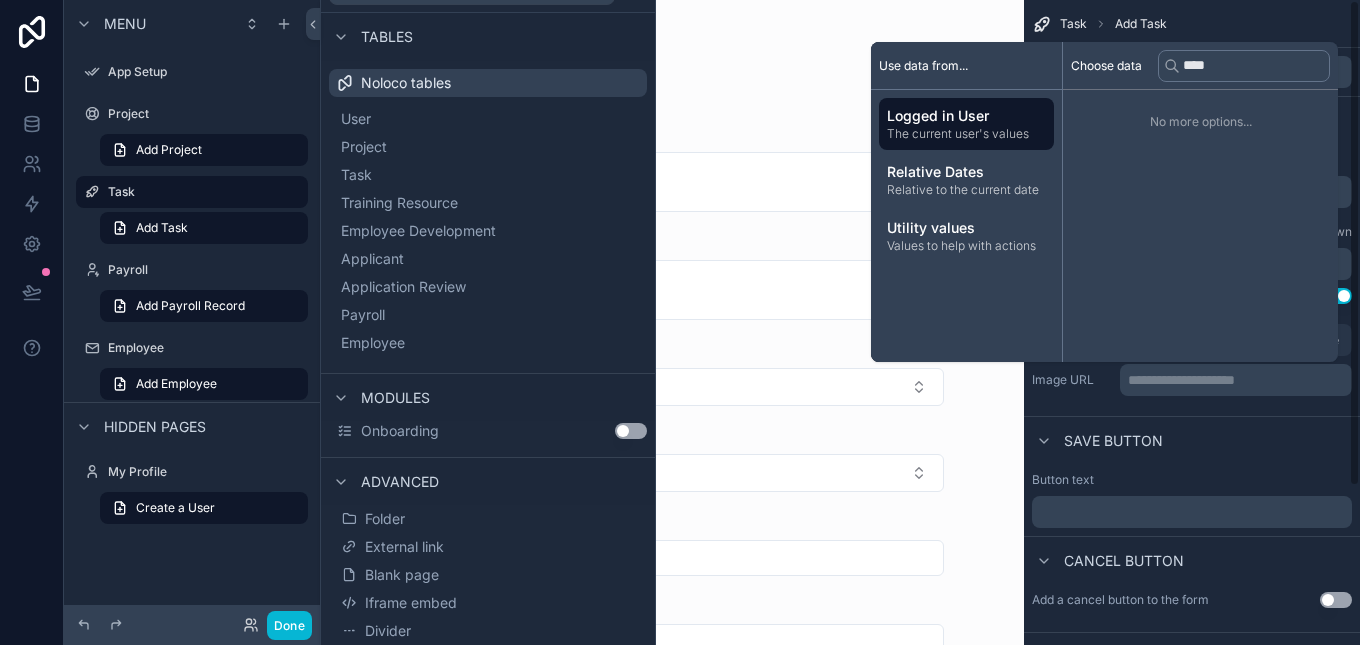 click on "Title" at bounding box center [672, 134] 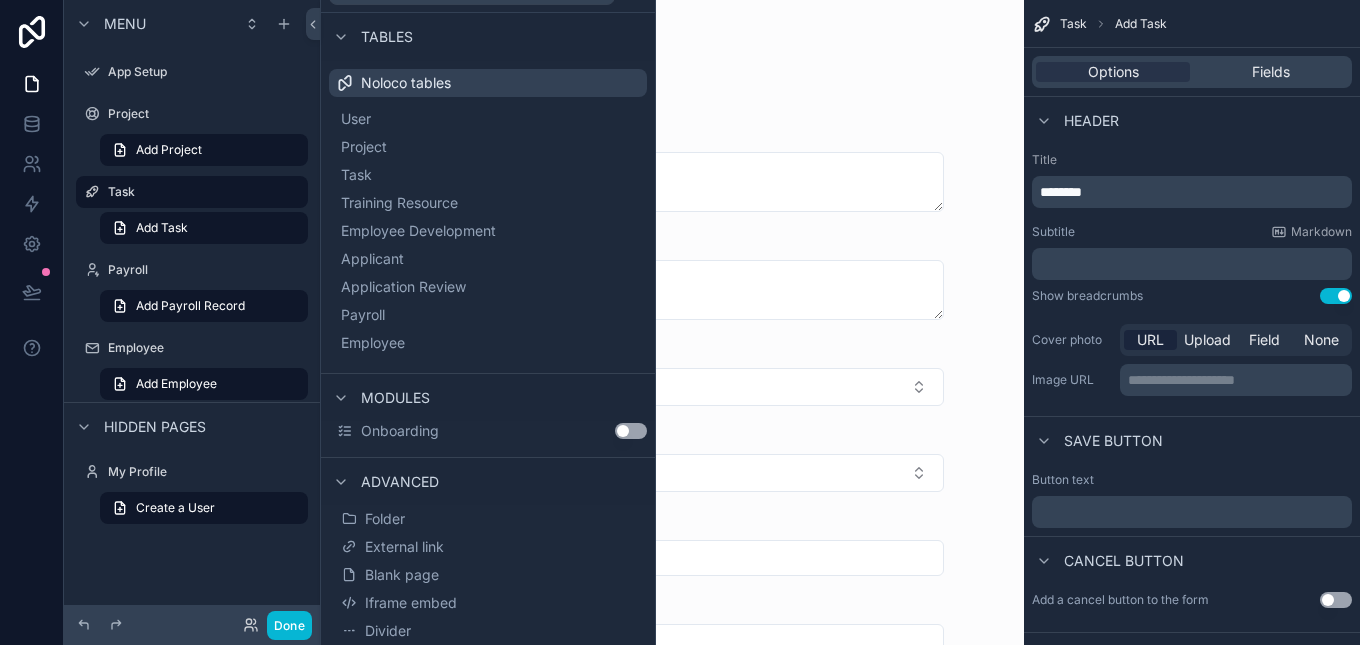 click on "Add Task" at bounding box center [672, 94] 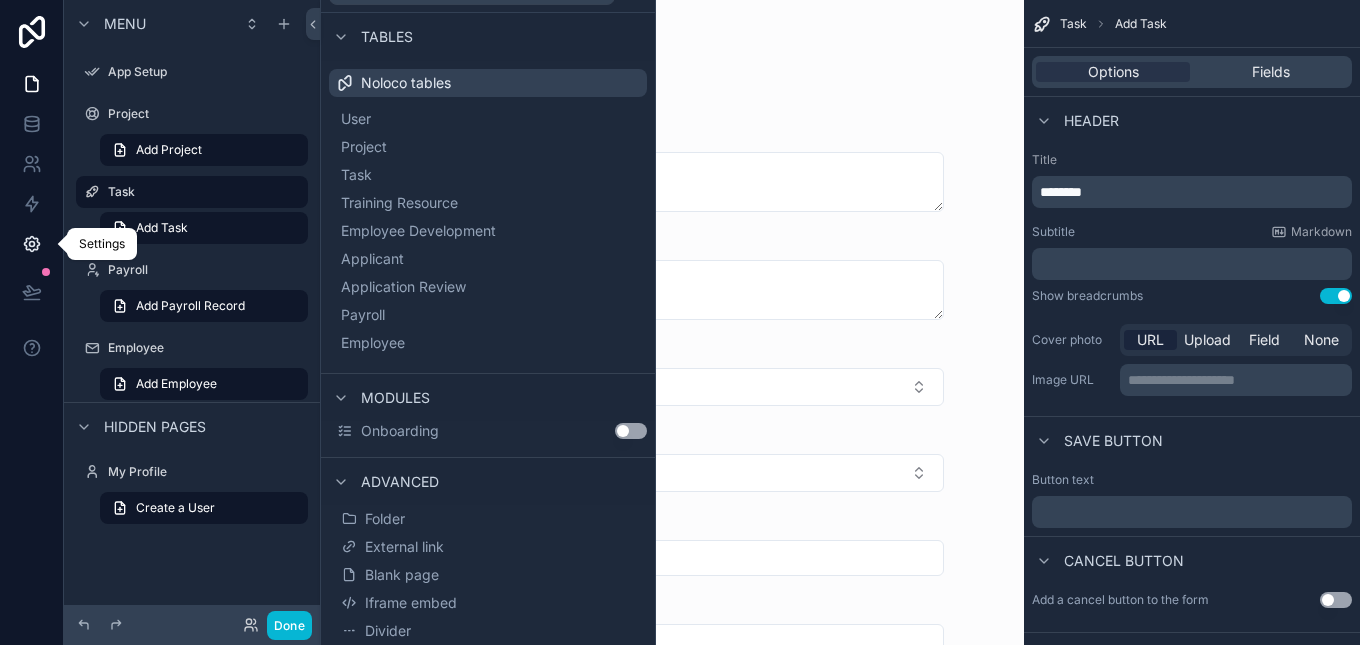 click 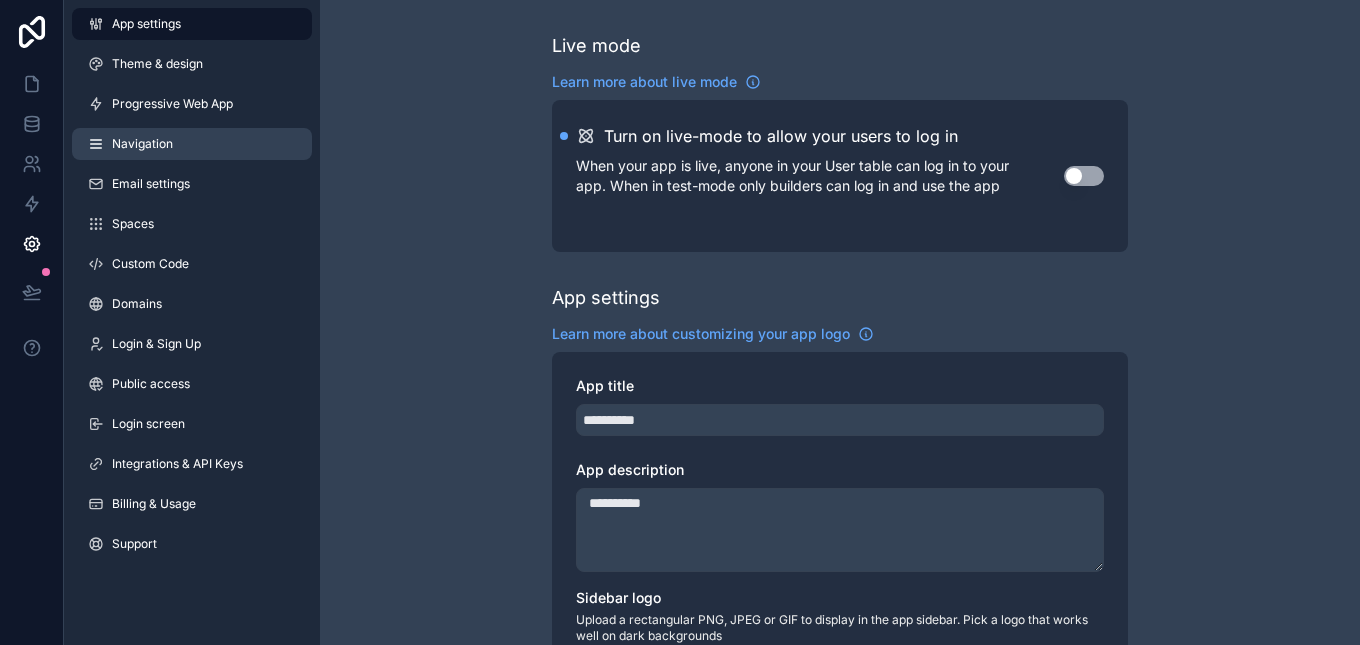 click on "Navigation" at bounding box center (192, 144) 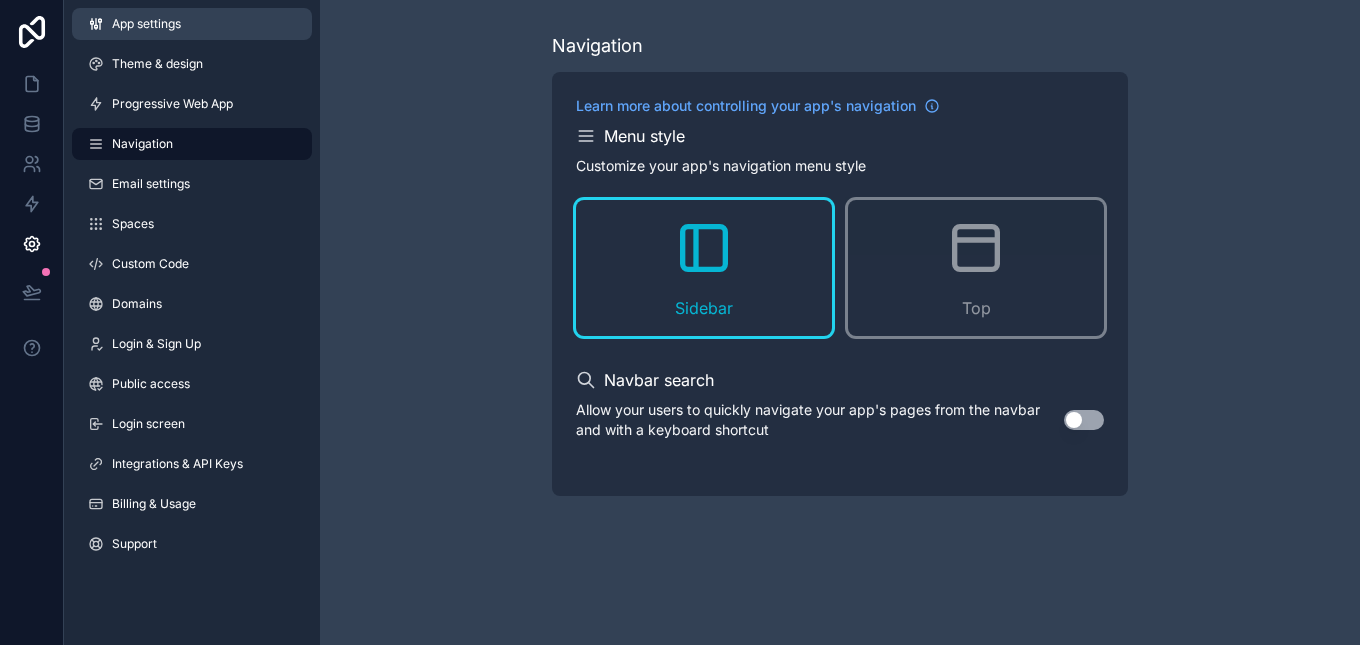 click on "App settings" at bounding box center (192, 24) 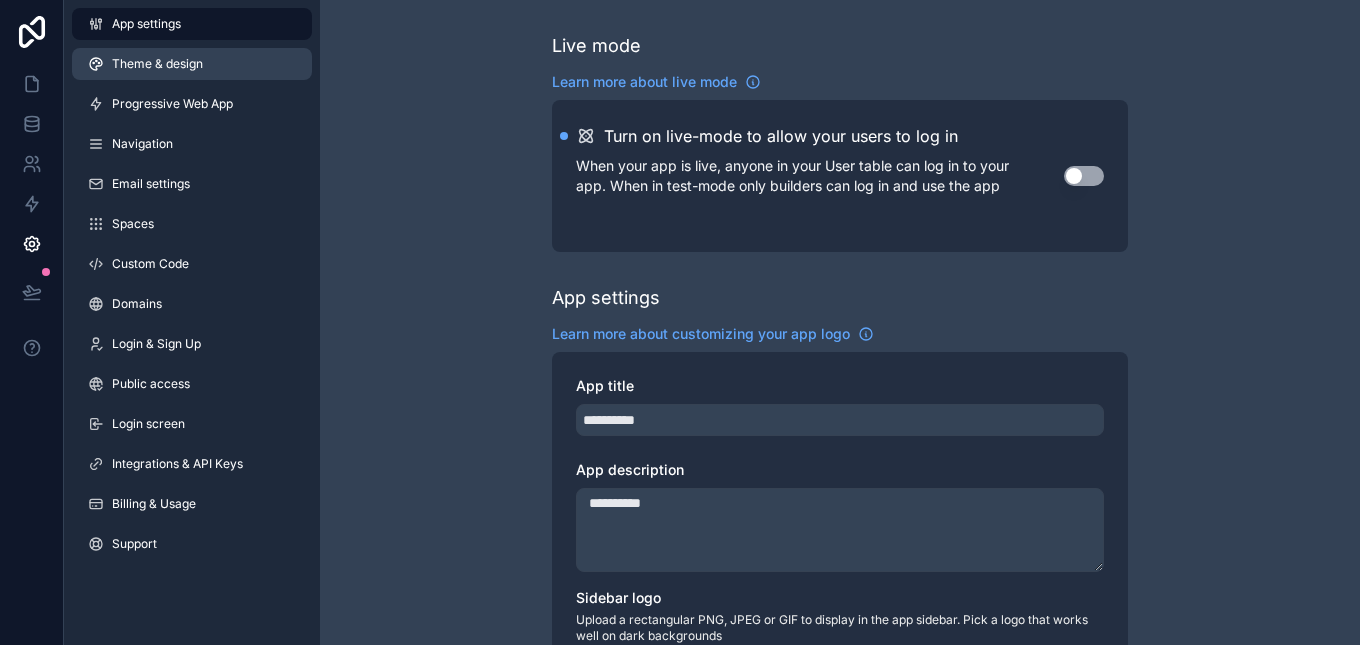 click on "Theme & design" at bounding box center (192, 64) 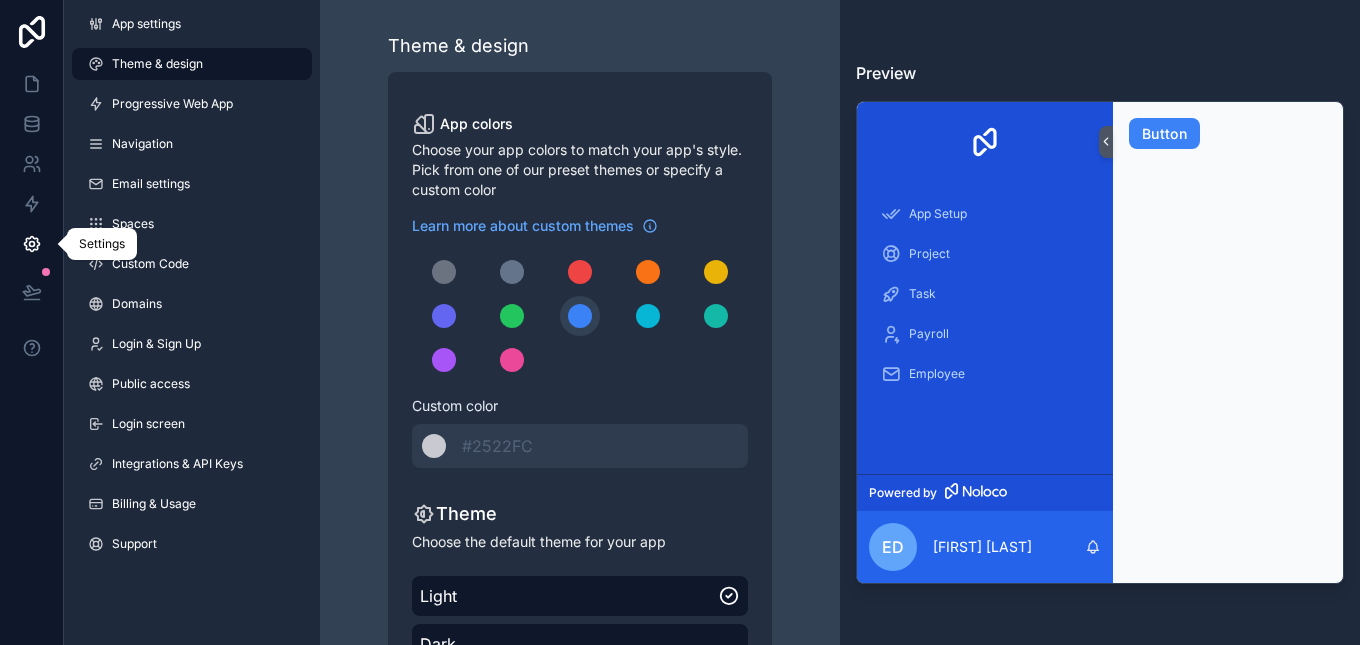 click 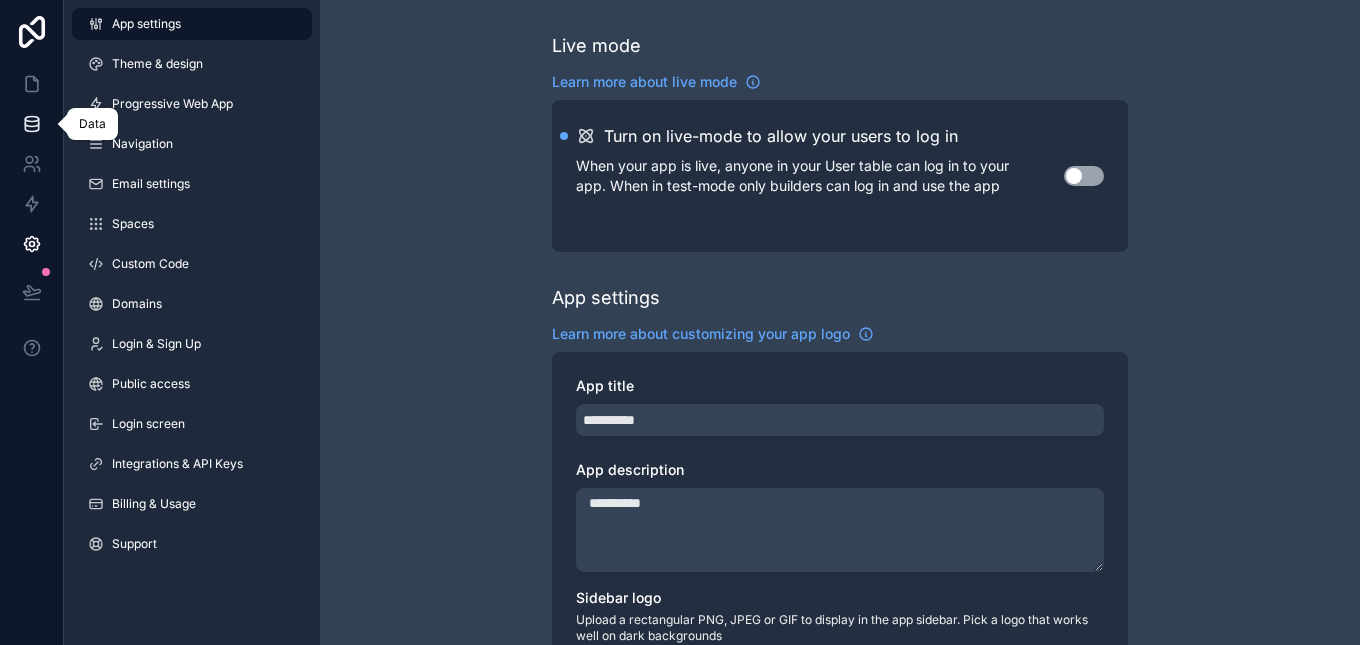click 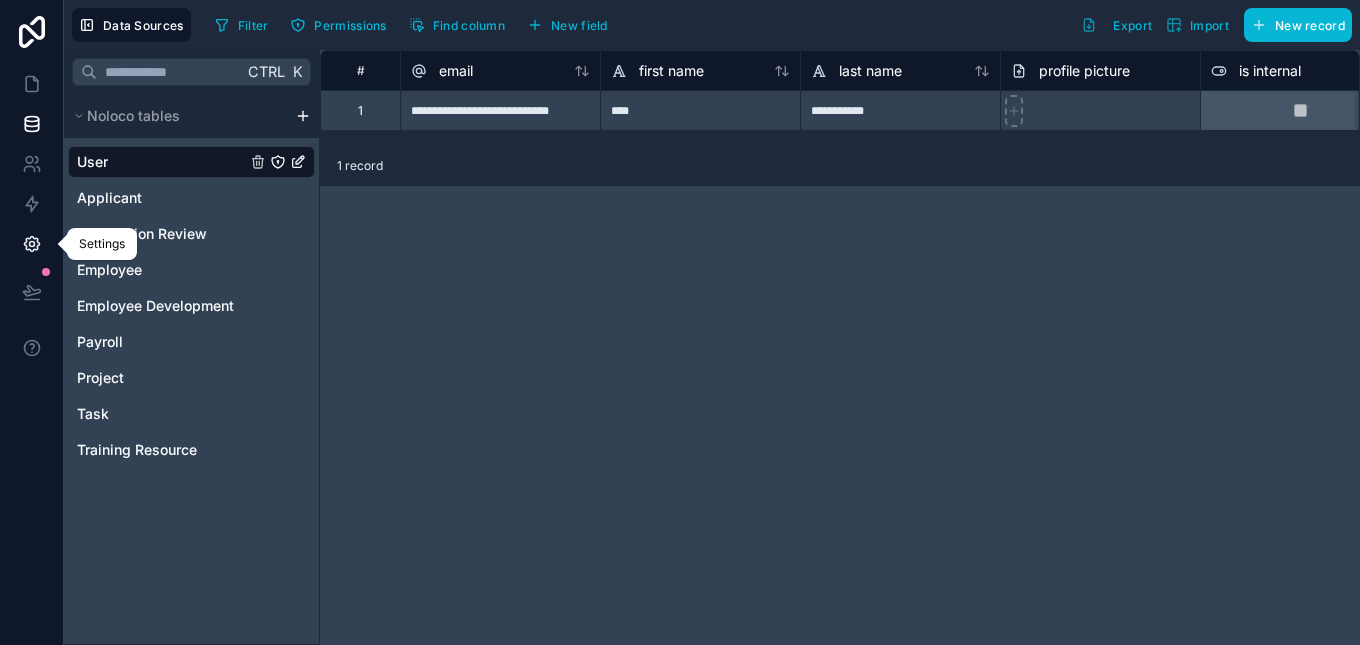 click 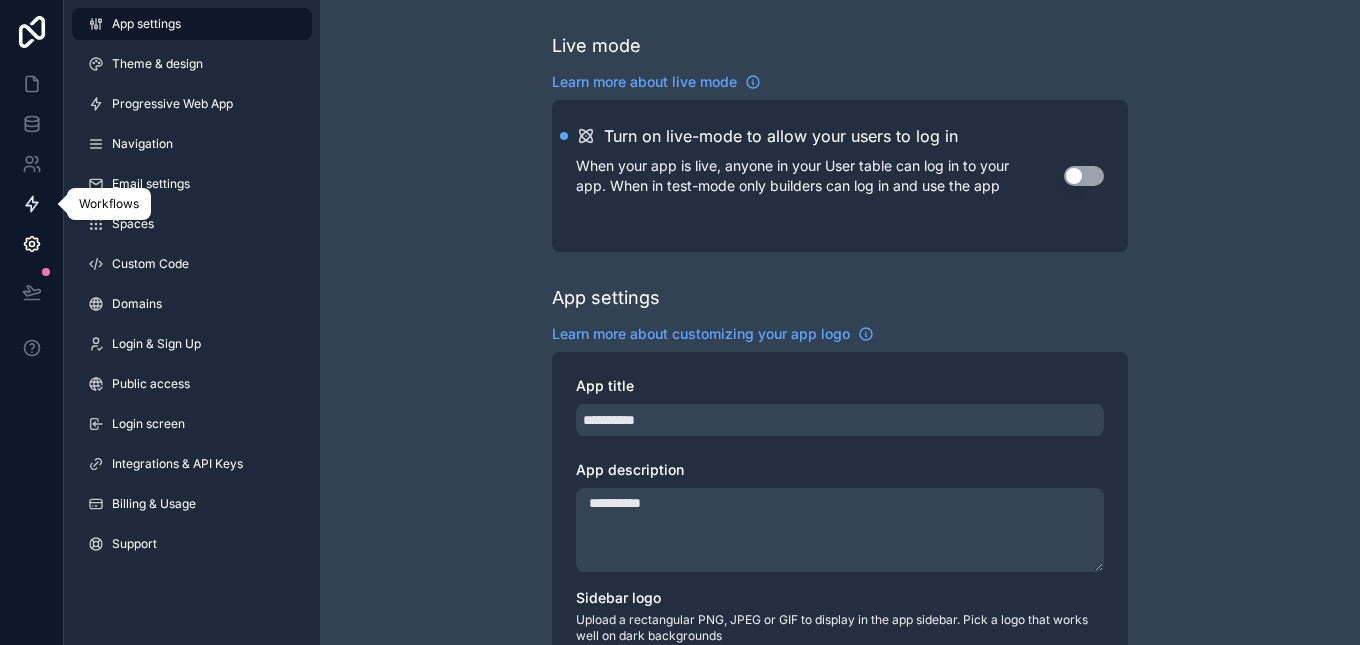 click 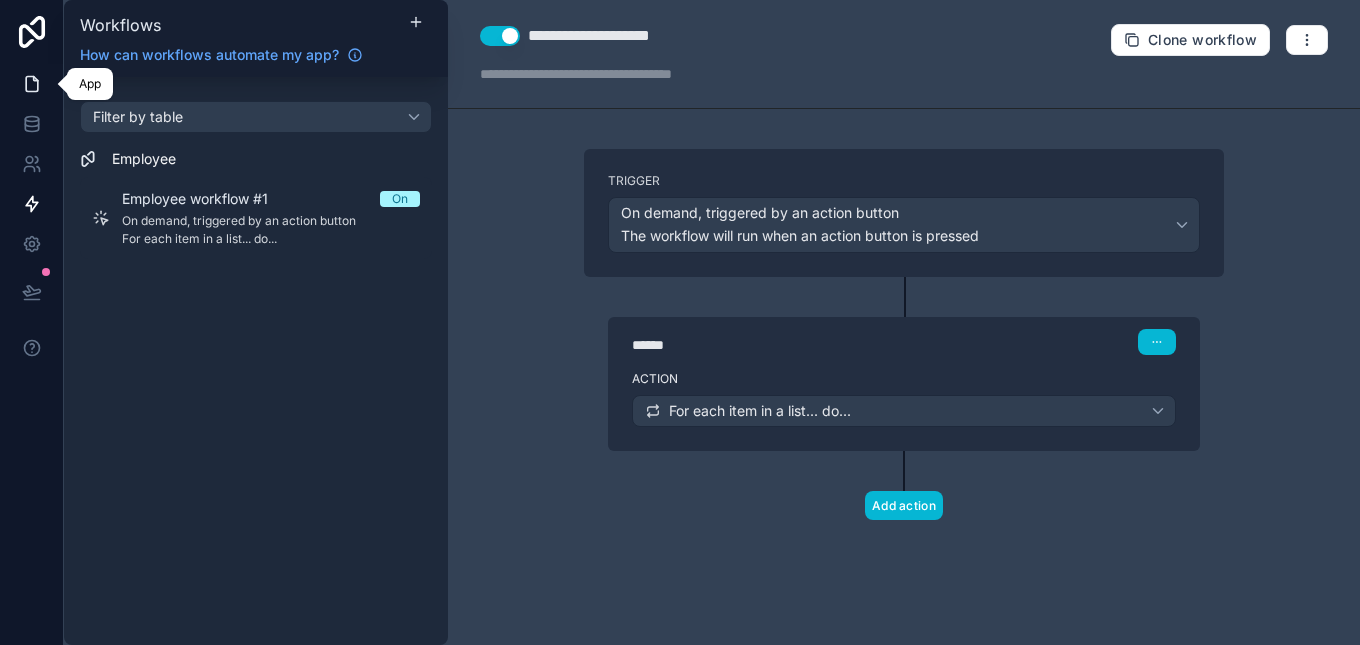 click at bounding box center [31, 84] 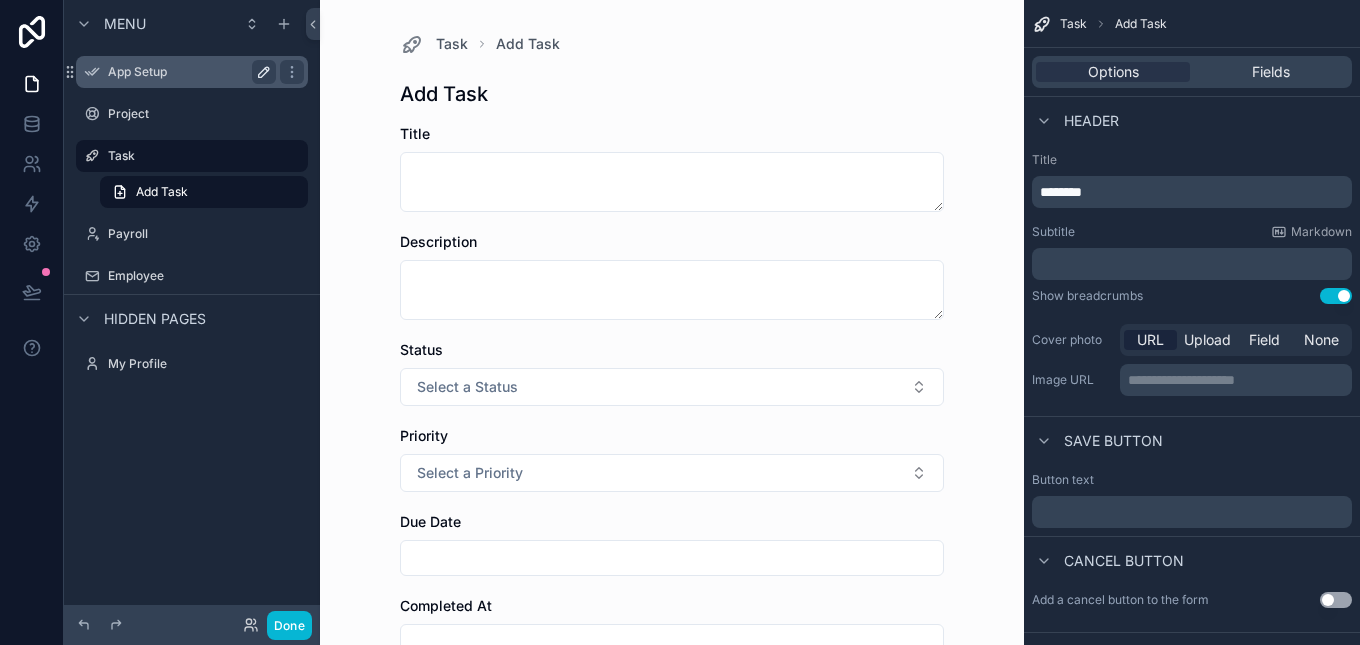 click 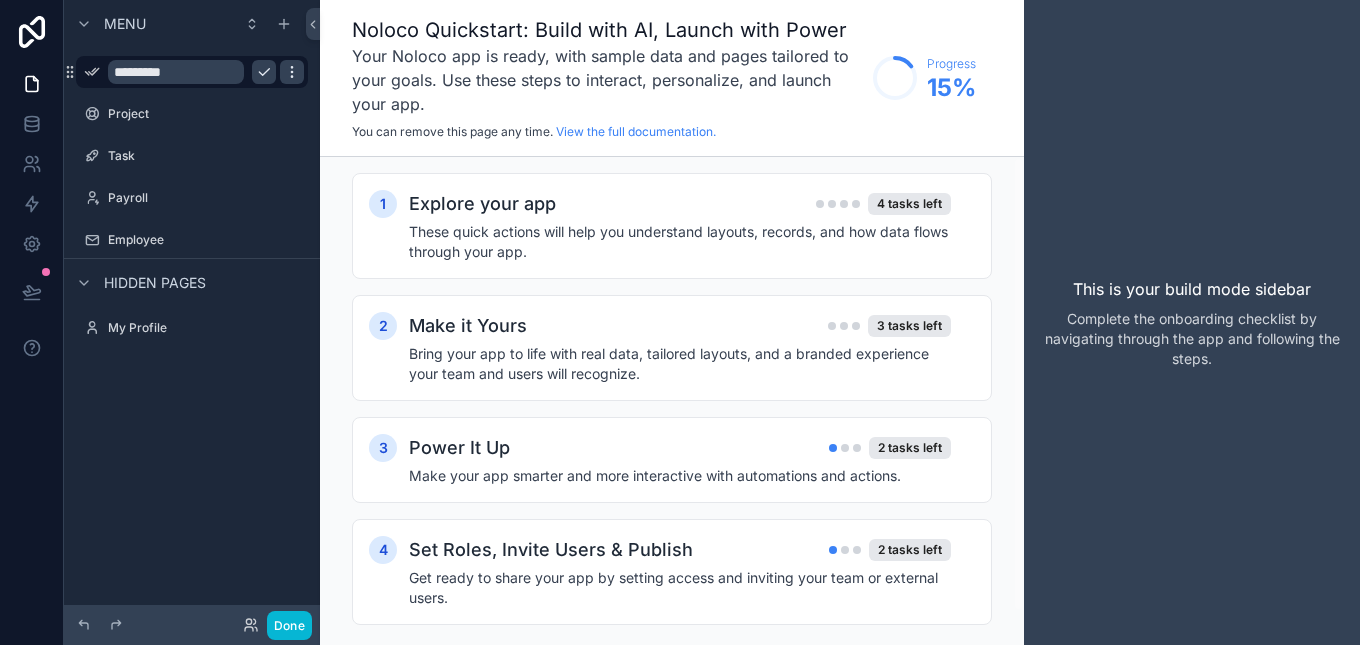 click 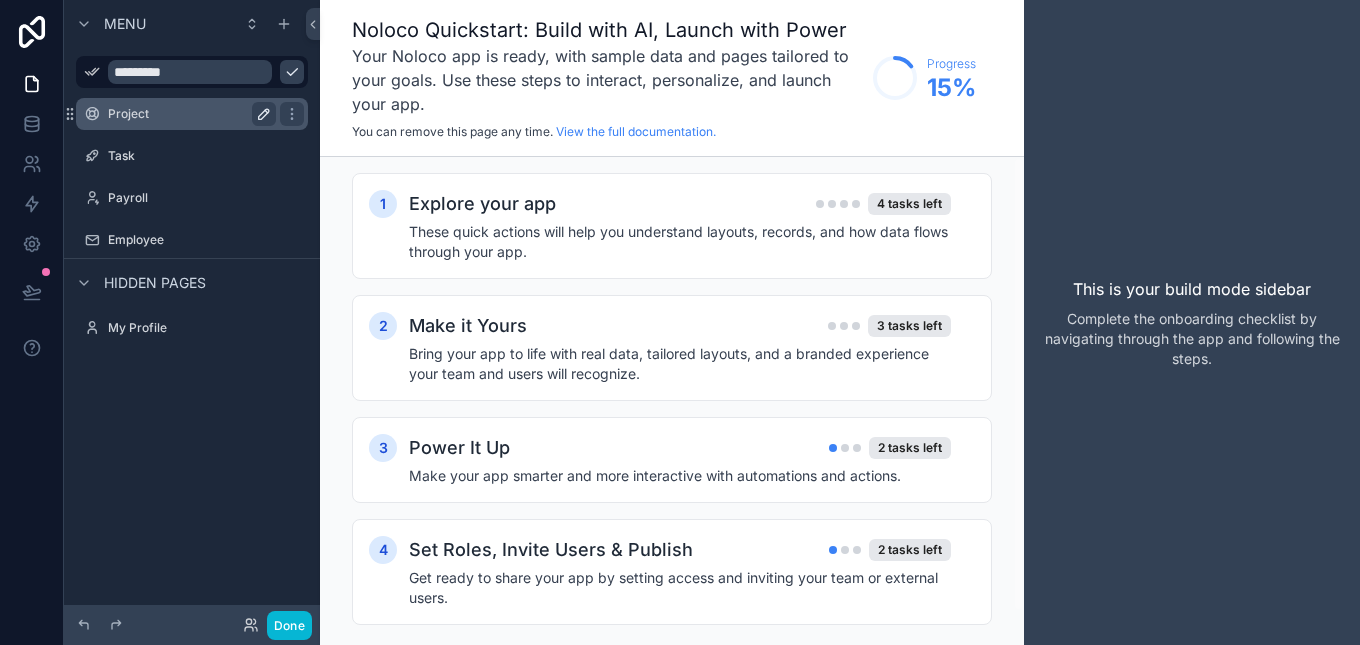 click at bounding box center [264, 114] 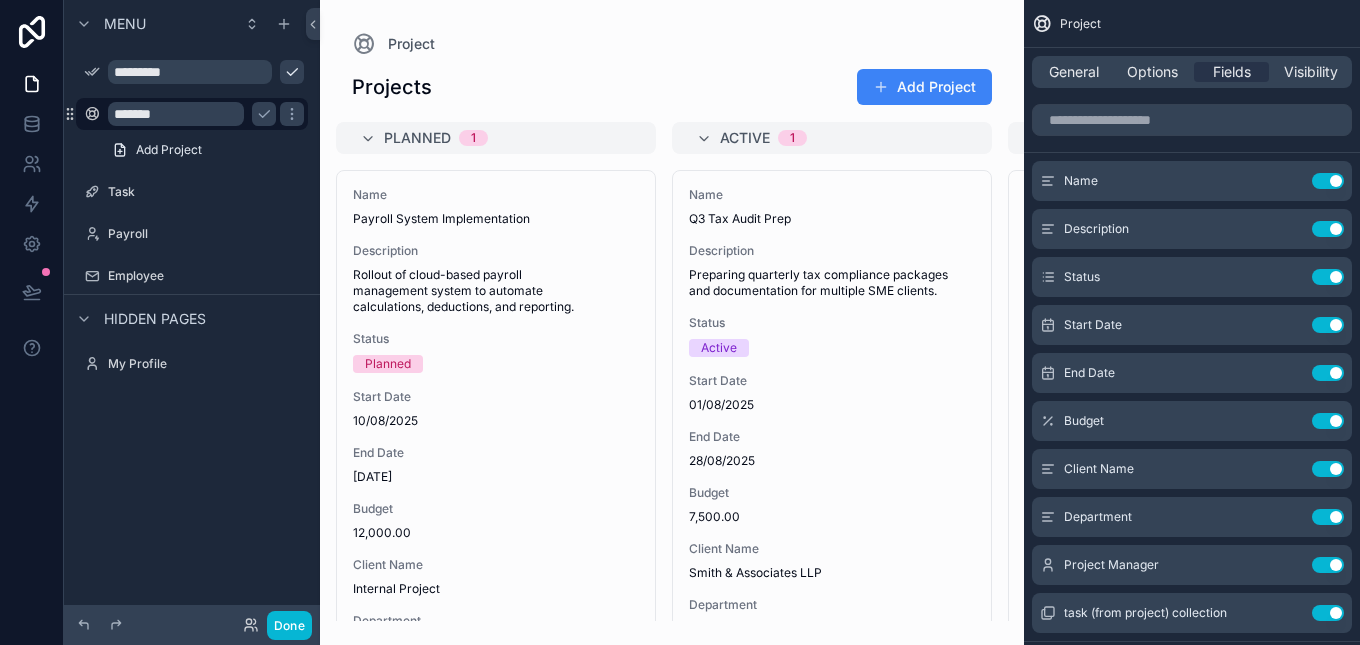 click on "*******" at bounding box center (176, 114) 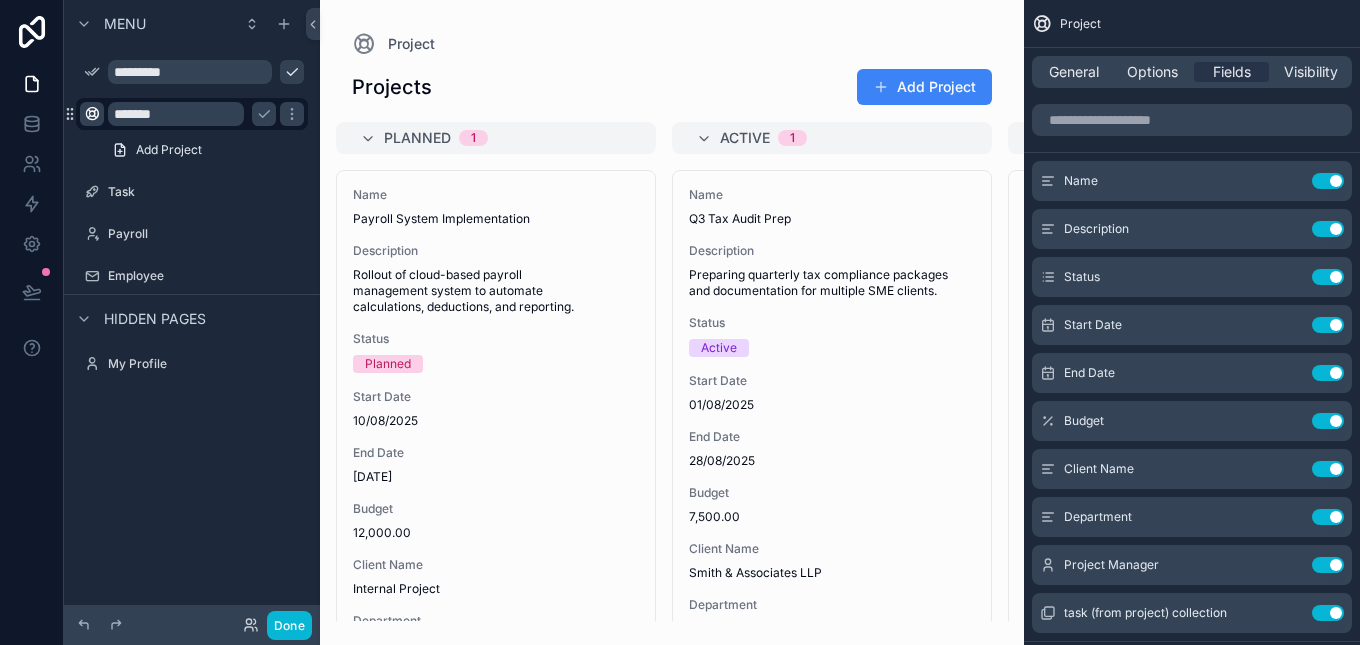 click at bounding box center (92, 114) 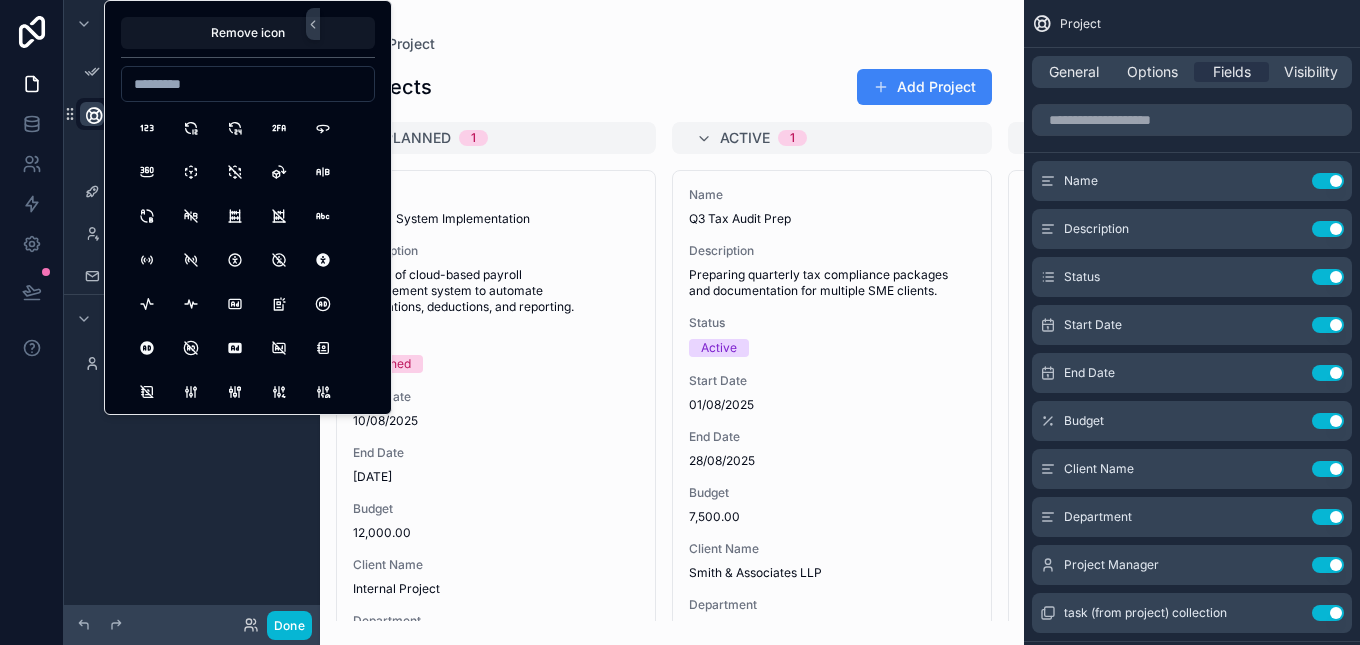 click at bounding box center [672, 322] 